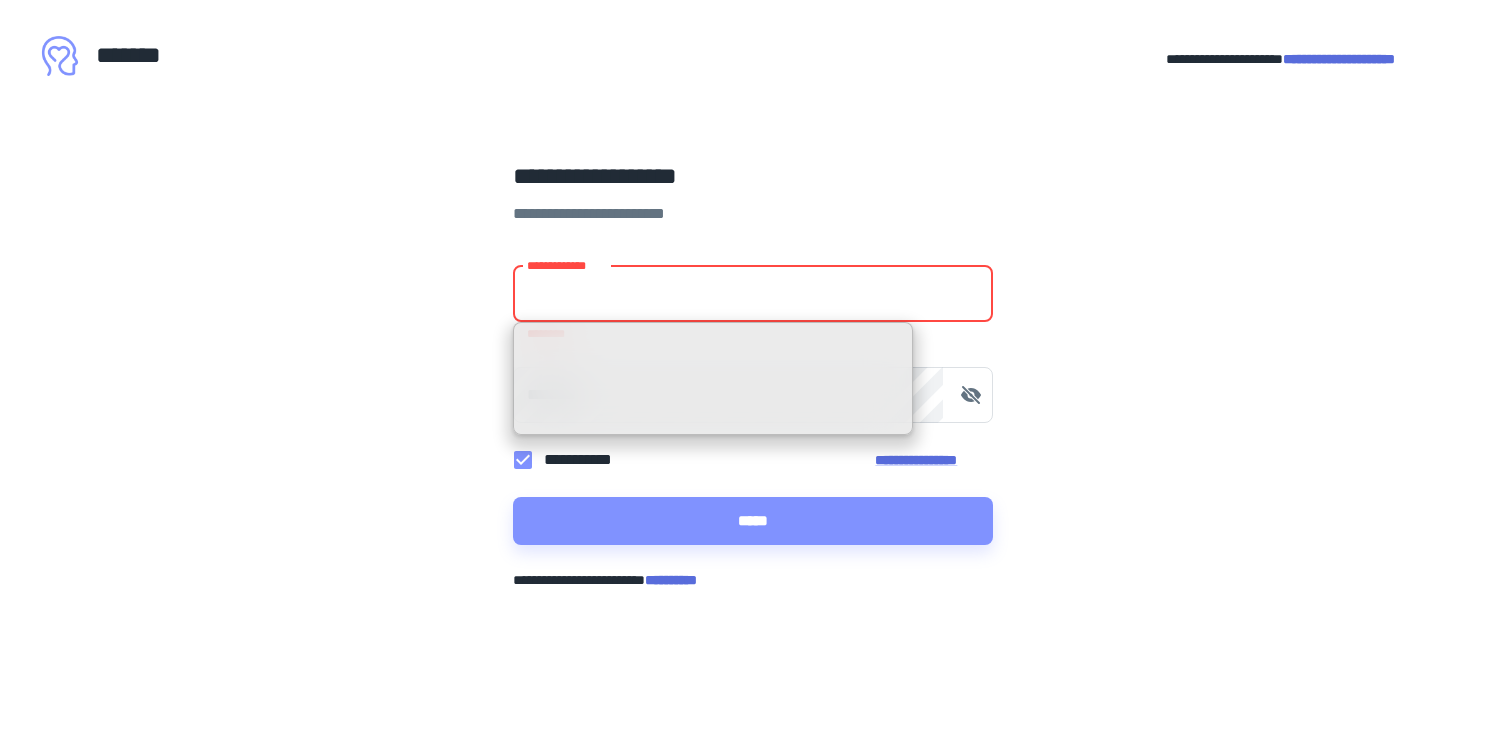 scroll, scrollTop: 0, scrollLeft: 0, axis: both 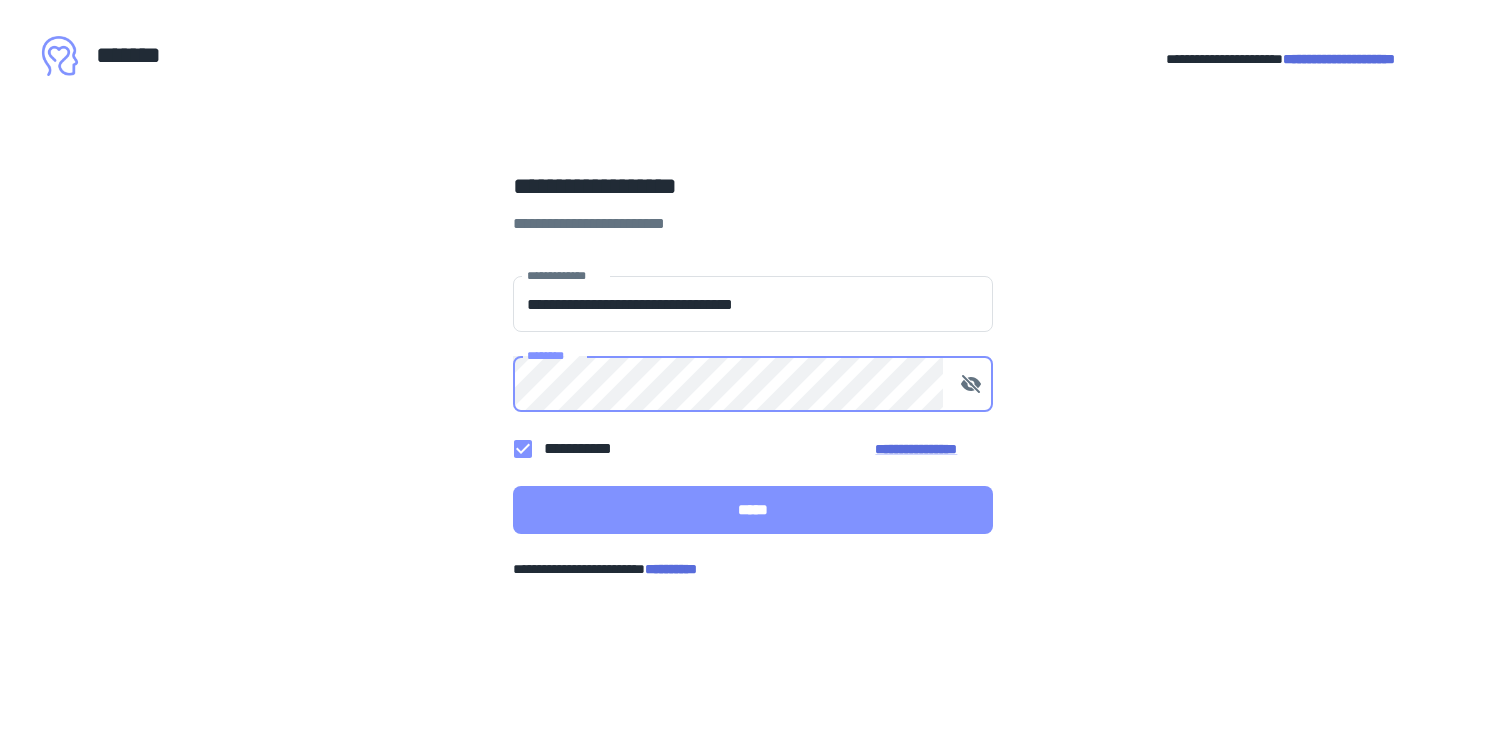 click on "*****" at bounding box center (753, 510) 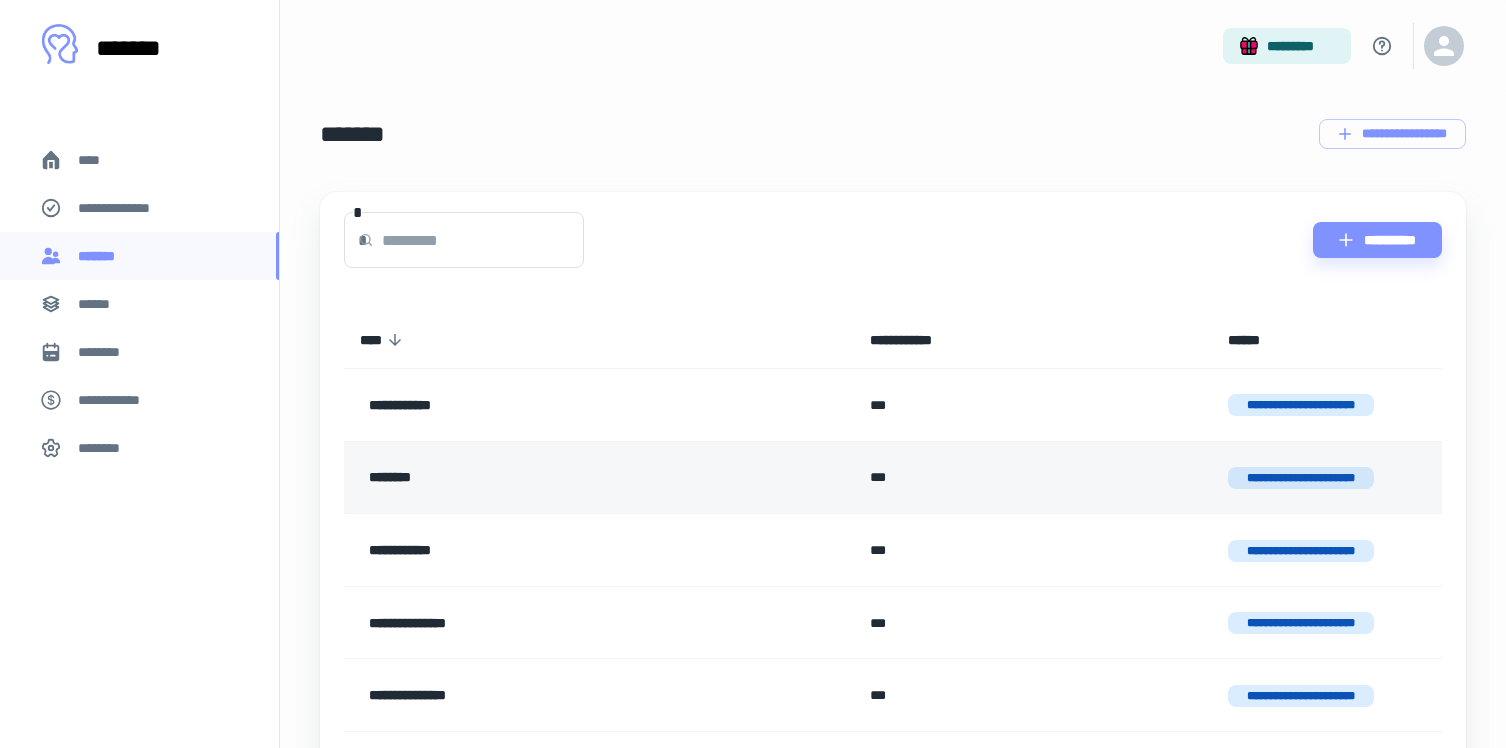 click on "********" at bounding box center (541, 478) 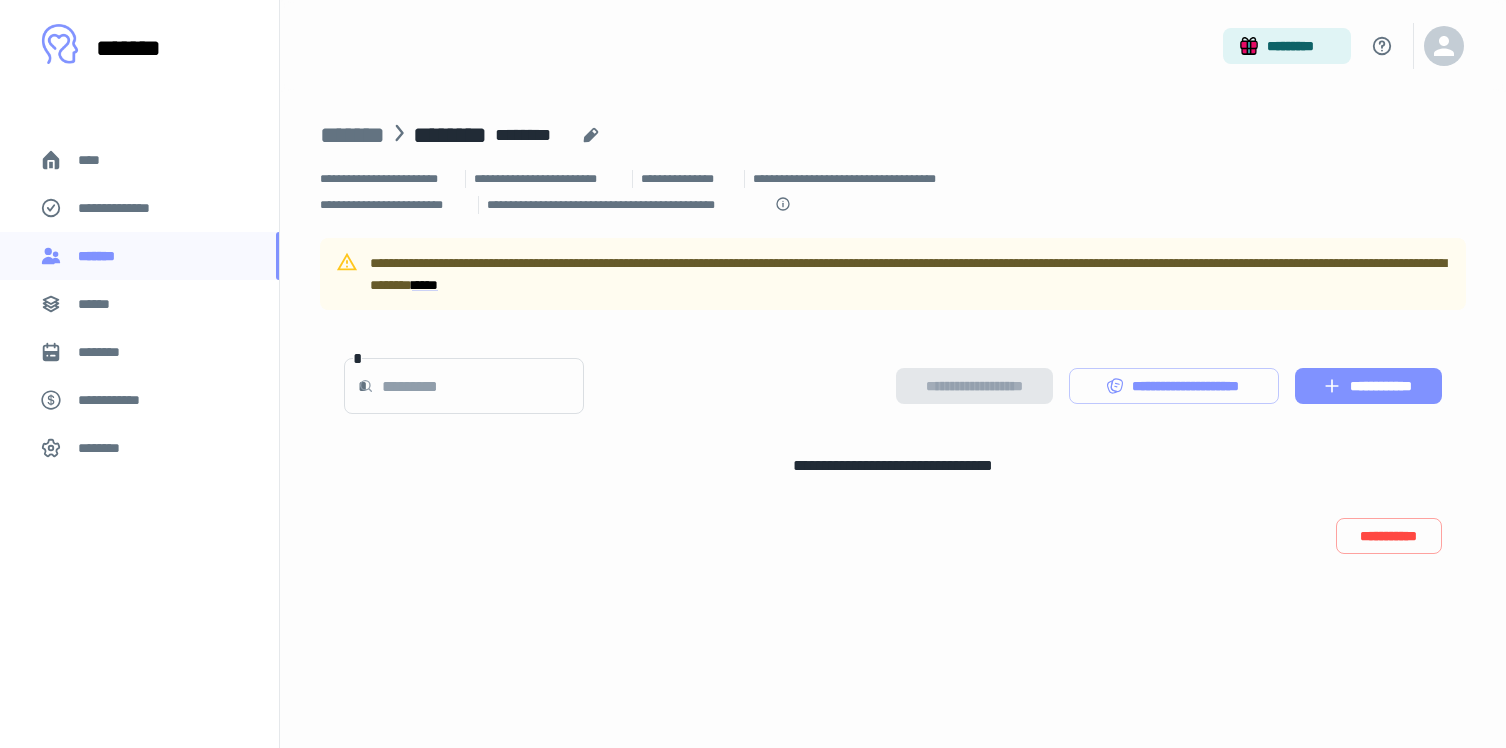 click on "**********" at bounding box center [1368, 386] 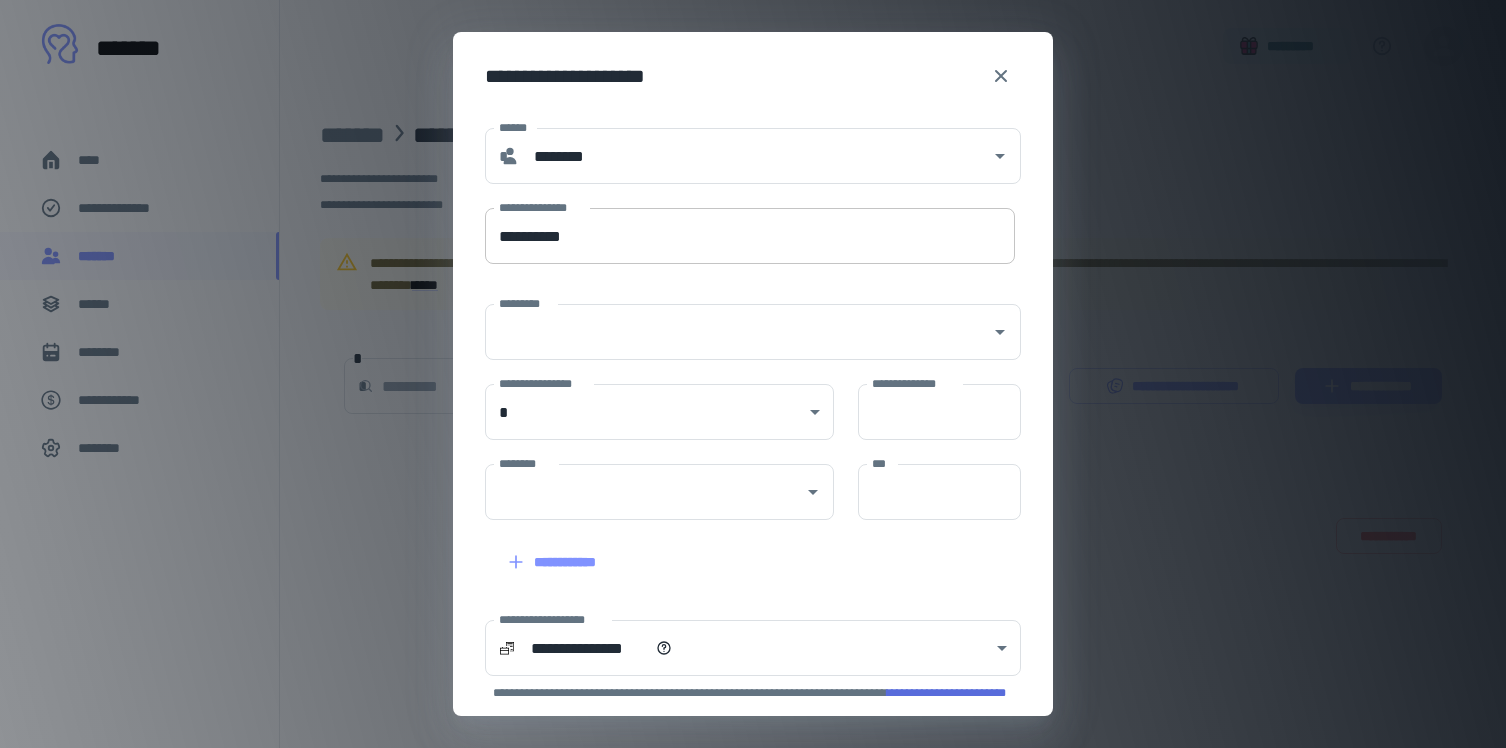 click on "**********" at bounding box center [750, 236] 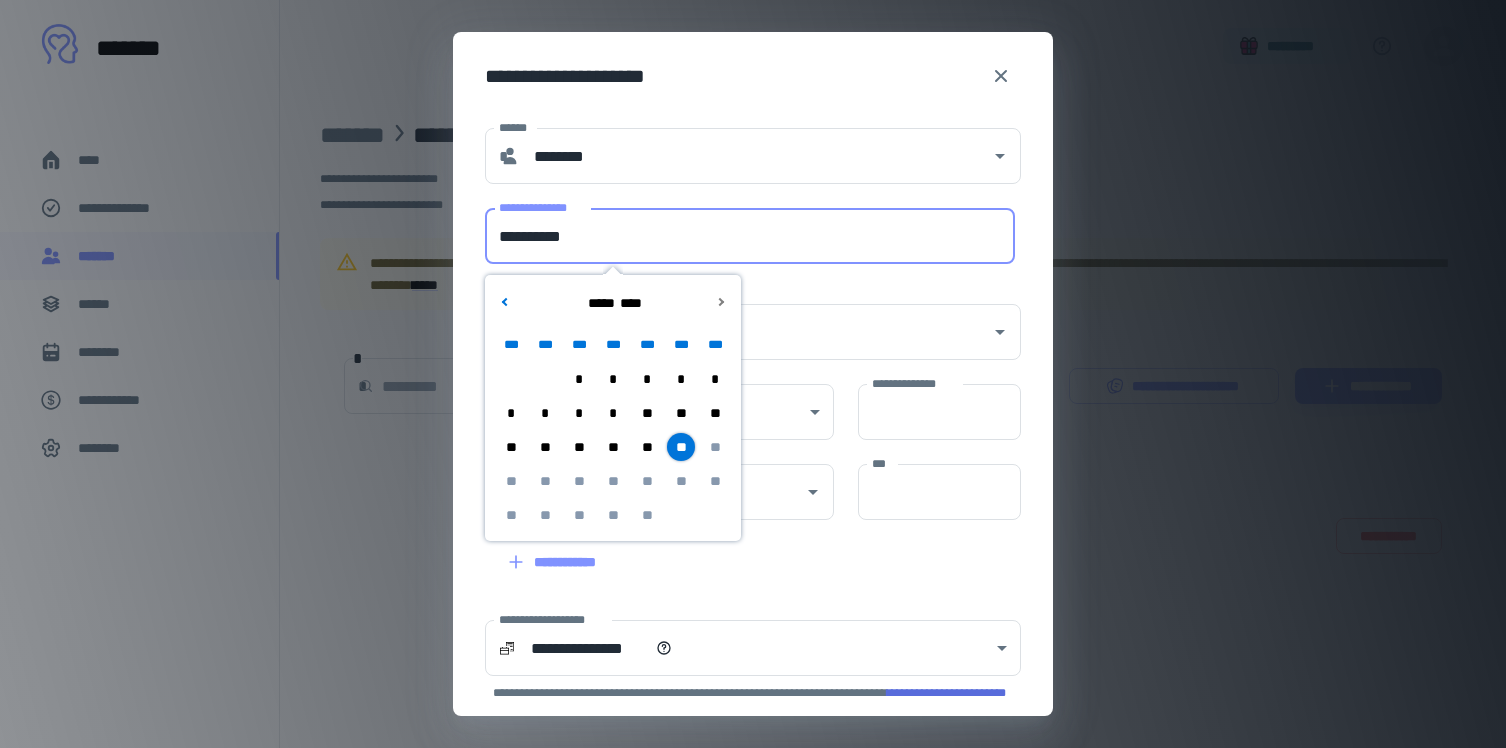 click on "**" at bounding box center (647, 447) 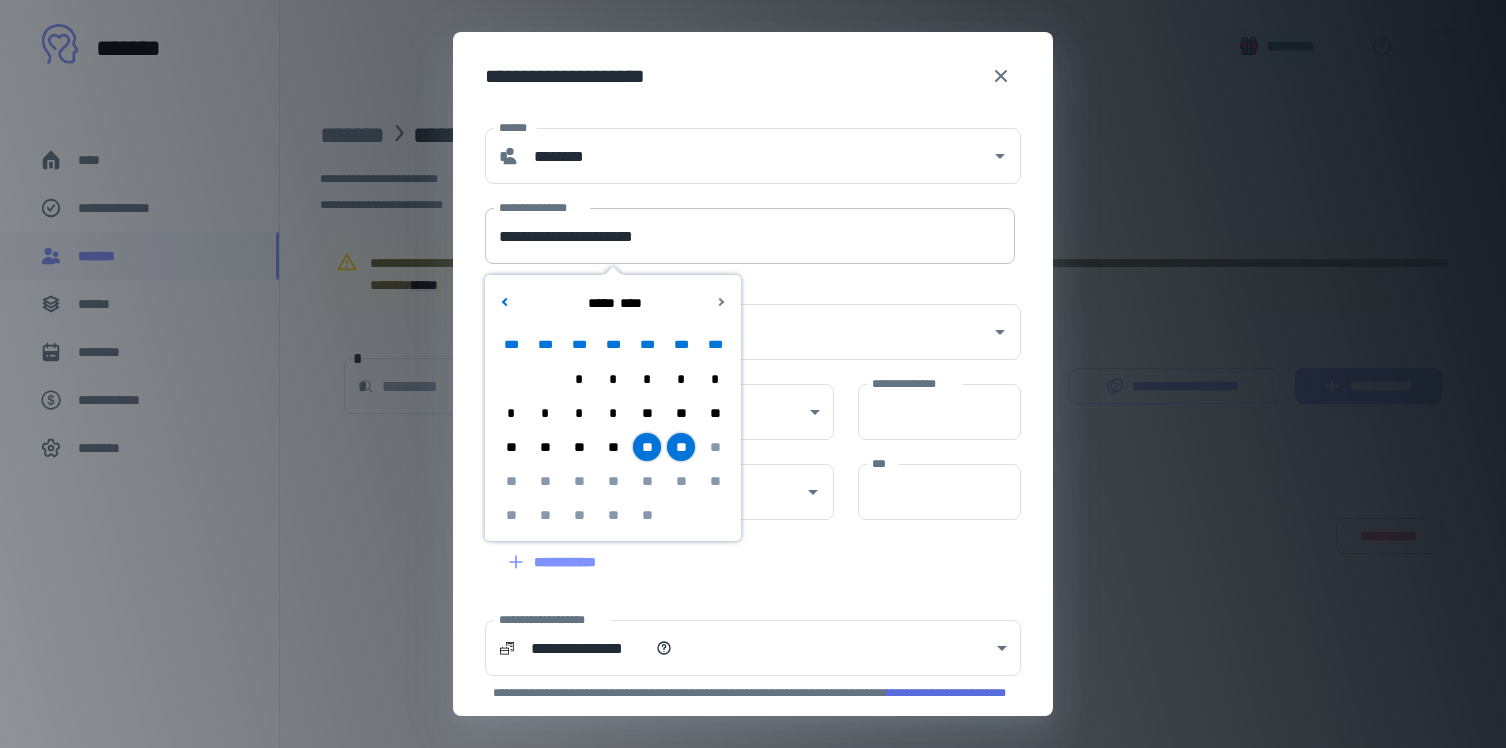 click on "**********" at bounding box center (750, 236) 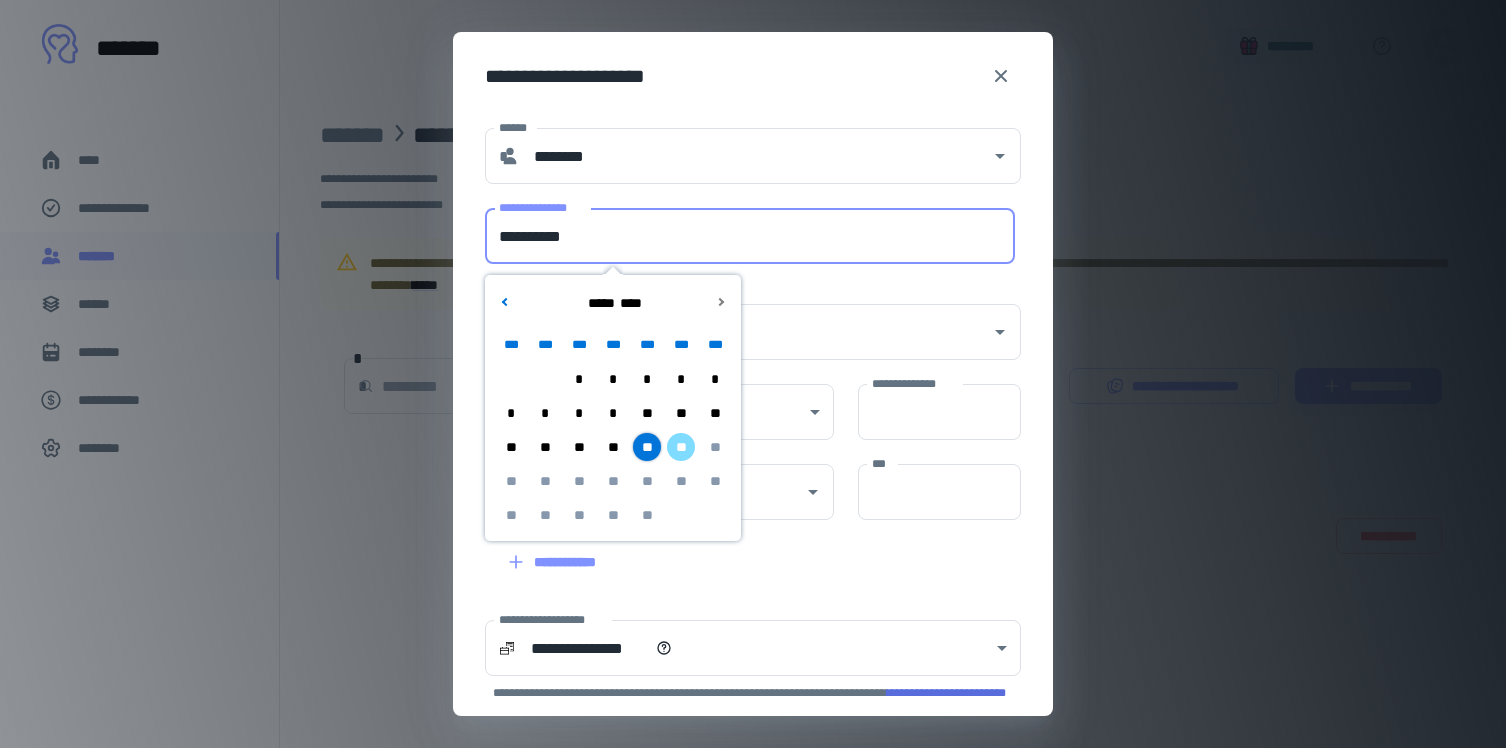 type on "**********" 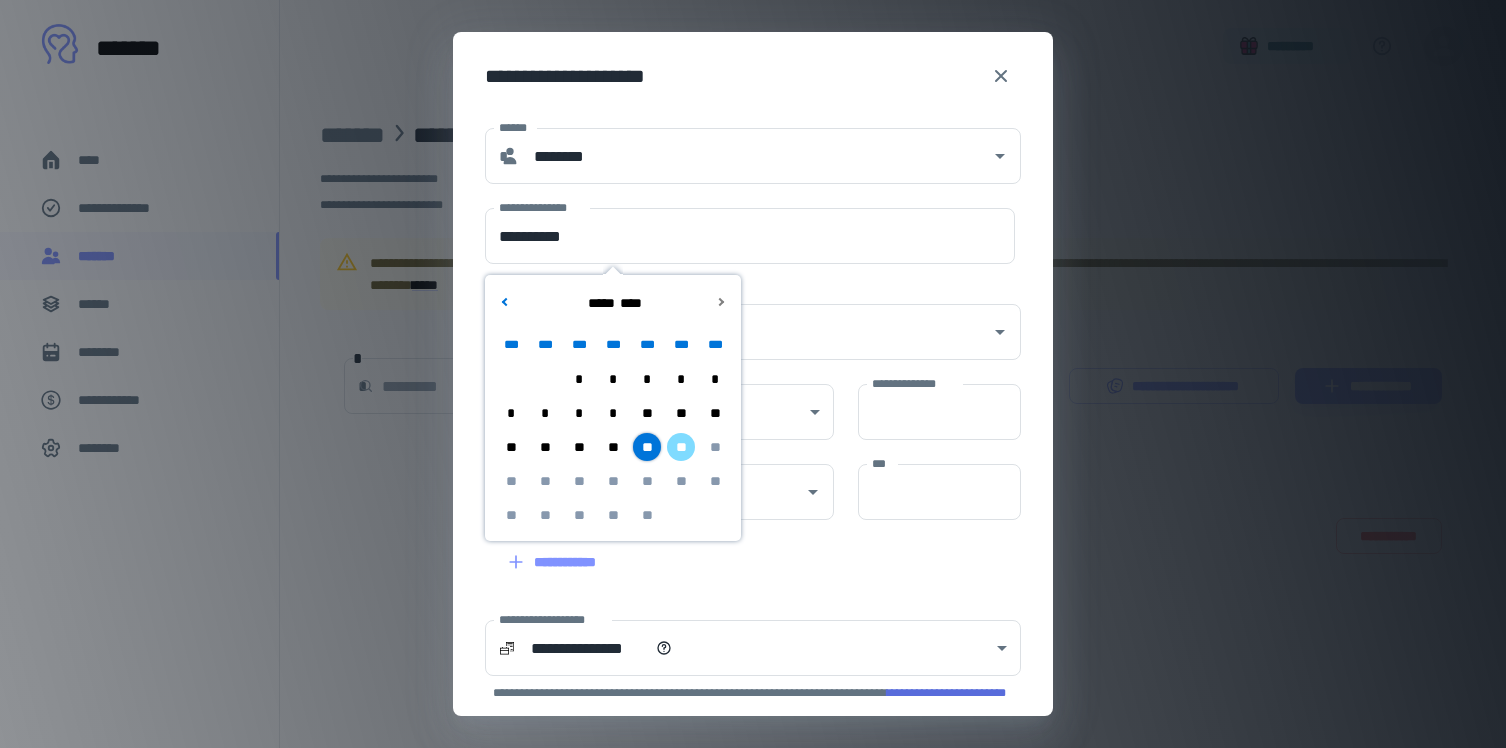 click on "**********" at bounding box center [753, 607] 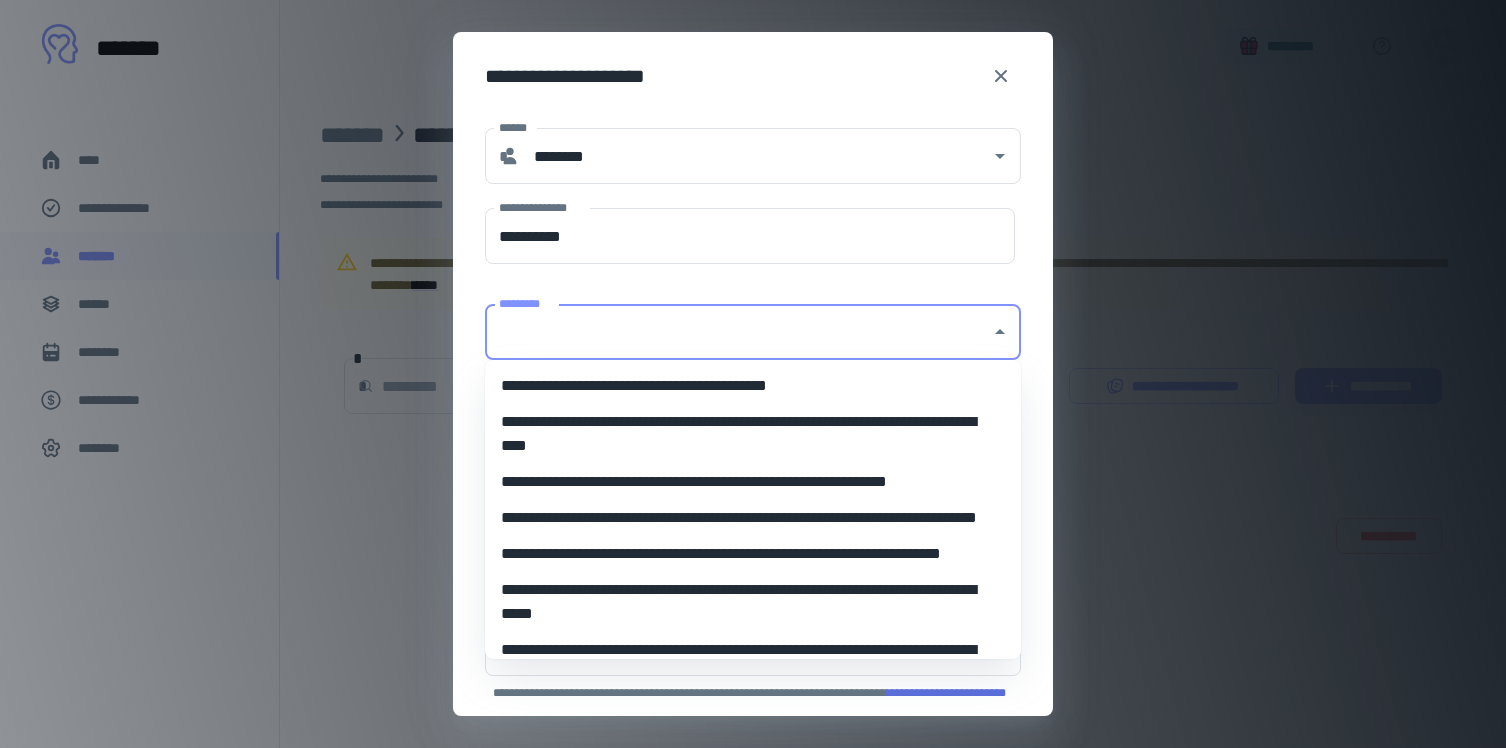 click on "*********" at bounding box center (738, 332) 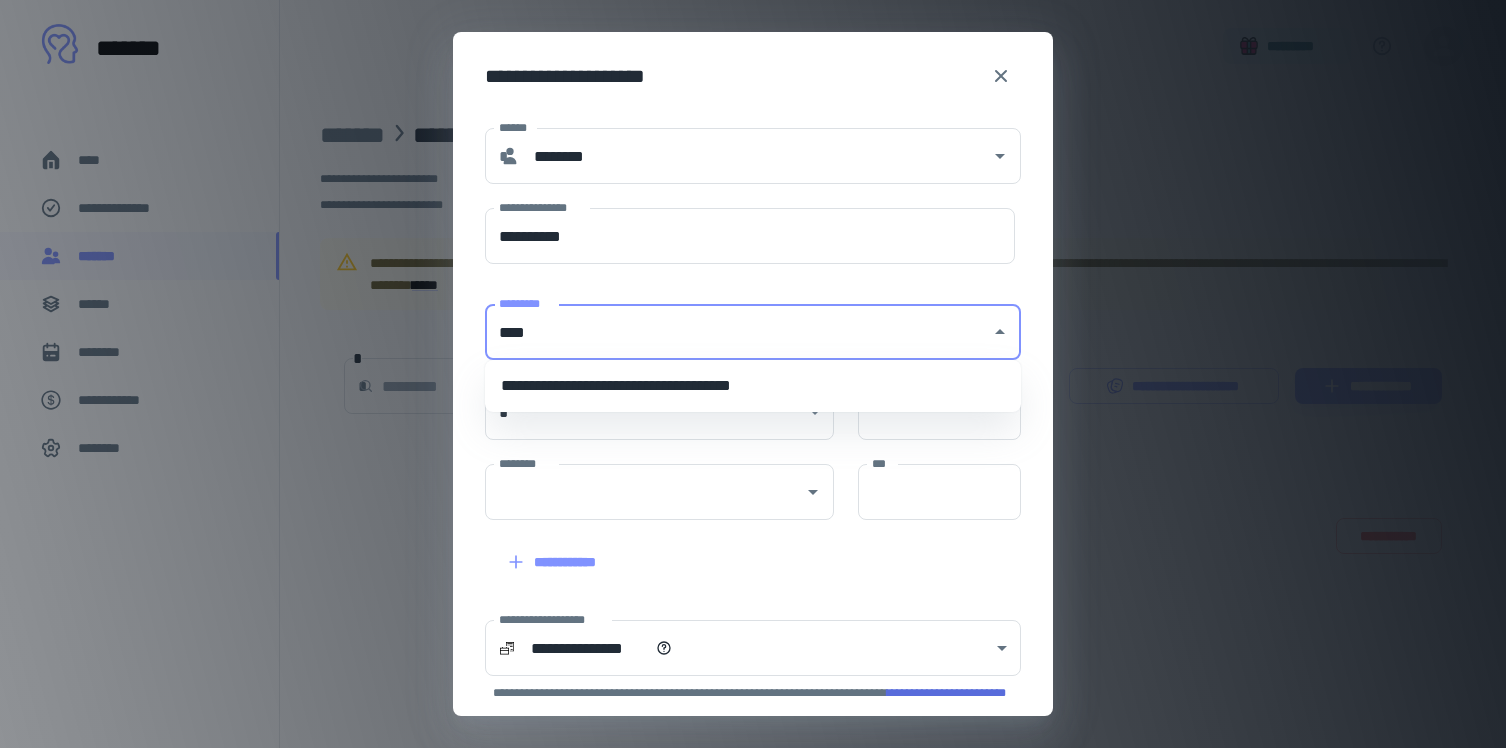 click on "**********" at bounding box center [753, 386] 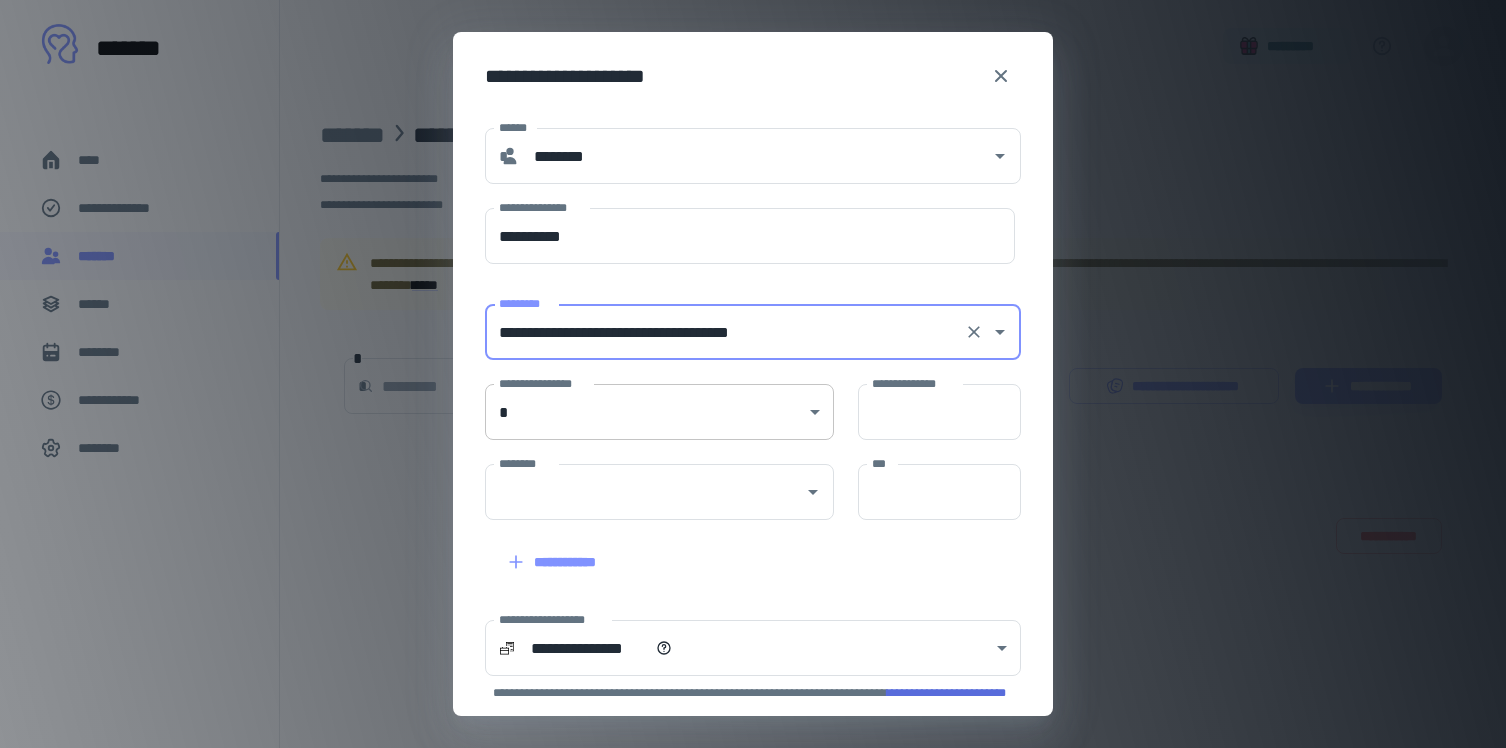 type on "**********" 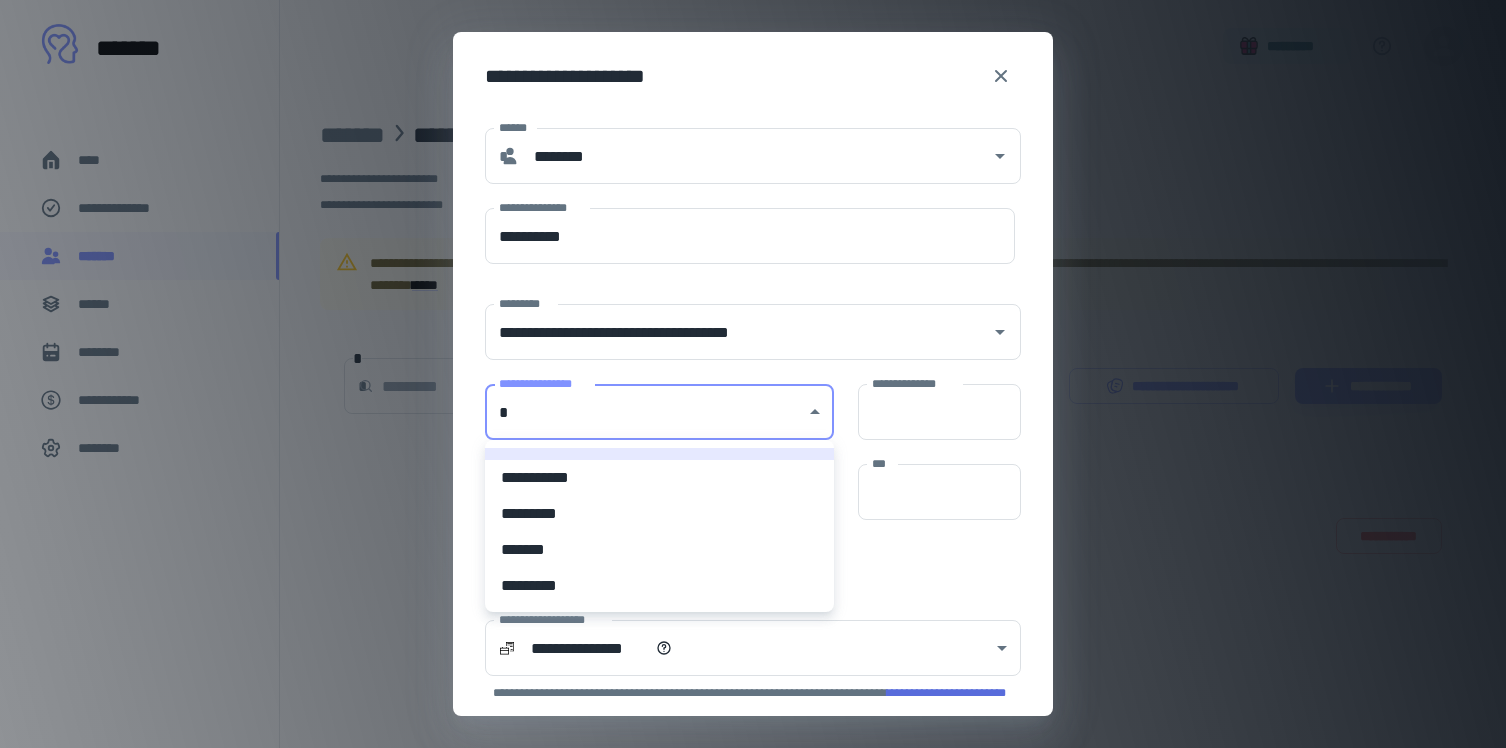 click on "**********" at bounding box center [753, 374] 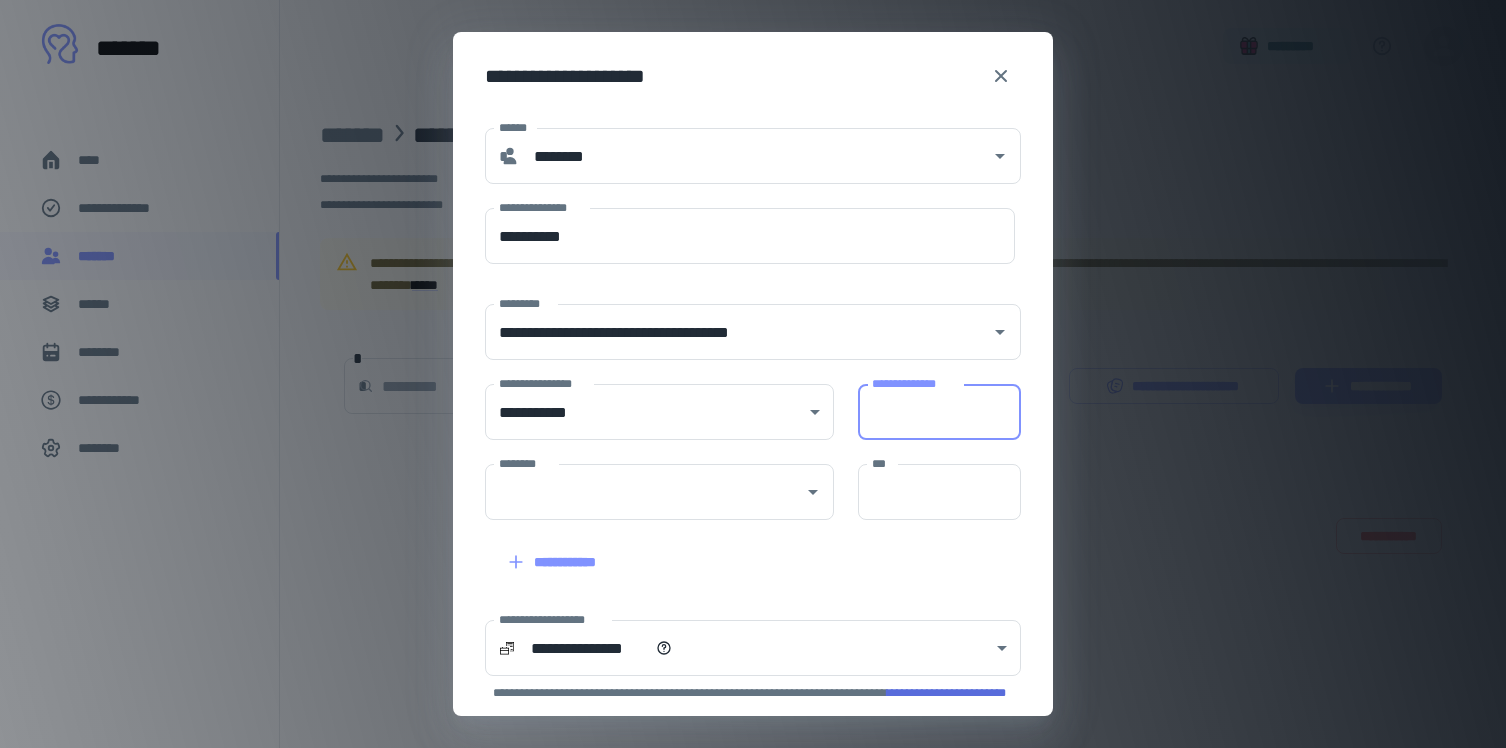 click on "**********" at bounding box center [939, 412] 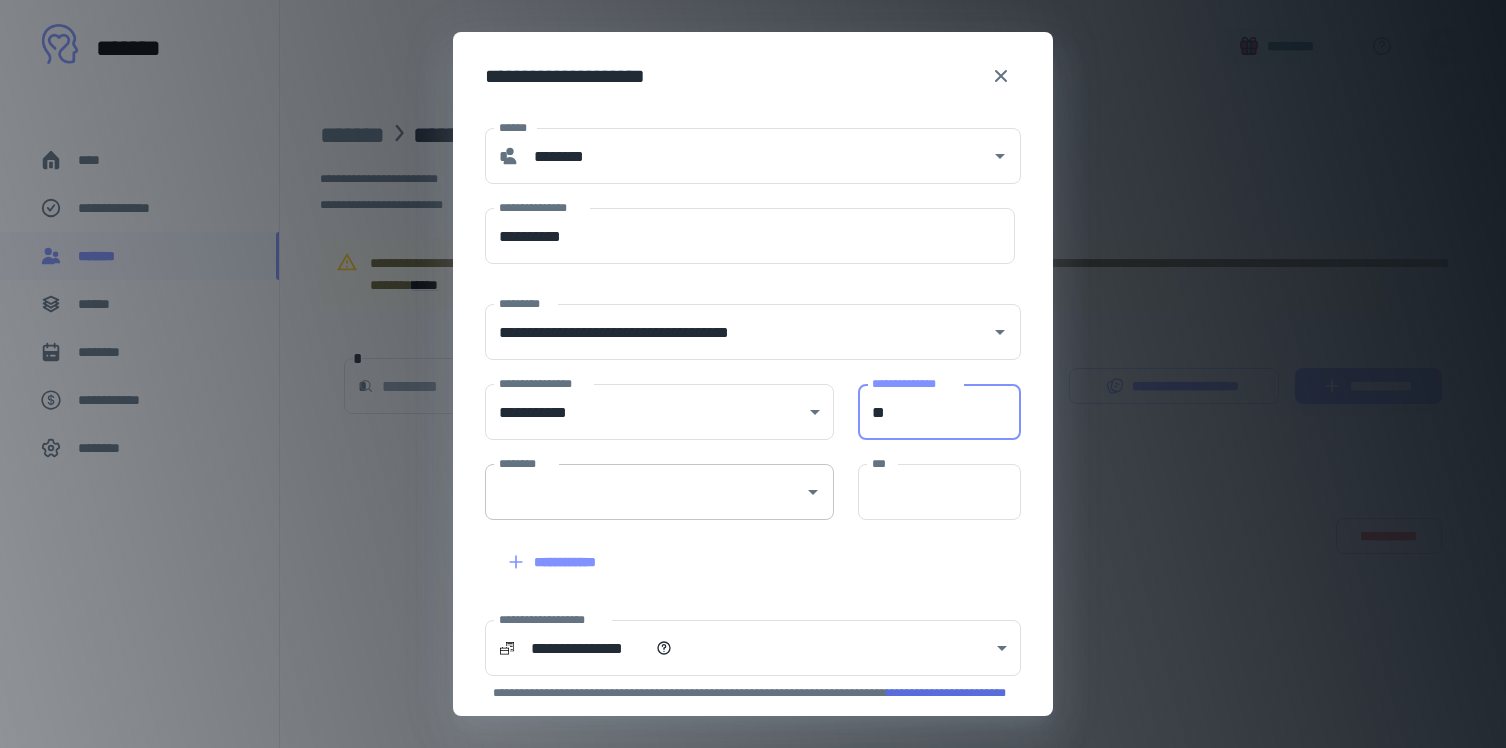 type on "**" 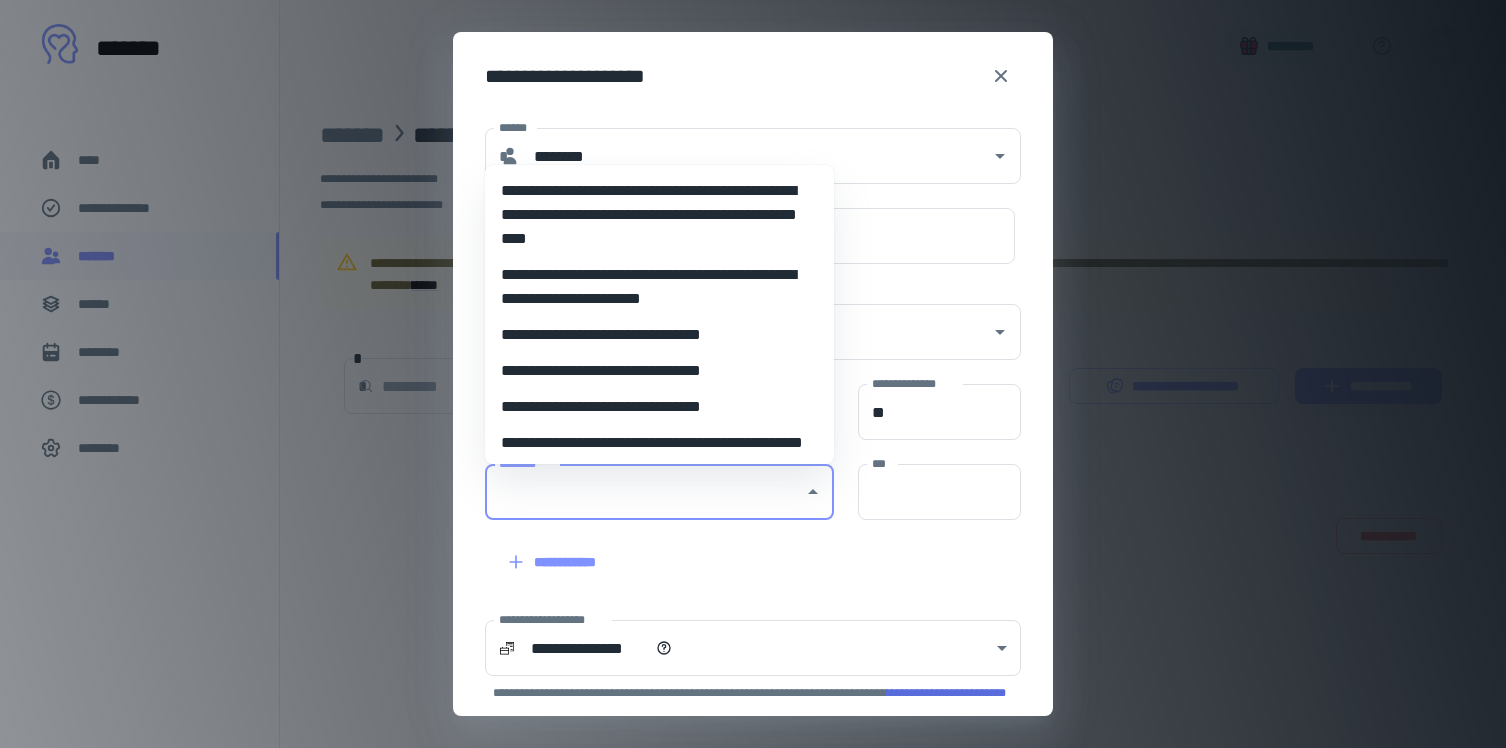 click on "********" at bounding box center (644, 492) 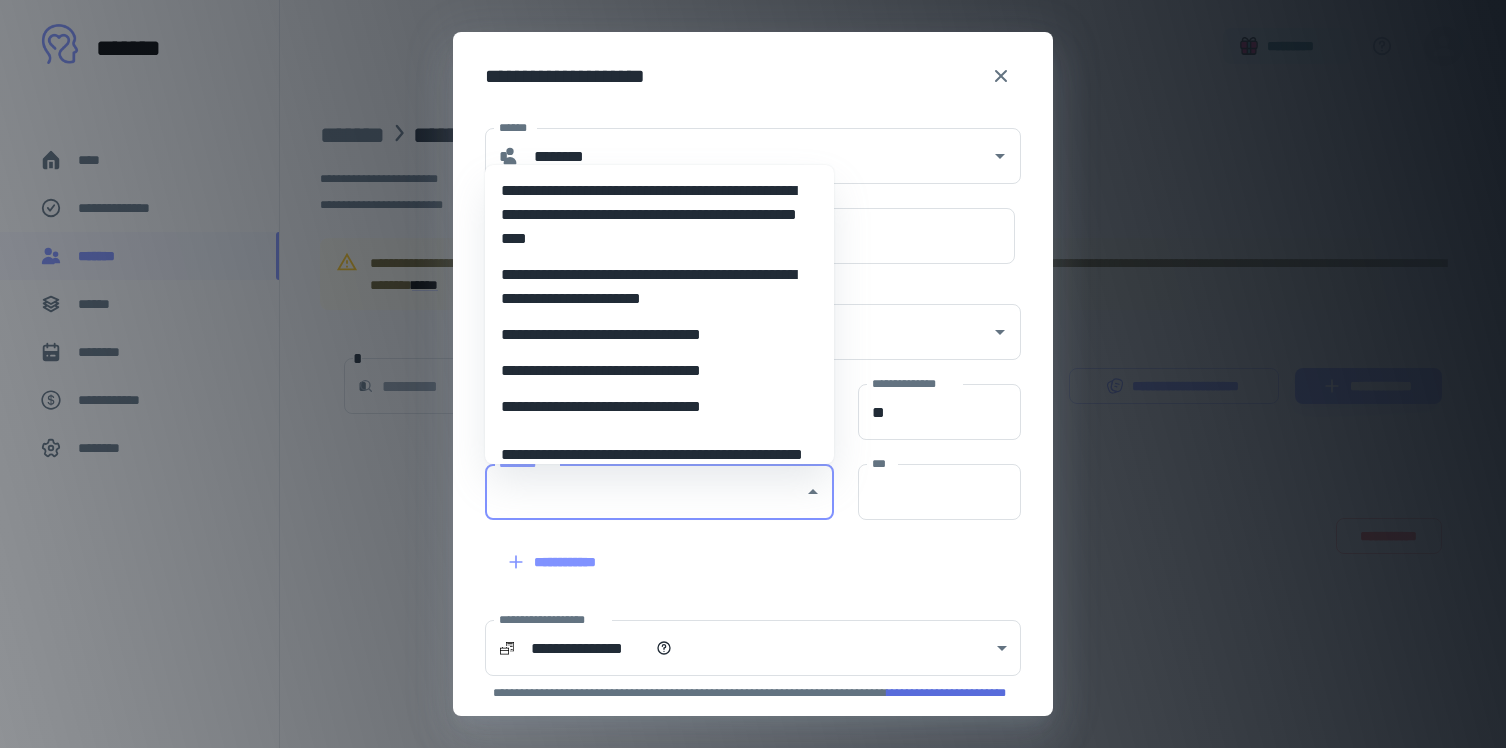 click on "**********" at bounding box center [659, 407] 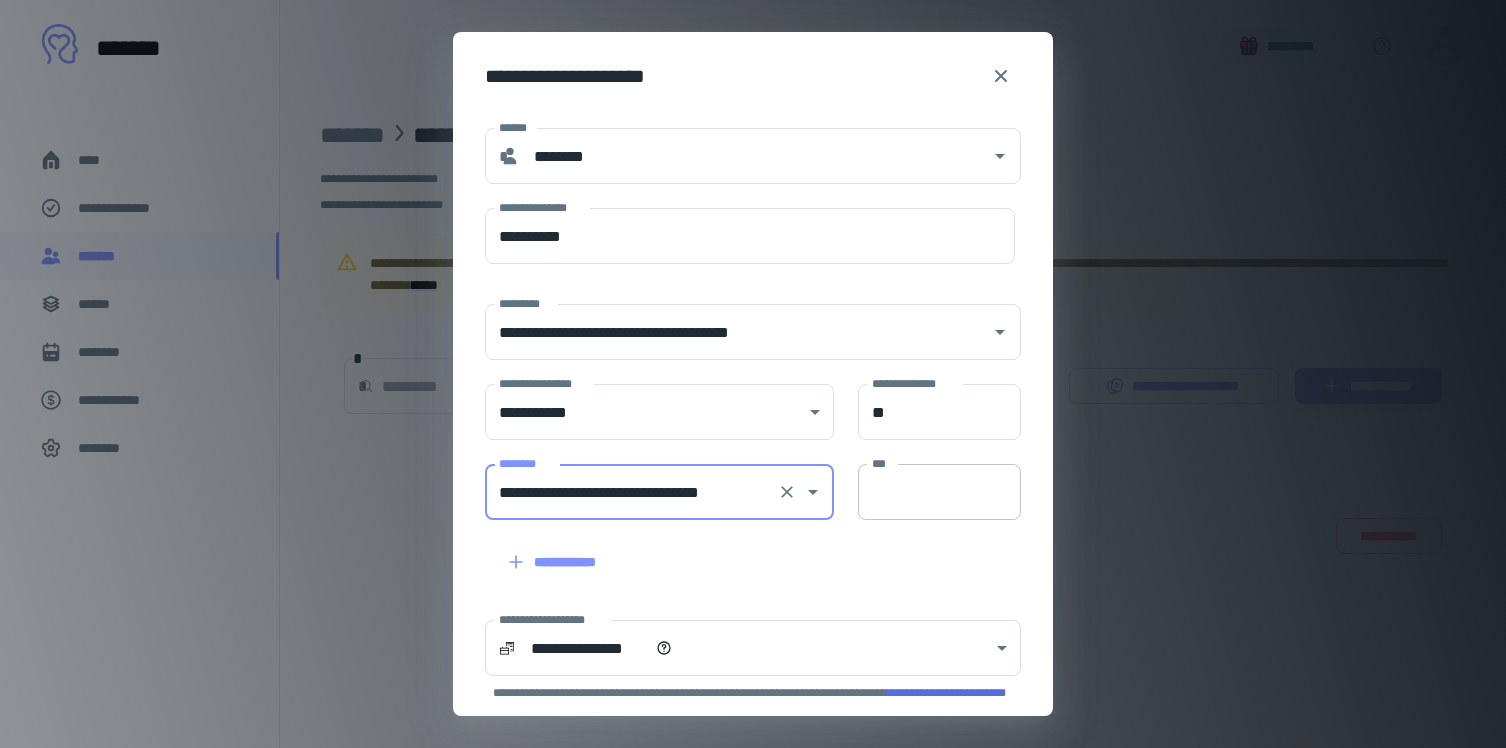 click on "***" at bounding box center [939, 492] 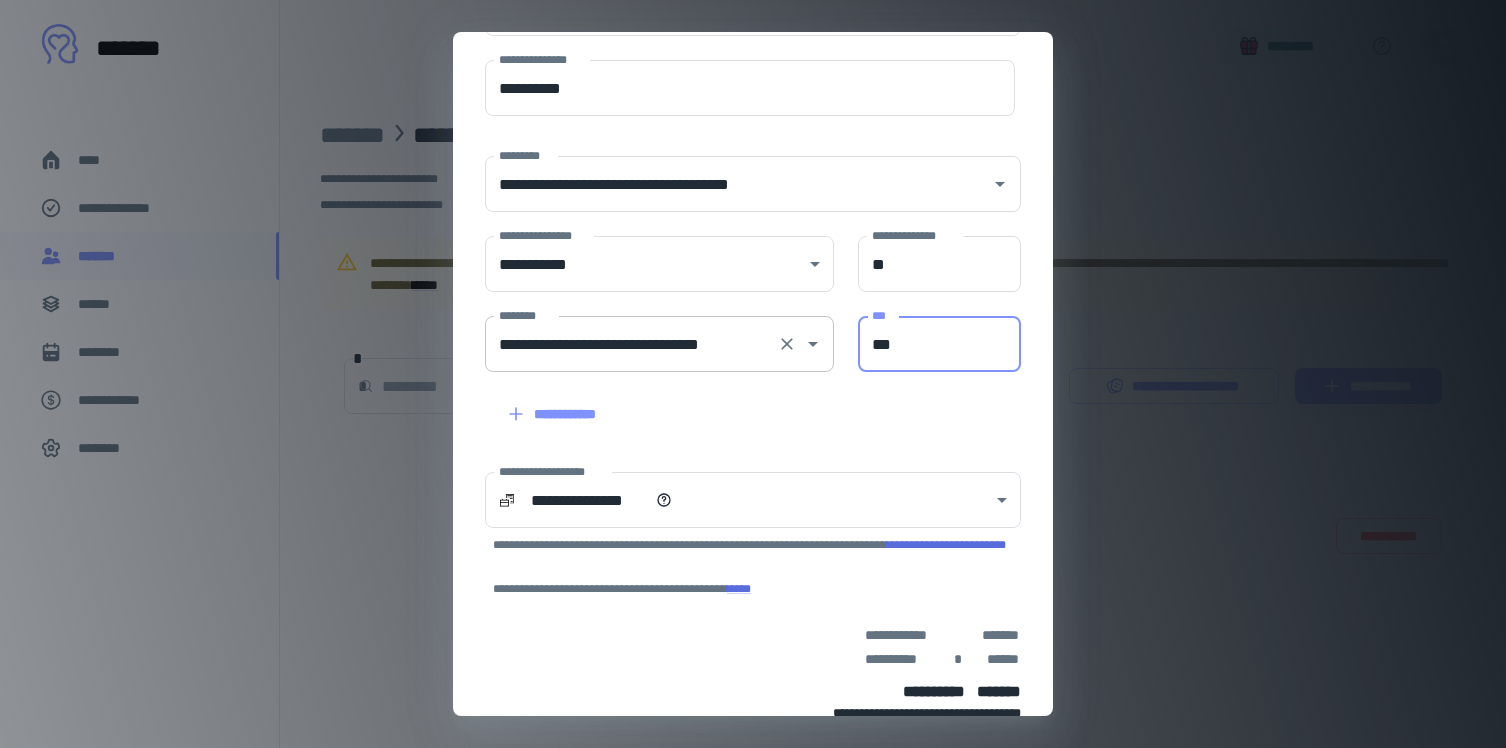 scroll, scrollTop: 156, scrollLeft: 0, axis: vertical 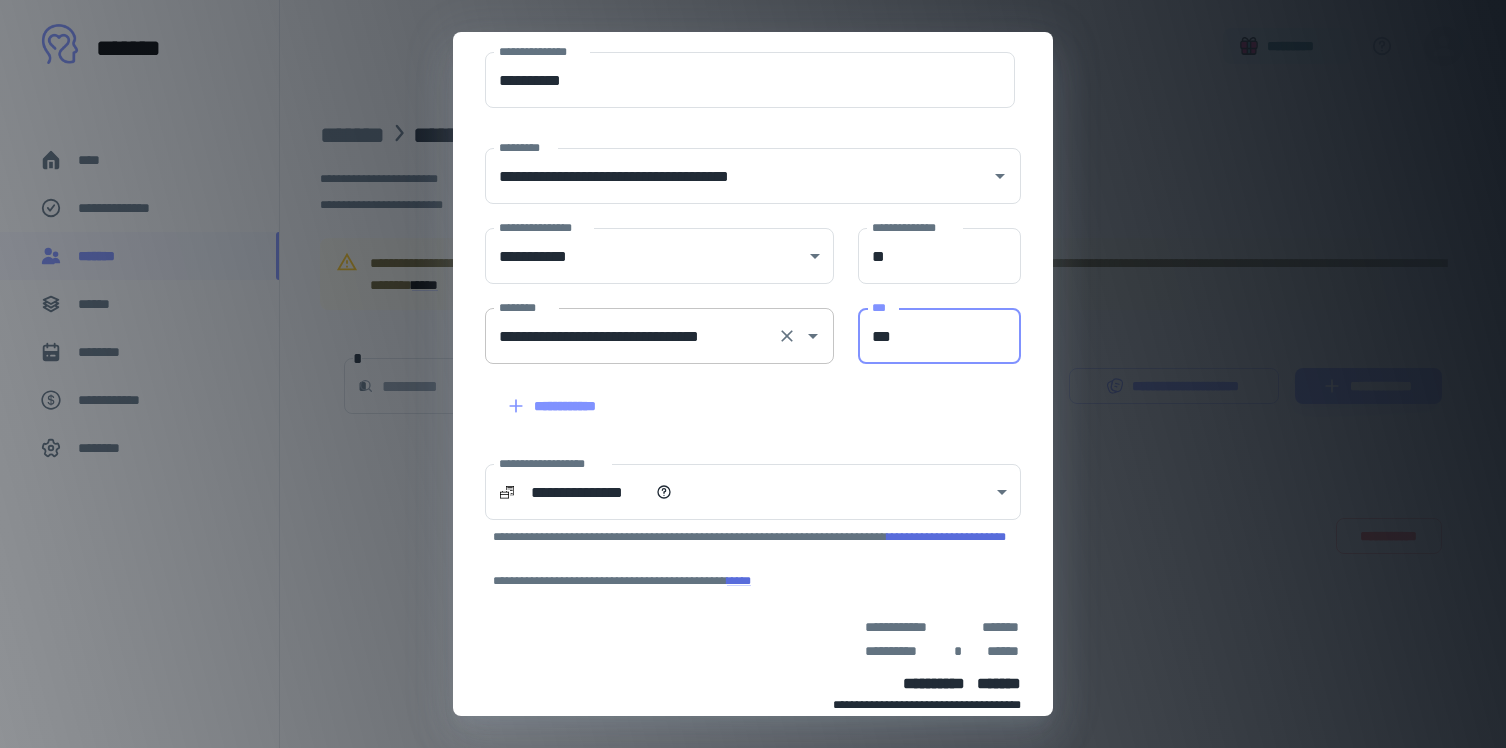 type on "***" 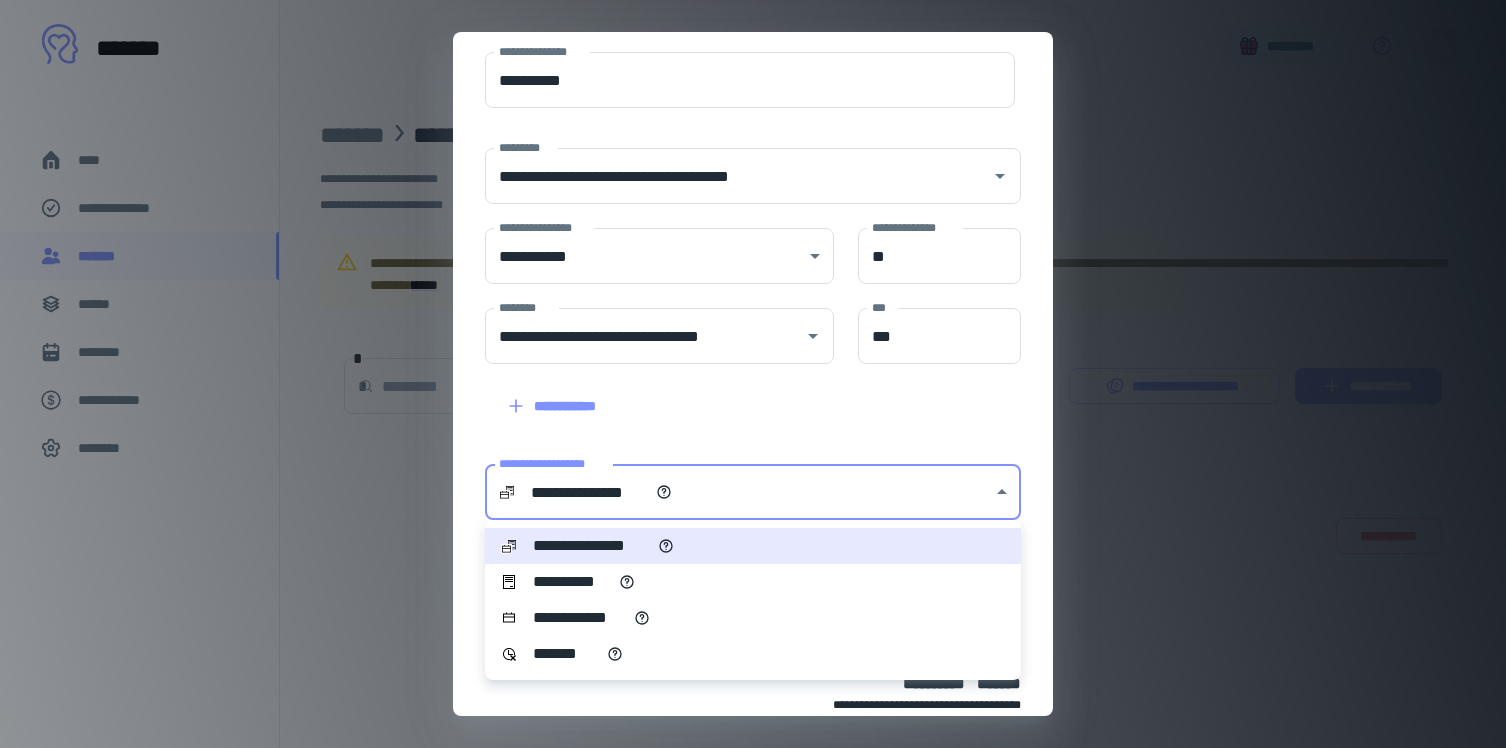 click on "**********" at bounding box center (753, 582) 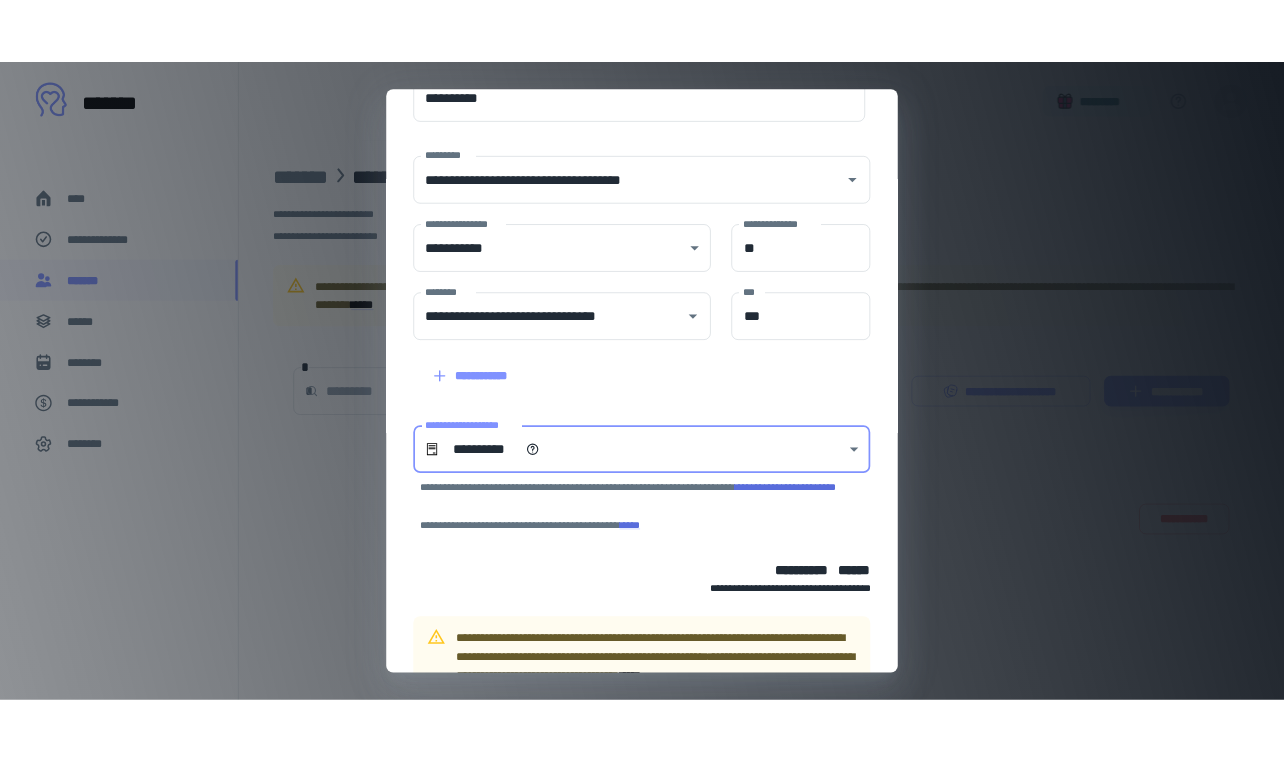 scroll, scrollTop: 0, scrollLeft: 0, axis: both 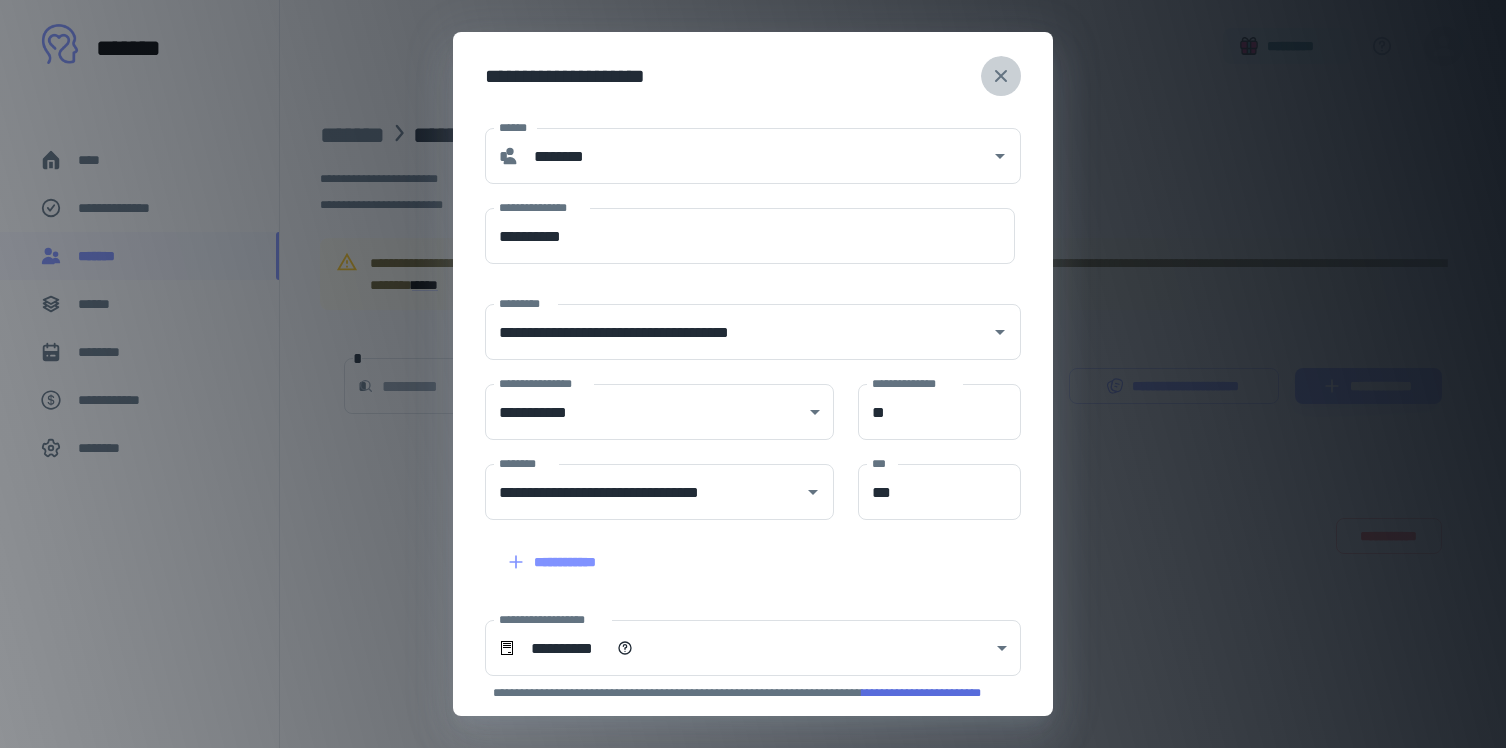 click 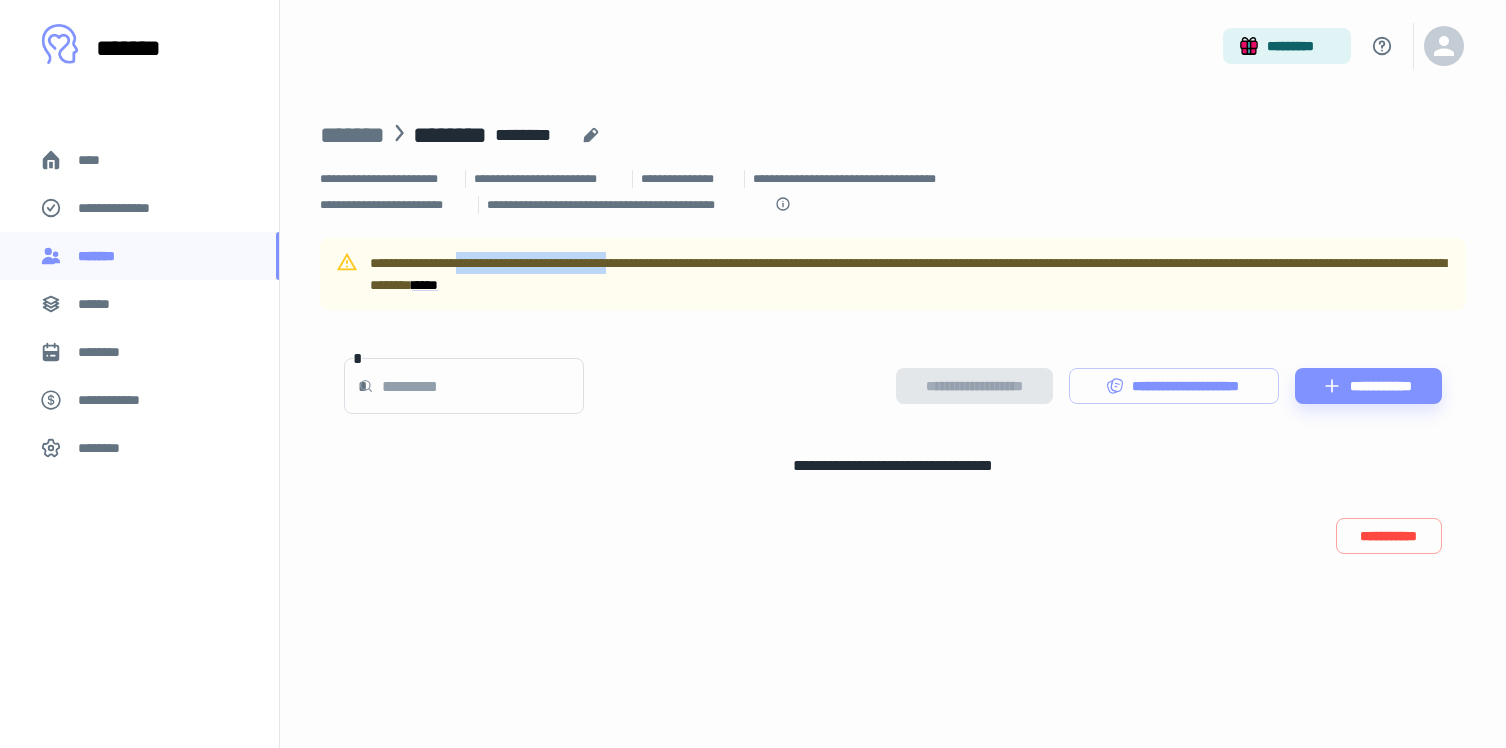 drag, startPoint x: 487, startPoint y: 261, endPoint x: 689, endPoint y: 263, distance: 202.0099 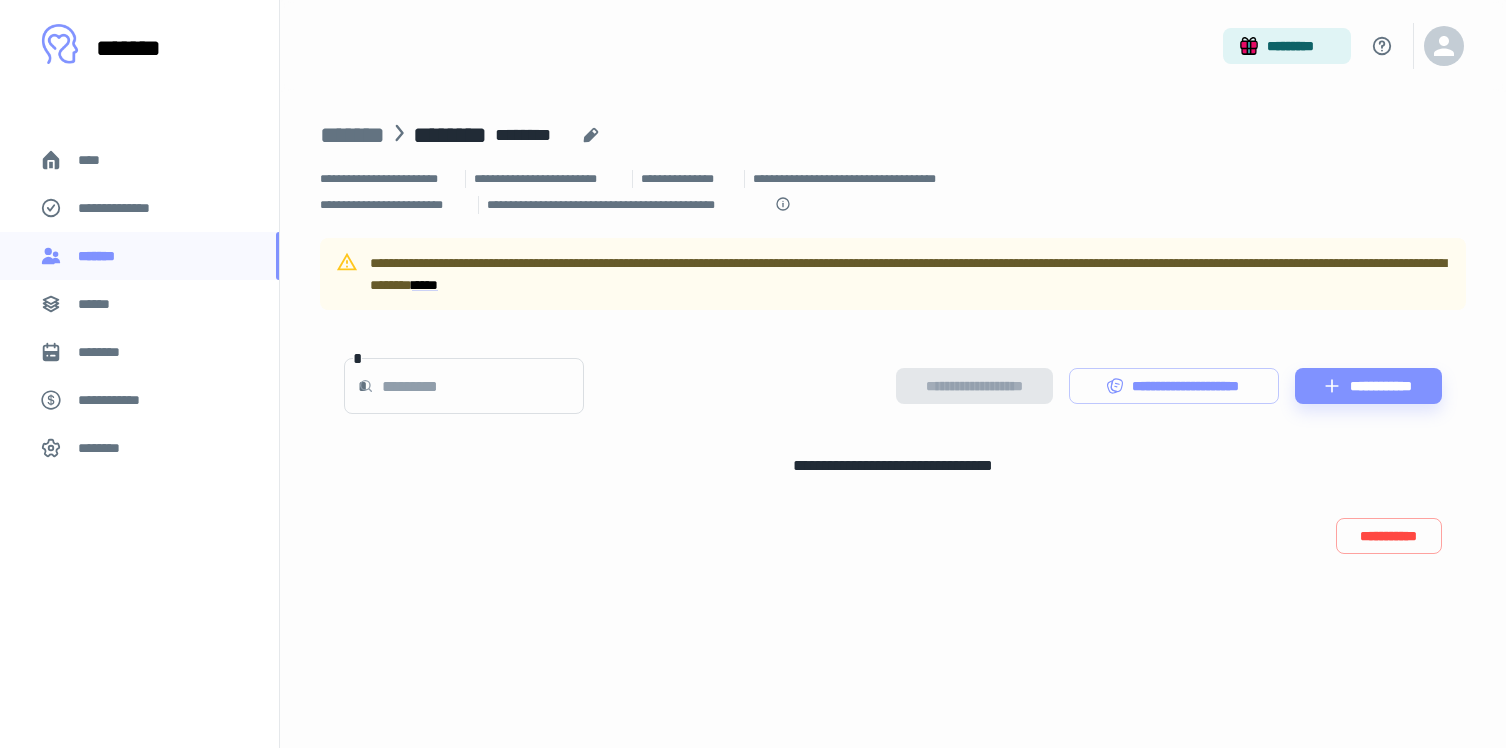 click on "*********" at bounding box center (893, 46) 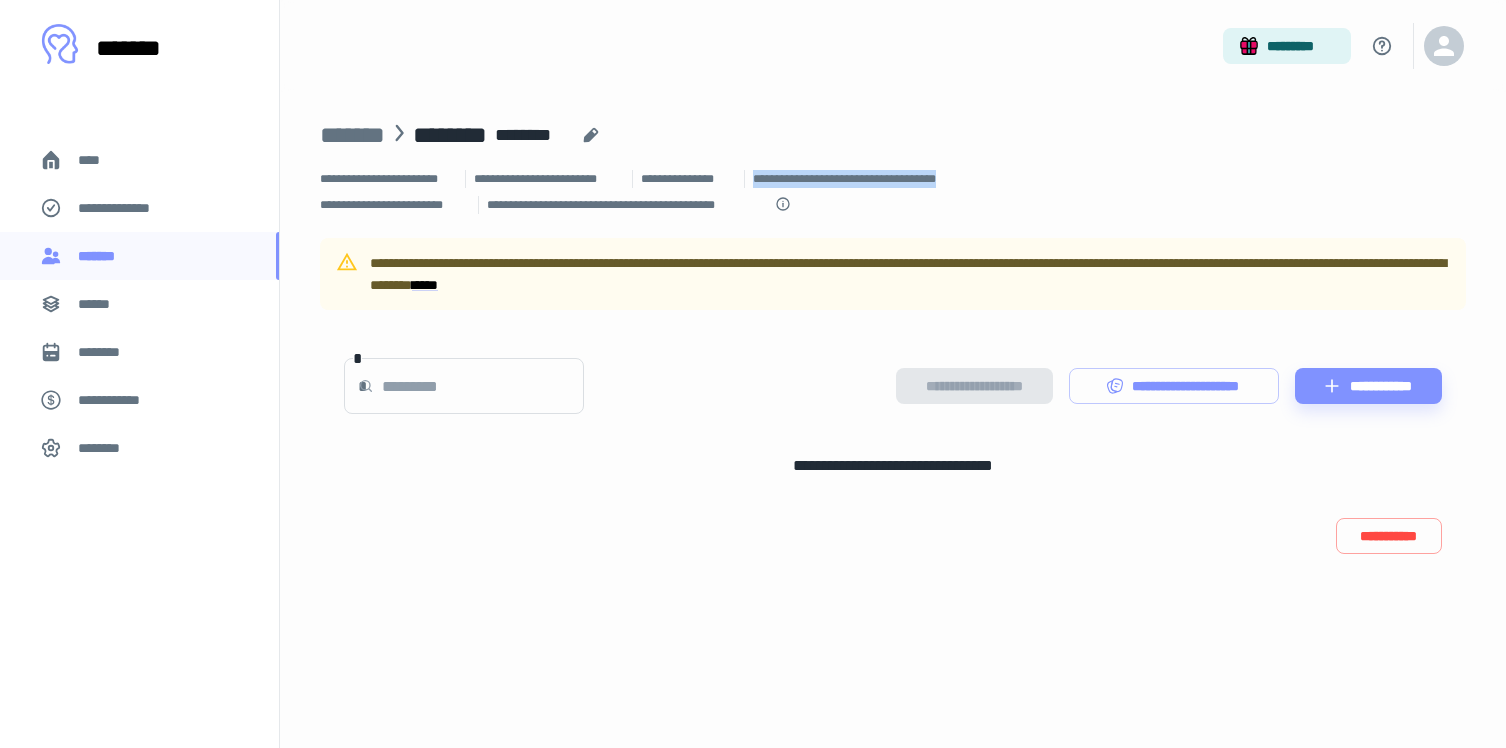 drag, startPoint x: 754, startPoint y: 179, endPoint x: 993, endPoint y: 186, distance: 239.1025 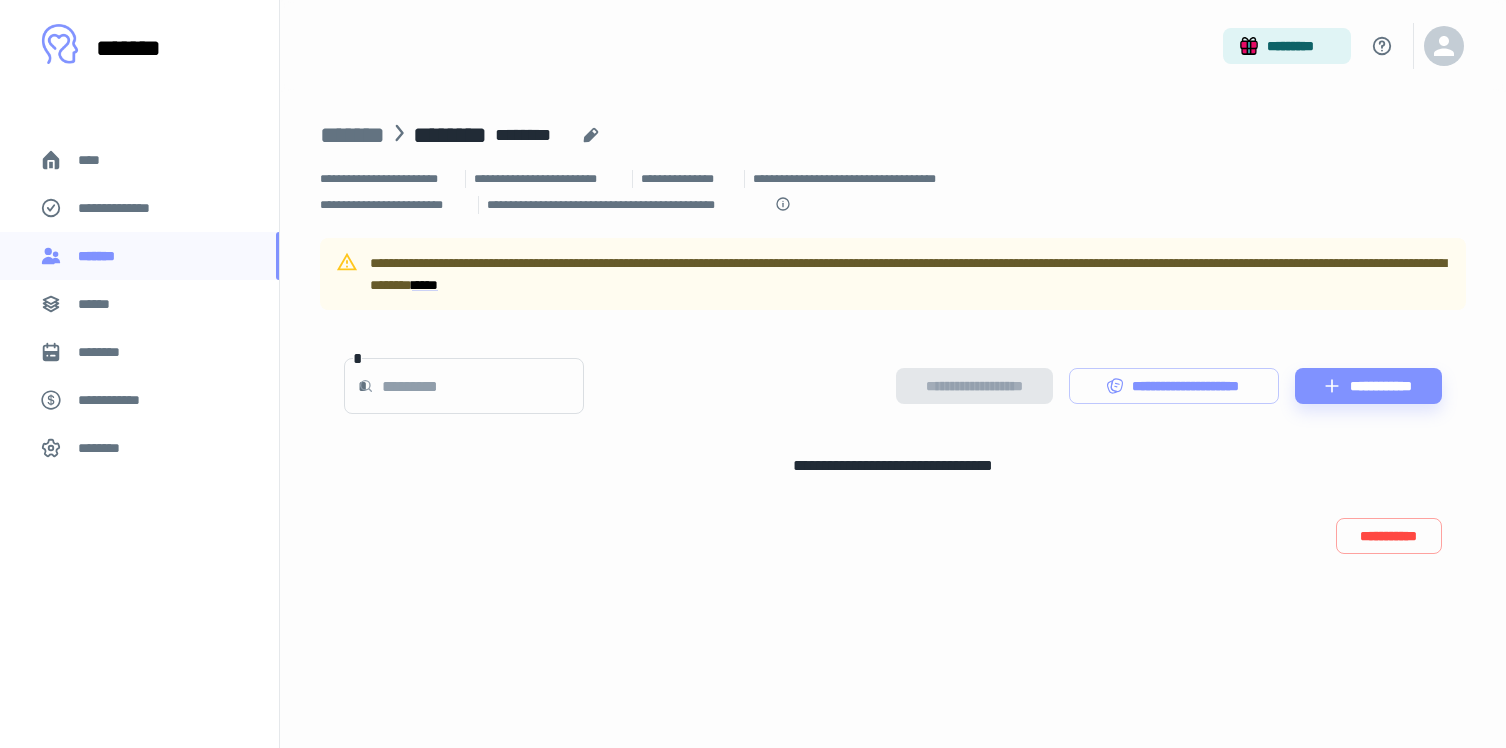 click on "*********" at bounding box center (893, 46) 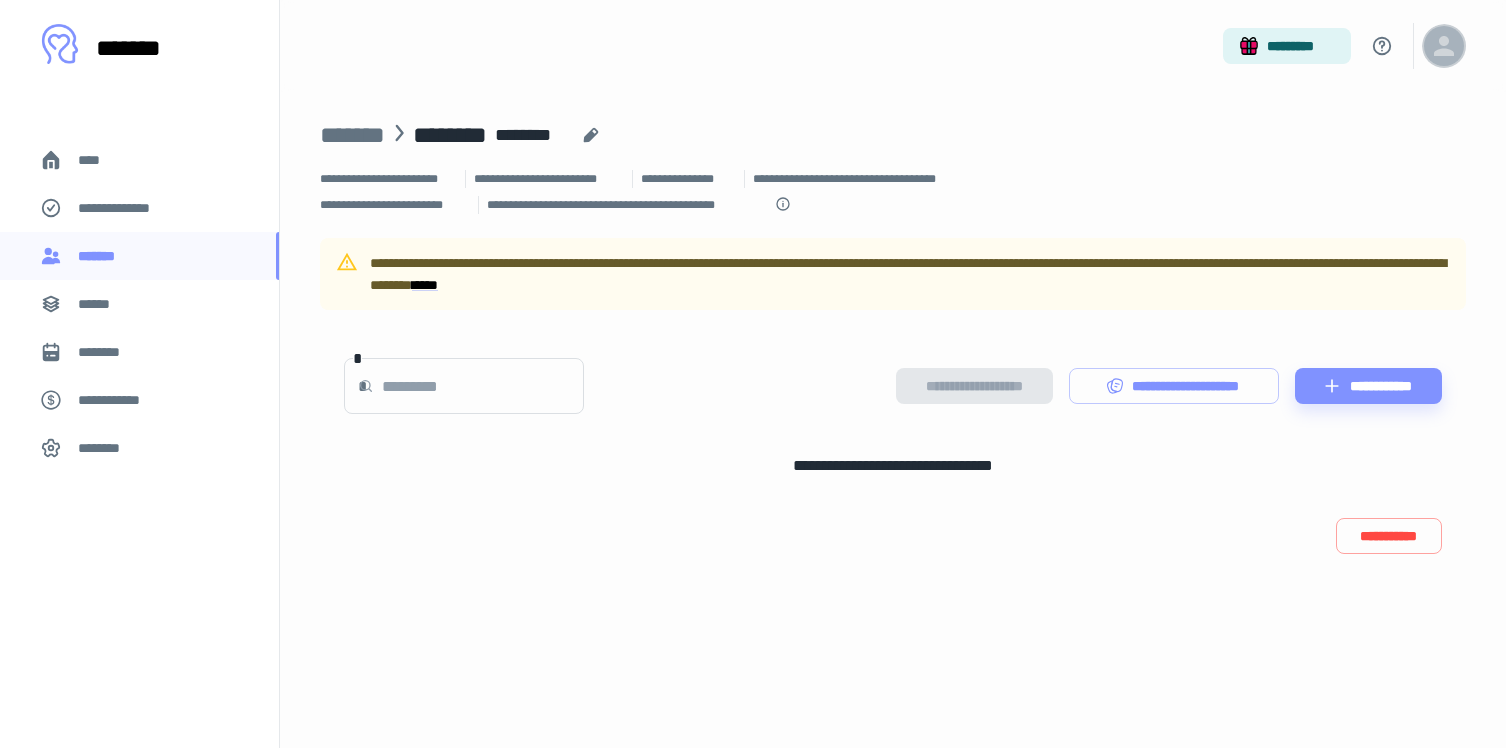 click 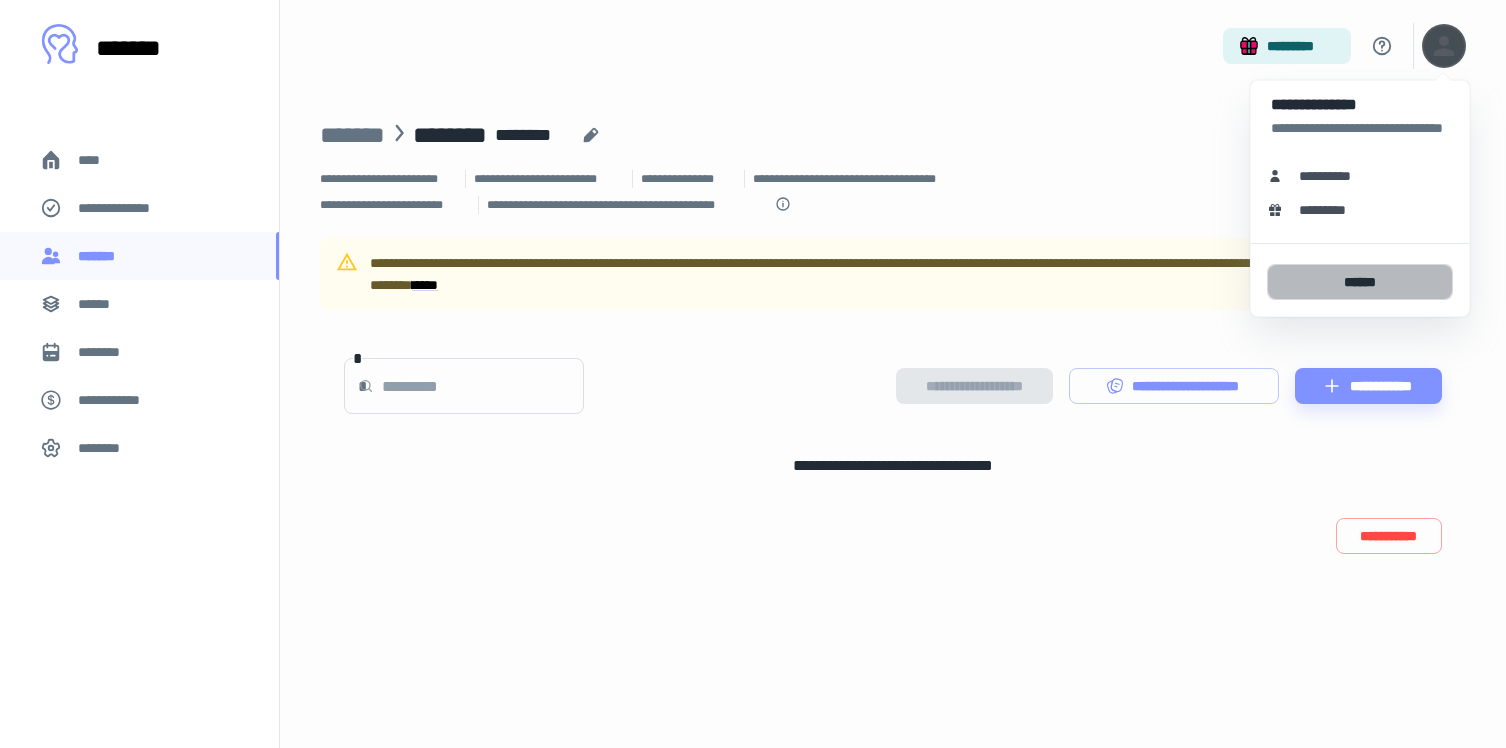 click on "******" at bounding box center [1360, 282] 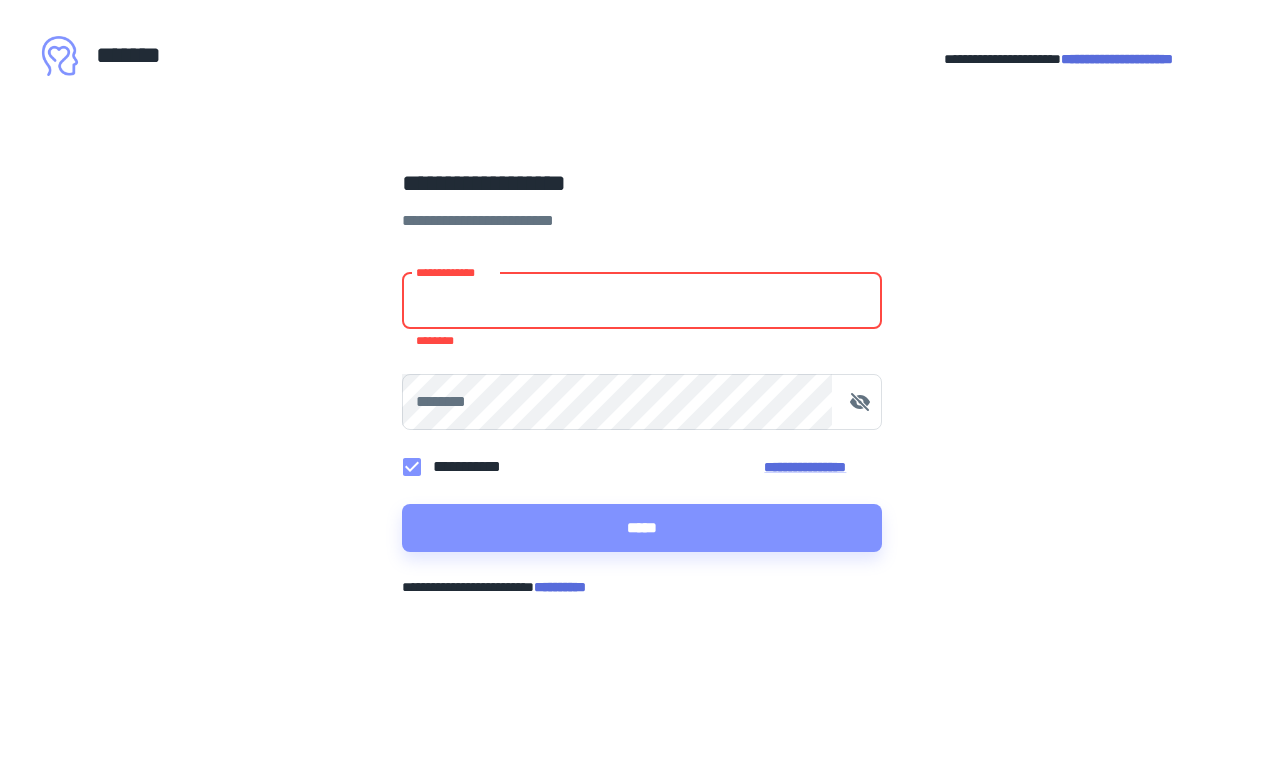 click on "**********" at bounding box center (642, 301) 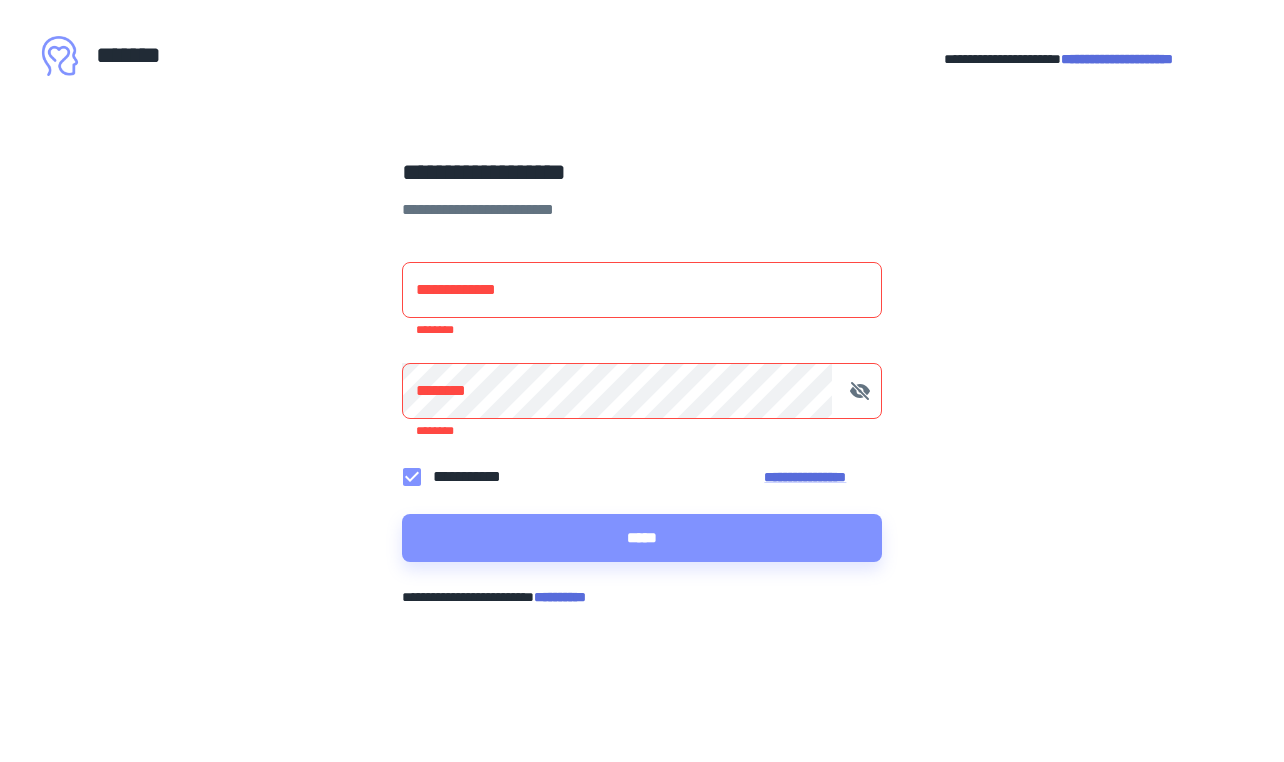 type on "**********" 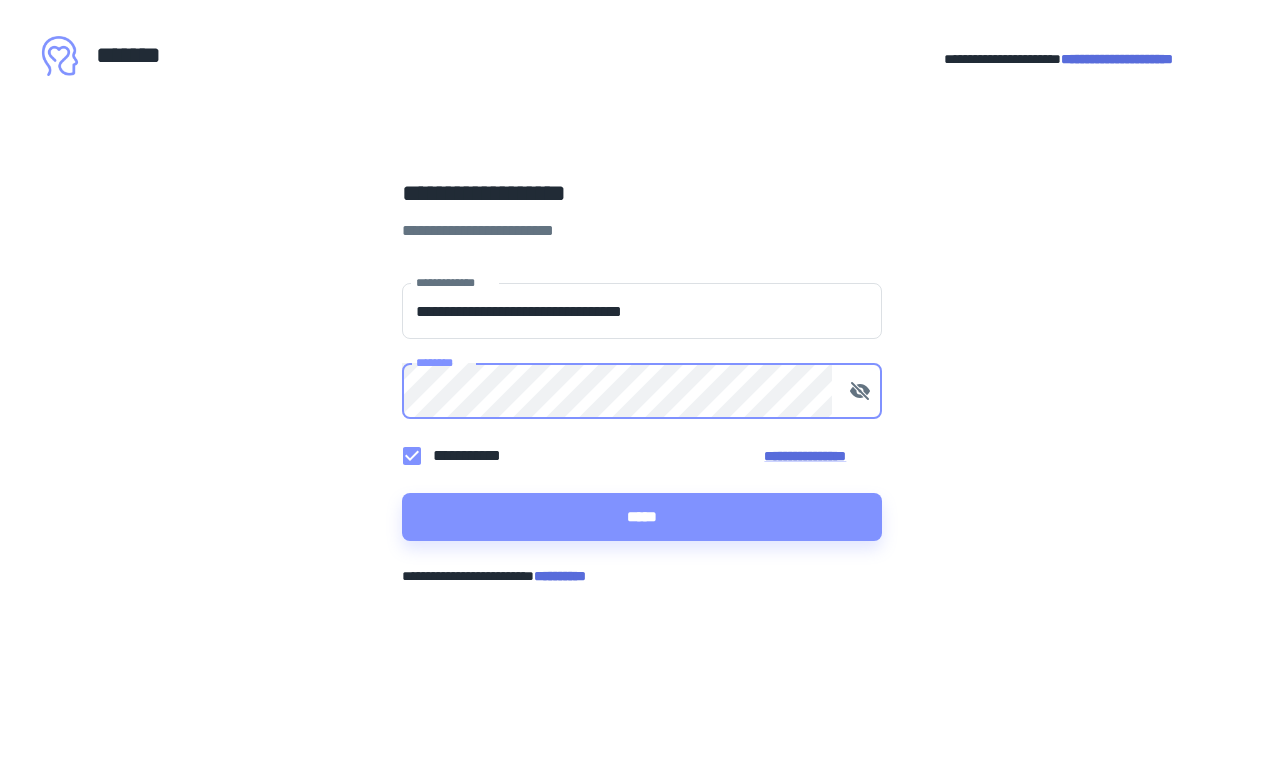 click on "*****" at bounding box center (642, 517) 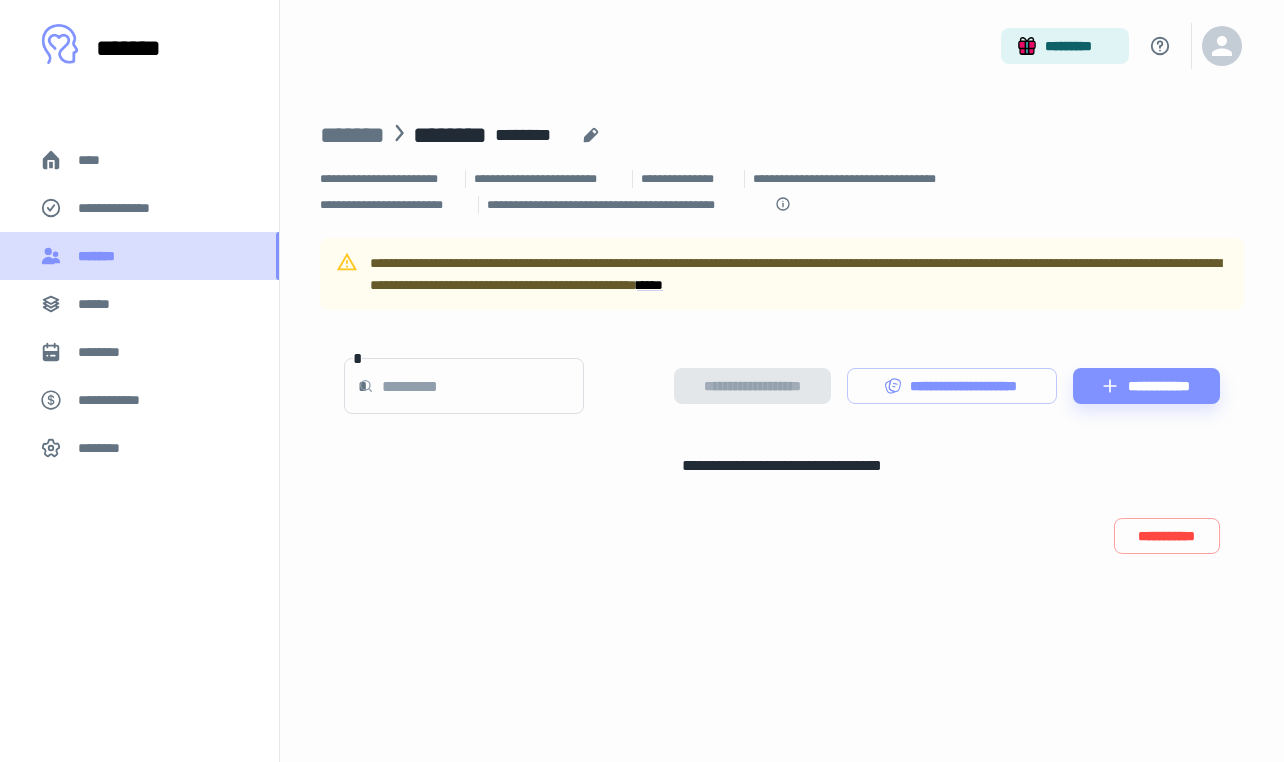 click on "*******" at bounding box center (101, 256) 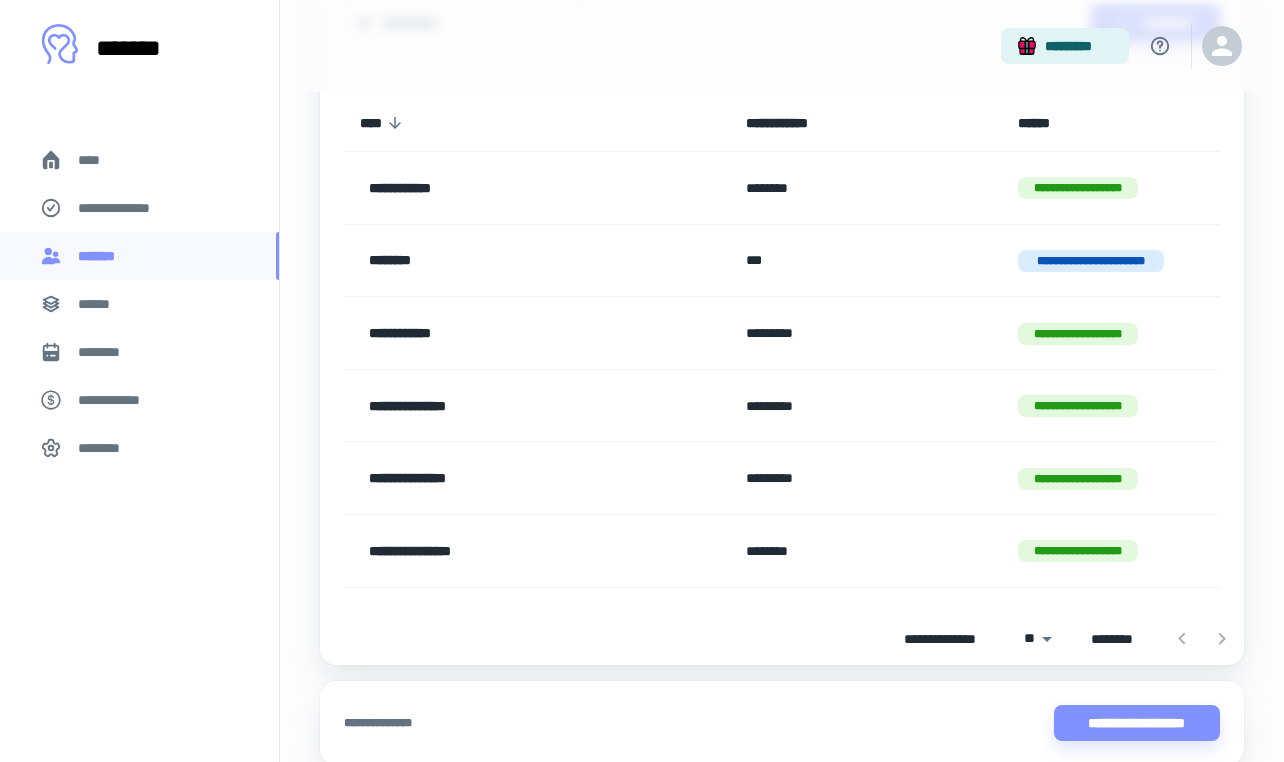 scroll, scrollTop: 228, scrollLeft: 0, axis: vertical 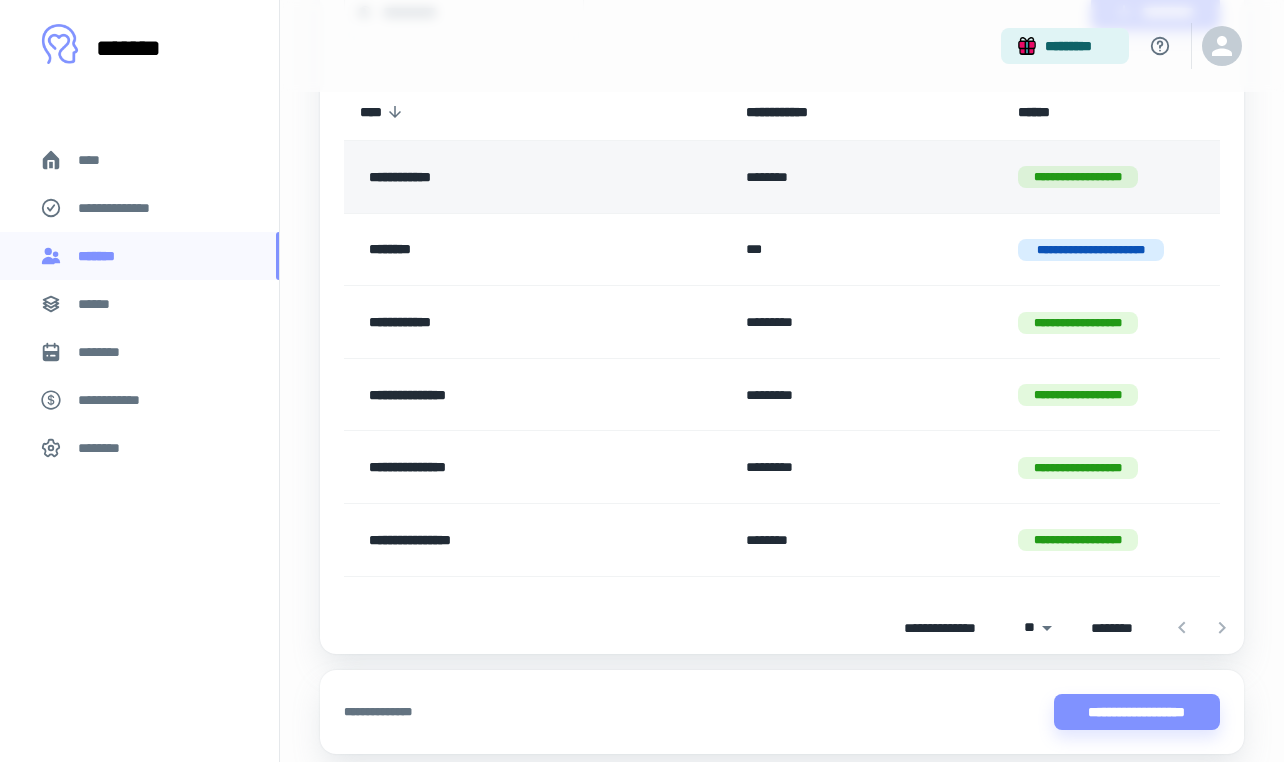 click on "**********" at bounding box center (501, 177) 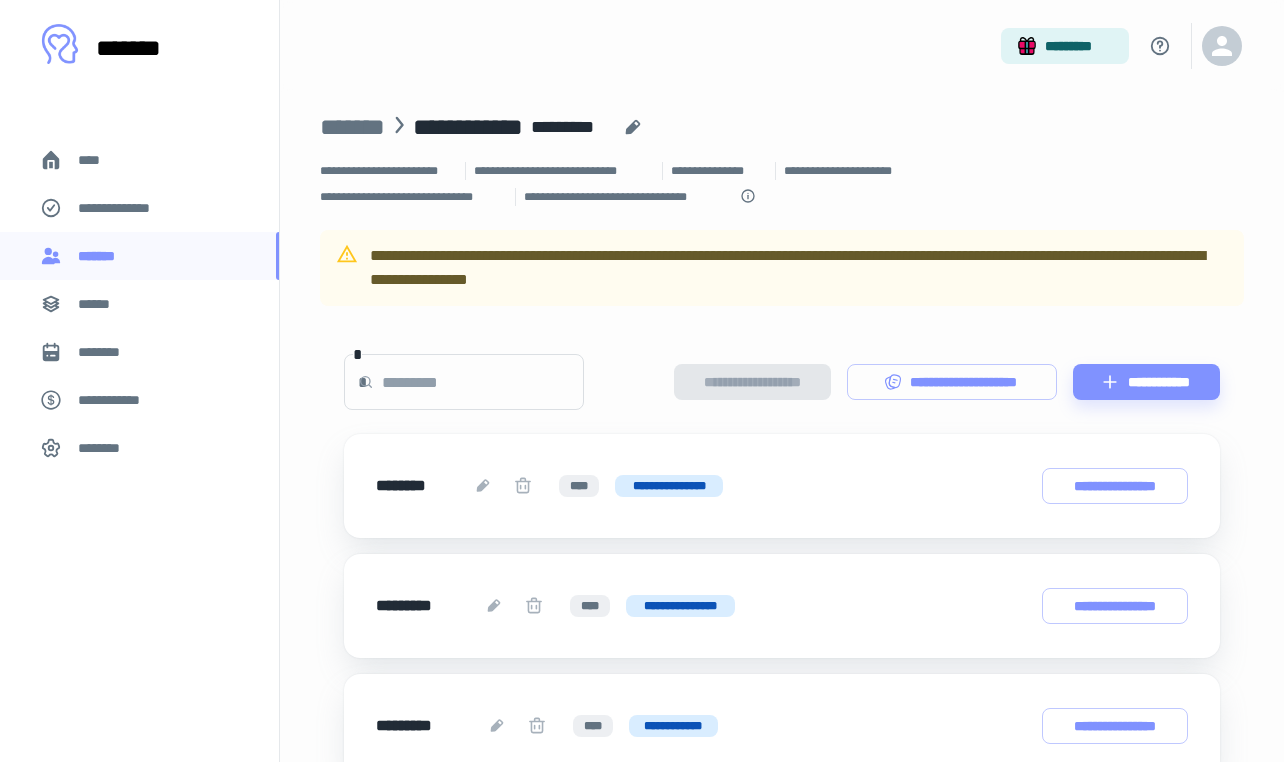 scroll, scrollTop: 0, scrollLeft: 0, axis: both 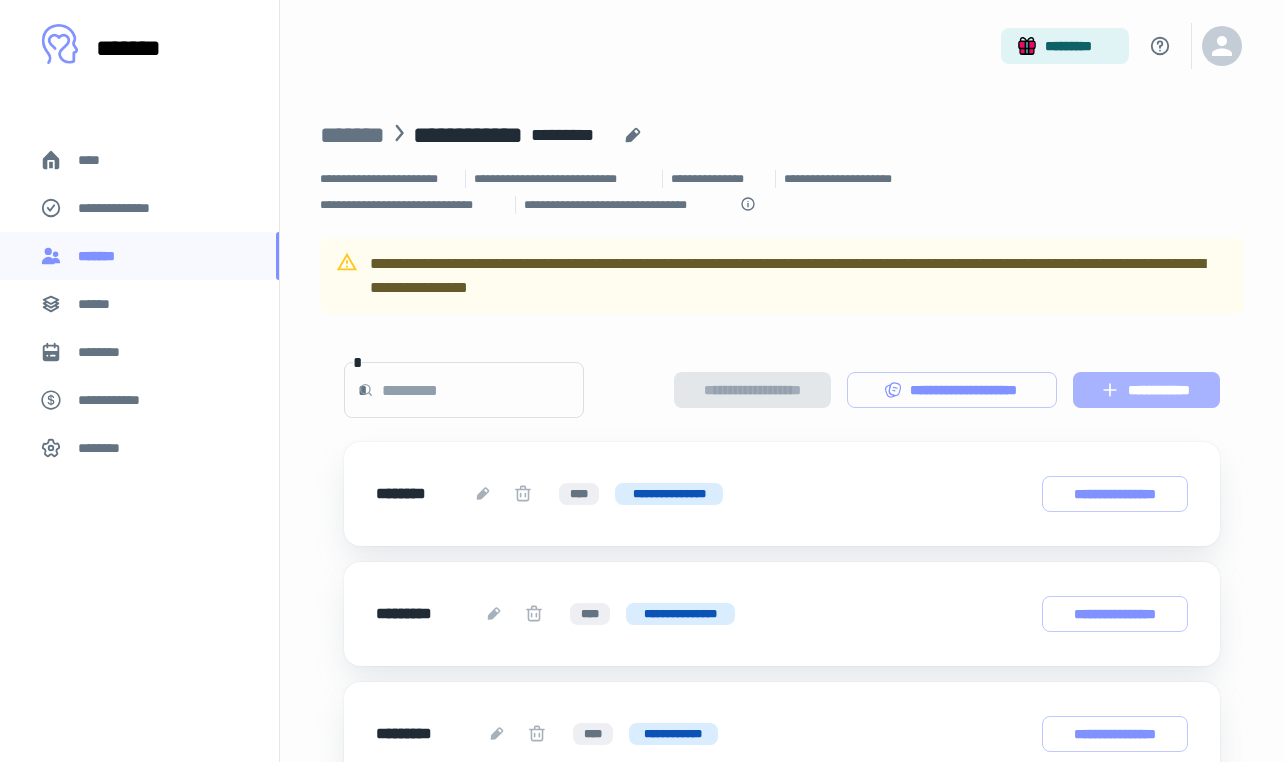 click on "**********" at bounding box center (1146, 390) 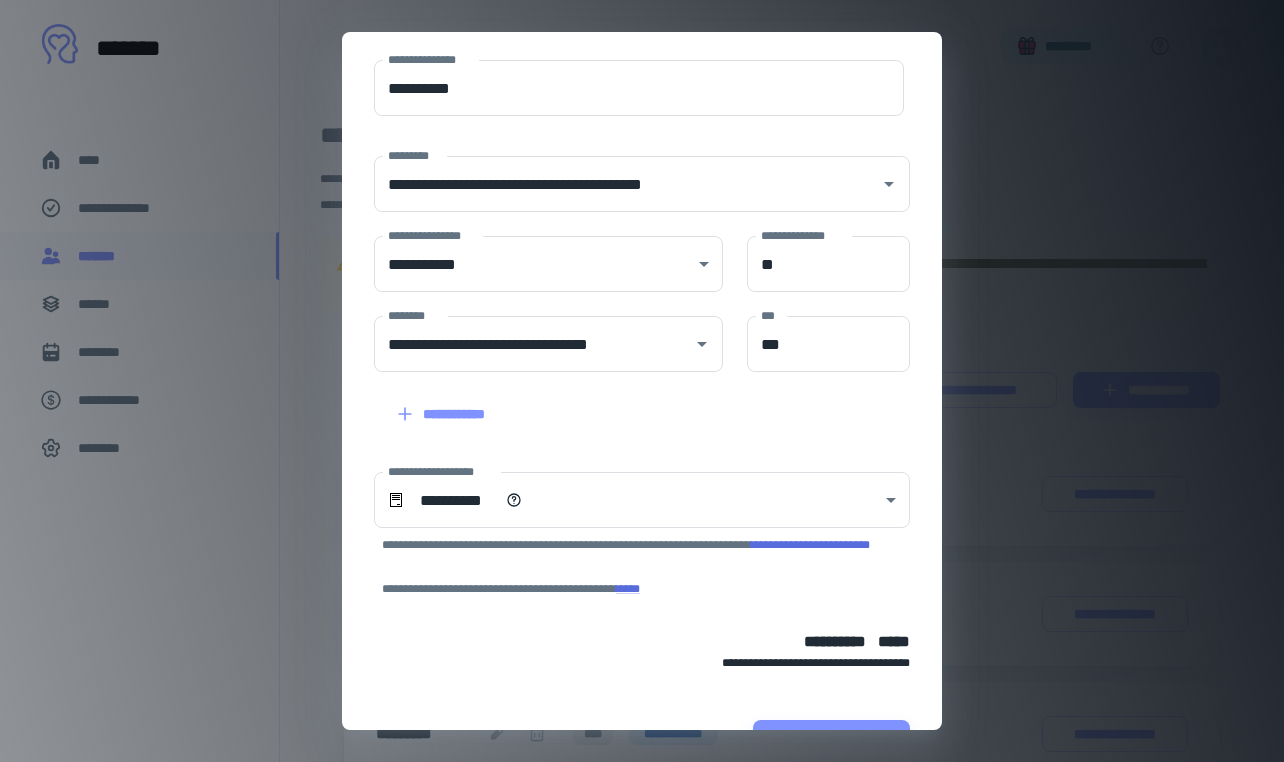 scroll, scrollTop: 262, scrollLeft: 0, axis: vertical 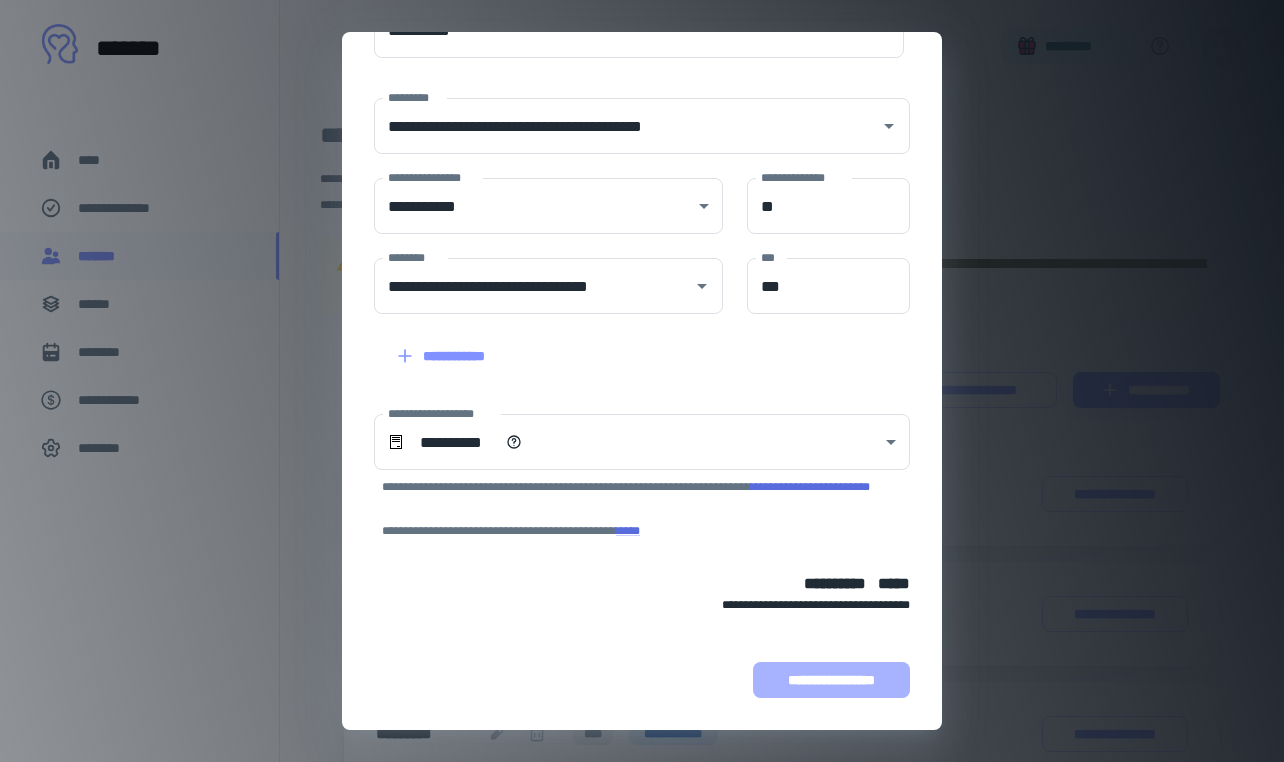 click on "**********" at bounding box center (831, 680) 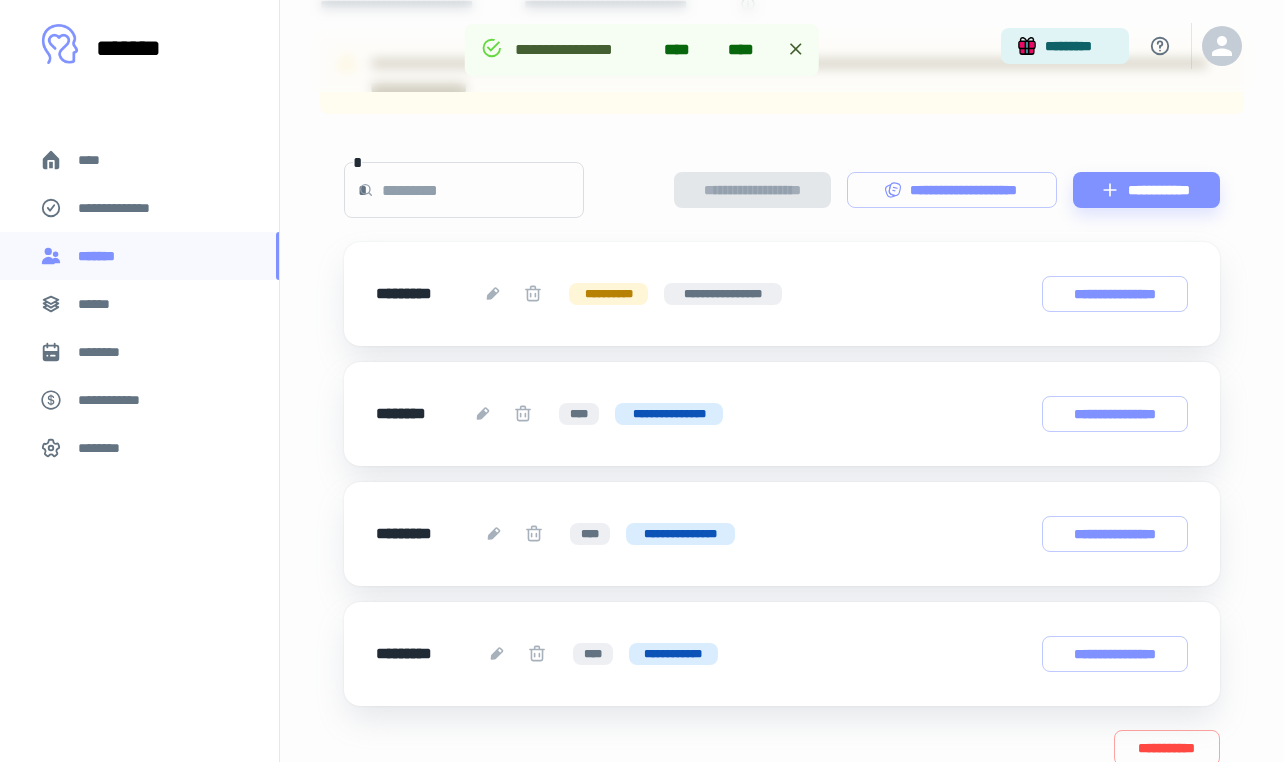 scroll, scrollTop: 284, scrollLeft: 0, axis: vertical 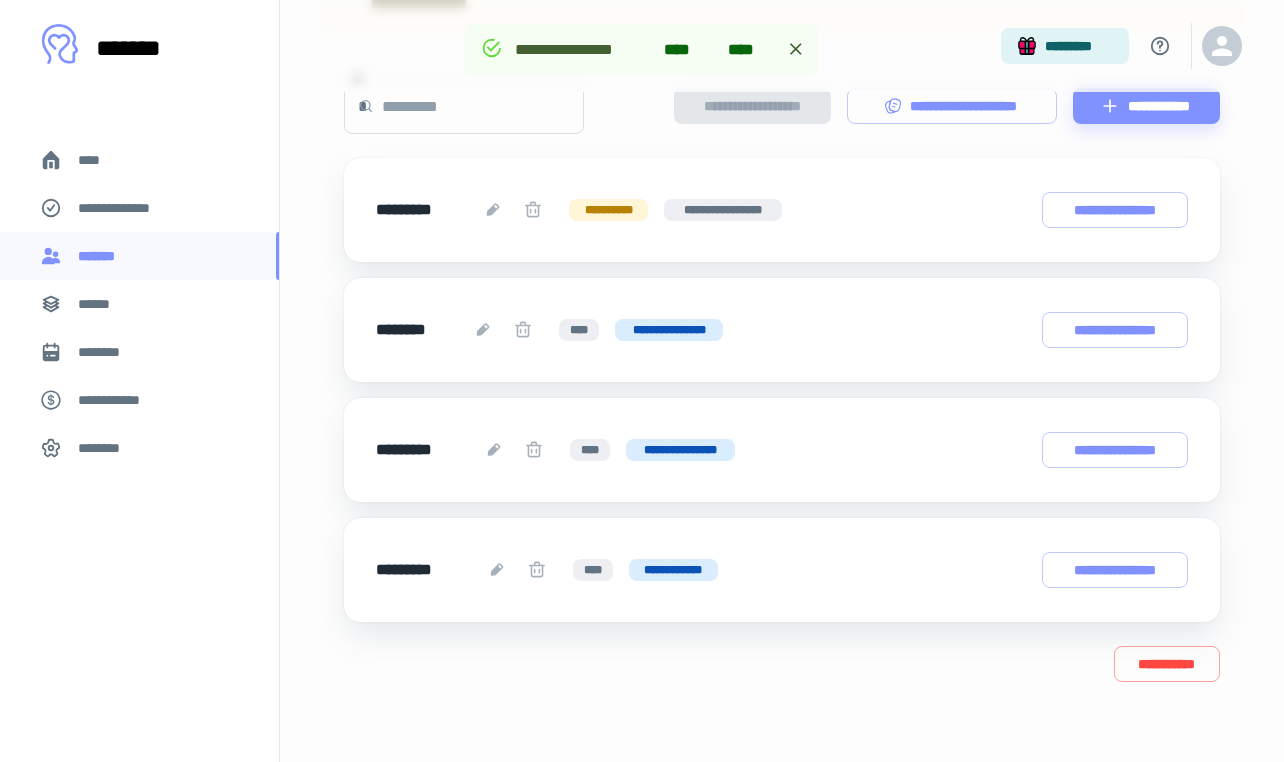 click on "******" at bounding box center (100, 304) 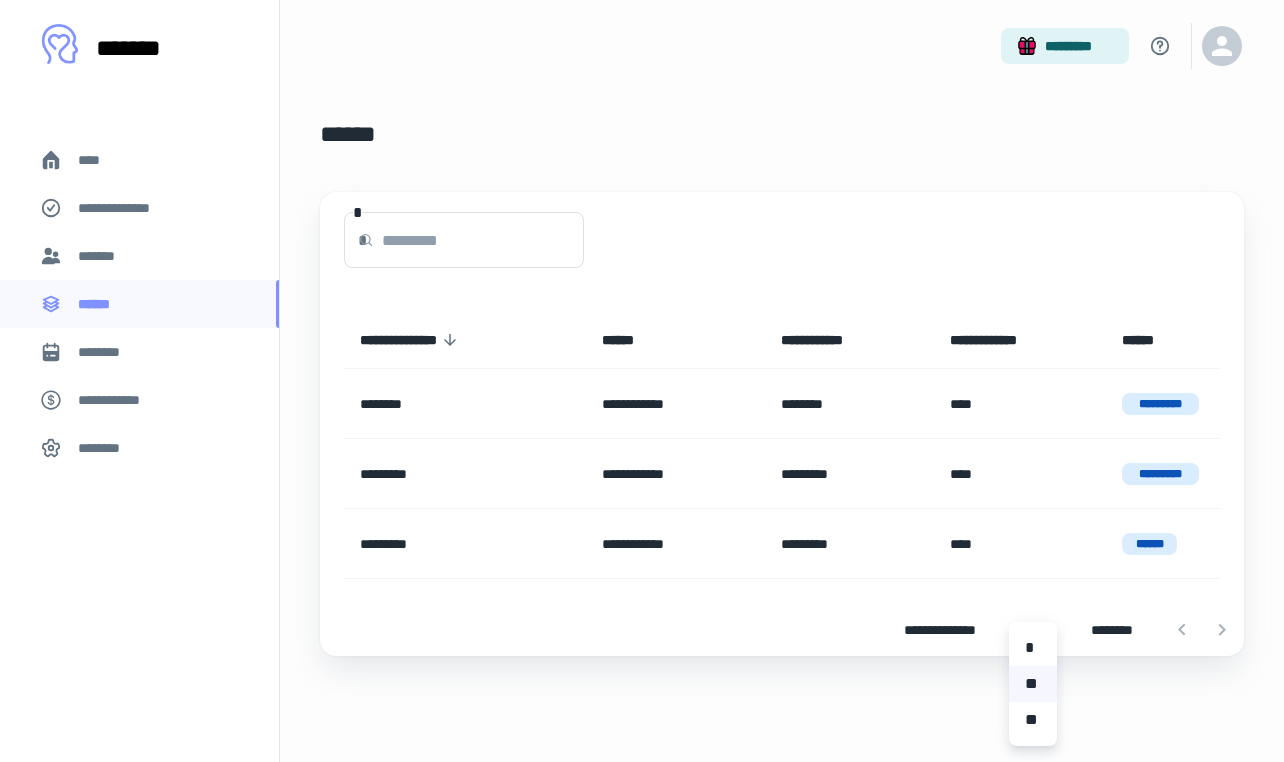 click on "**********" at bounding box center (642, 381) 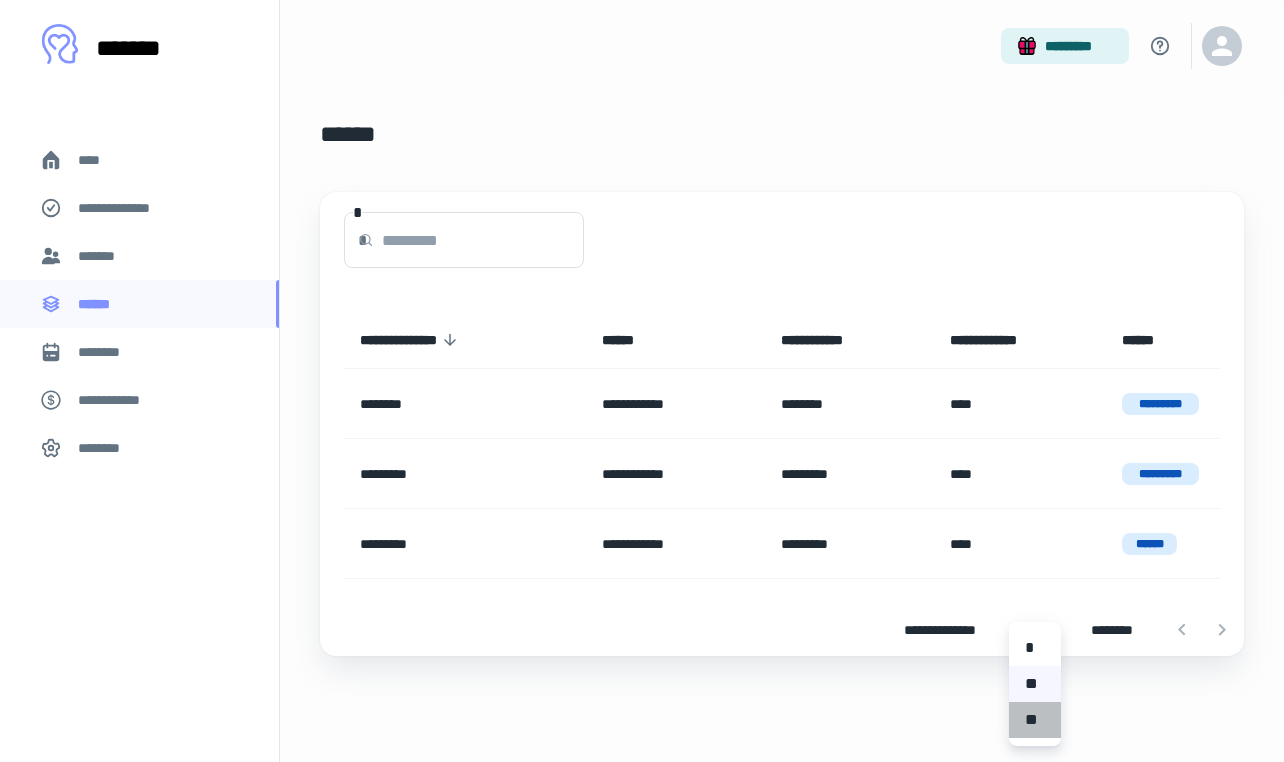 click on "**" at bounding box center [1035, 720] 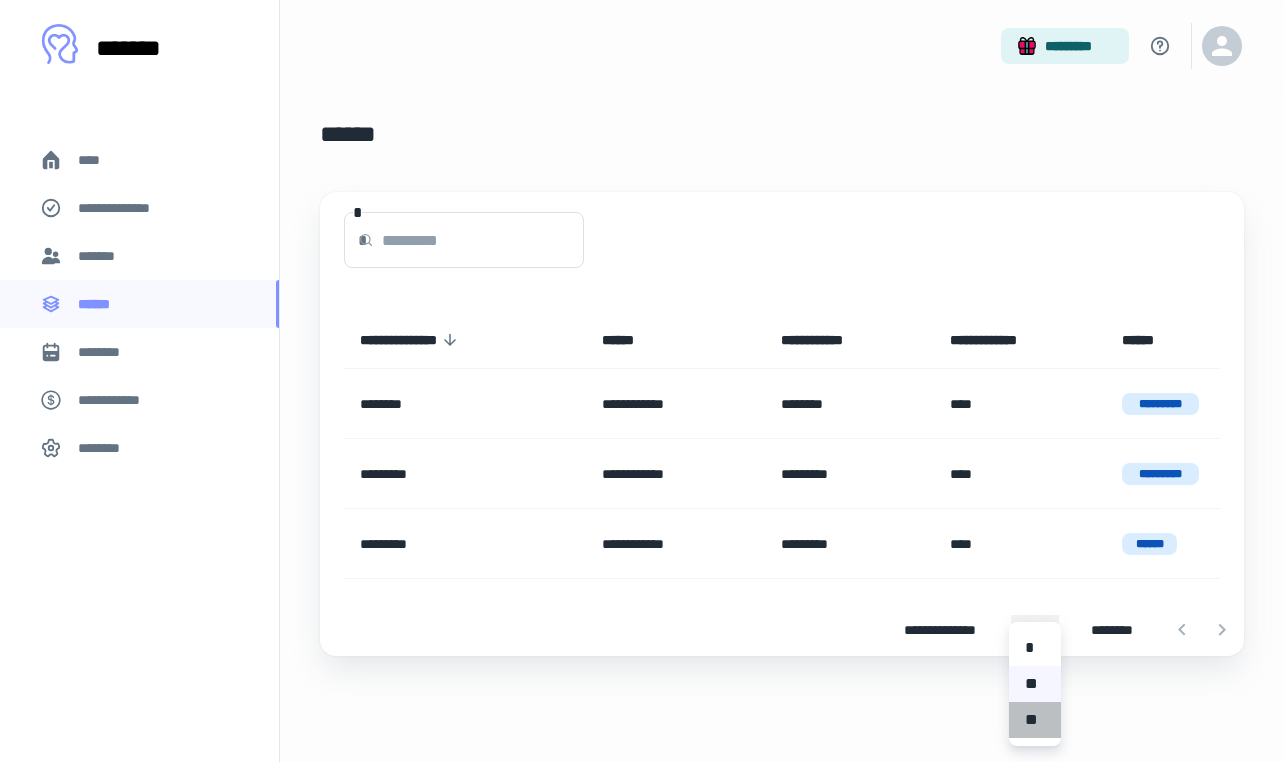 type on "**" 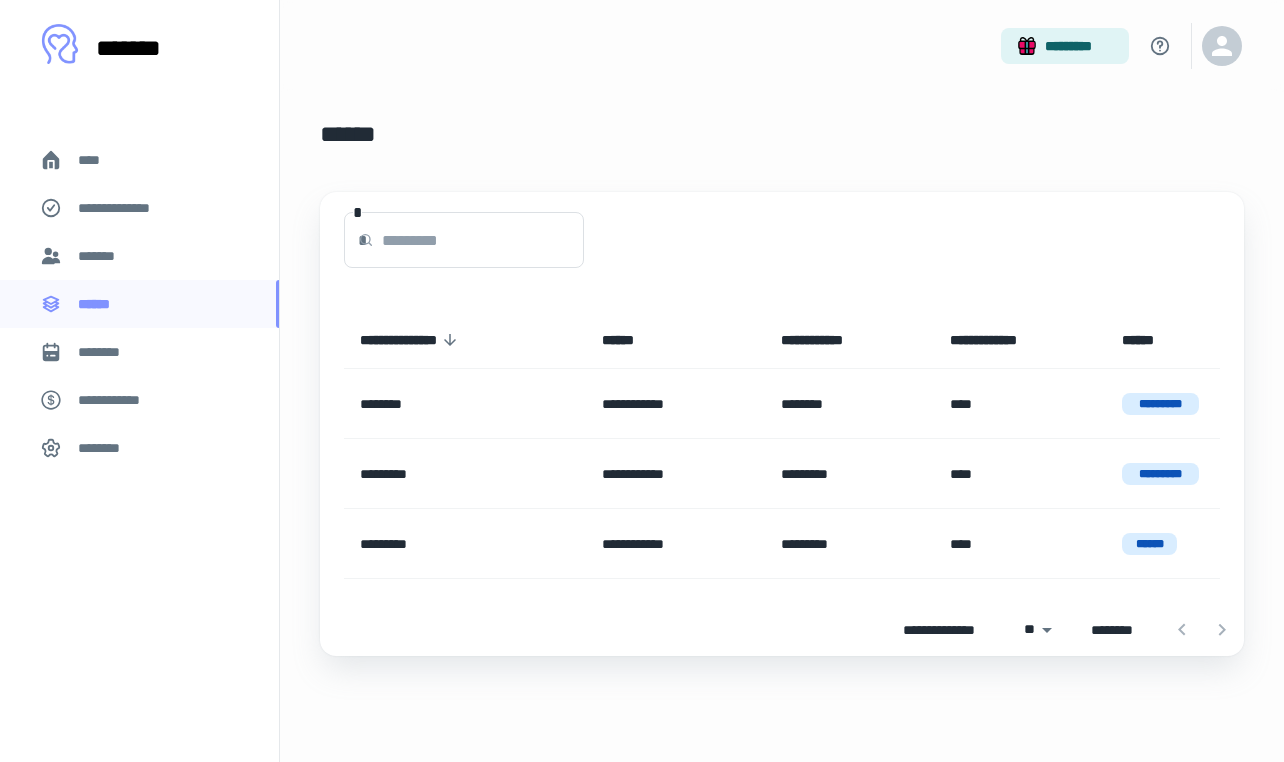 click at bounding box center (1202, 630) 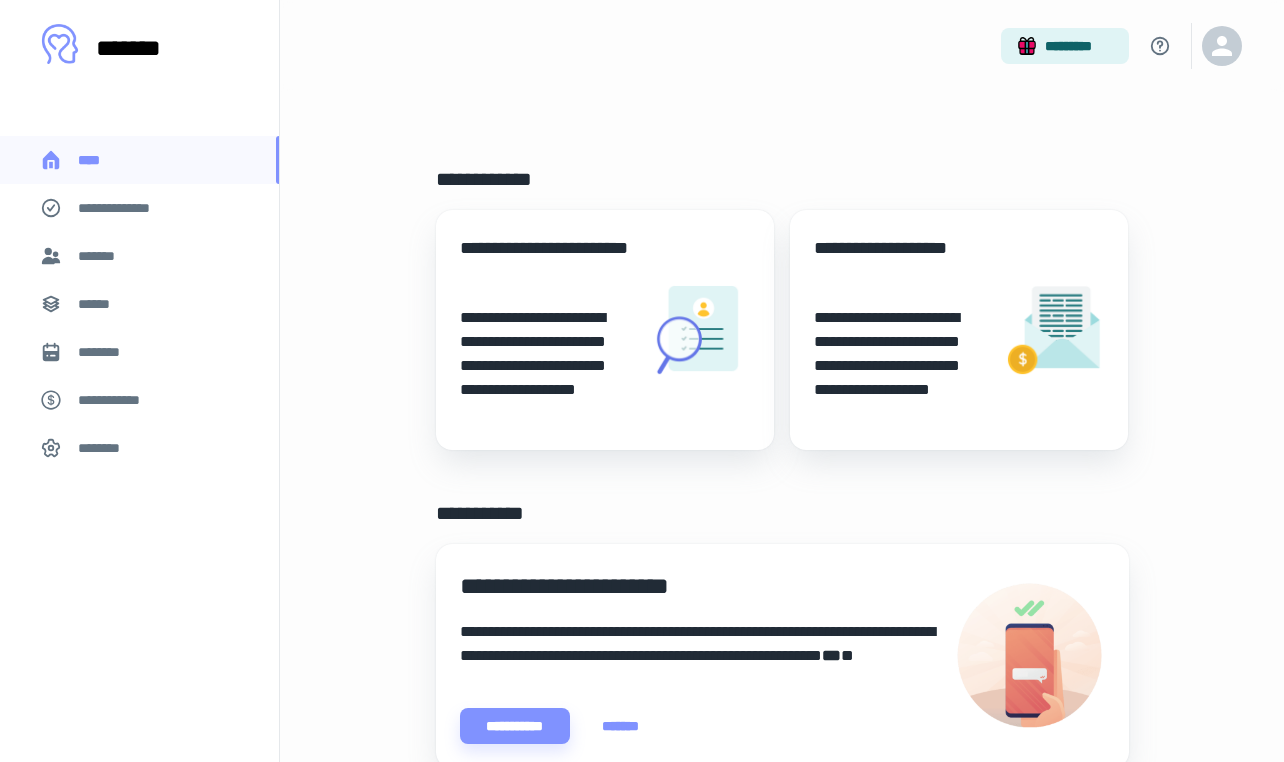 click on "******" at bounding box center (100, 304) 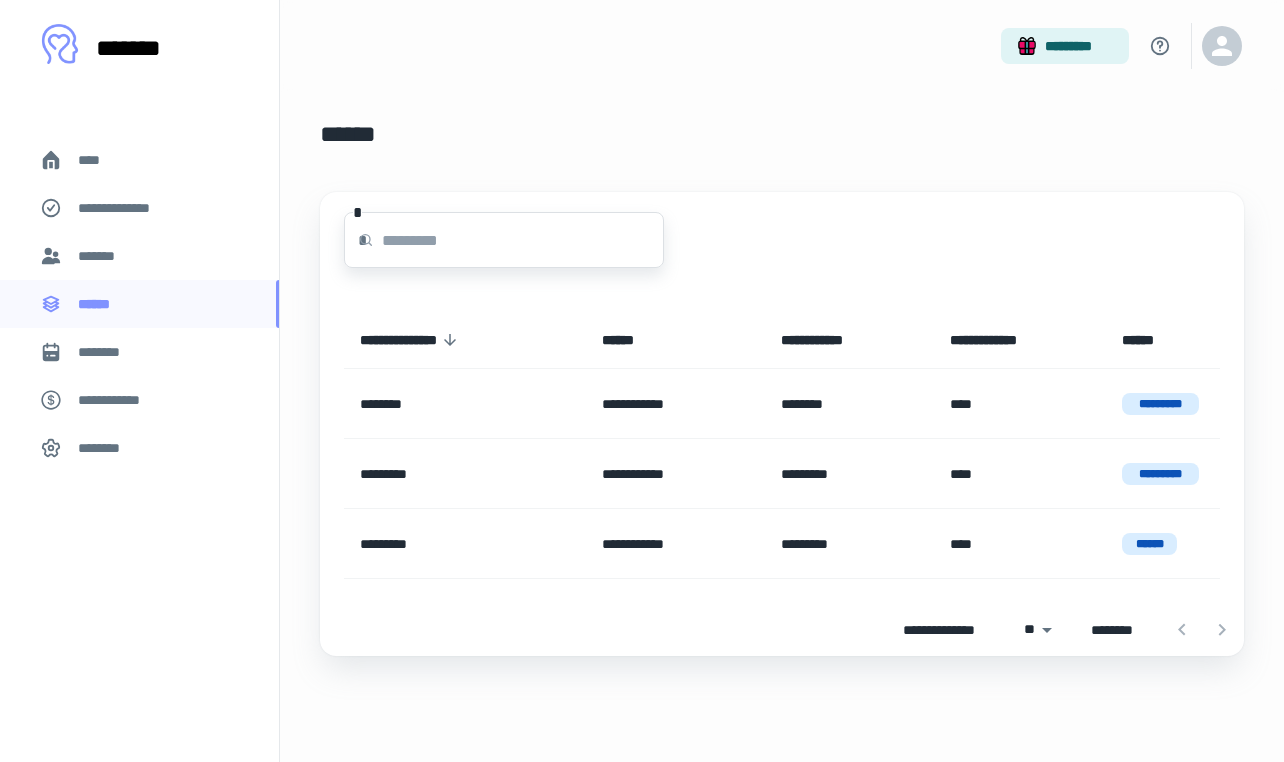 click at bounding box center (523, 240) 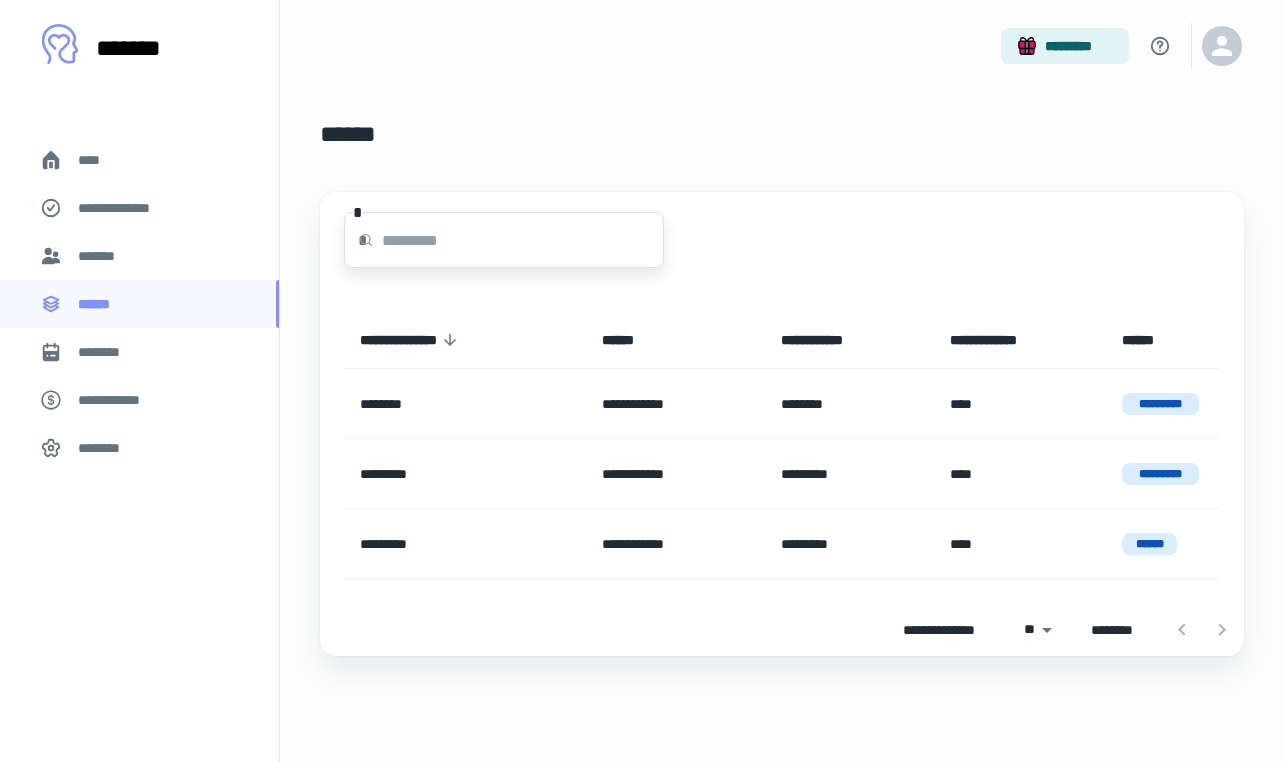 click at bounding box center [1202, 630] 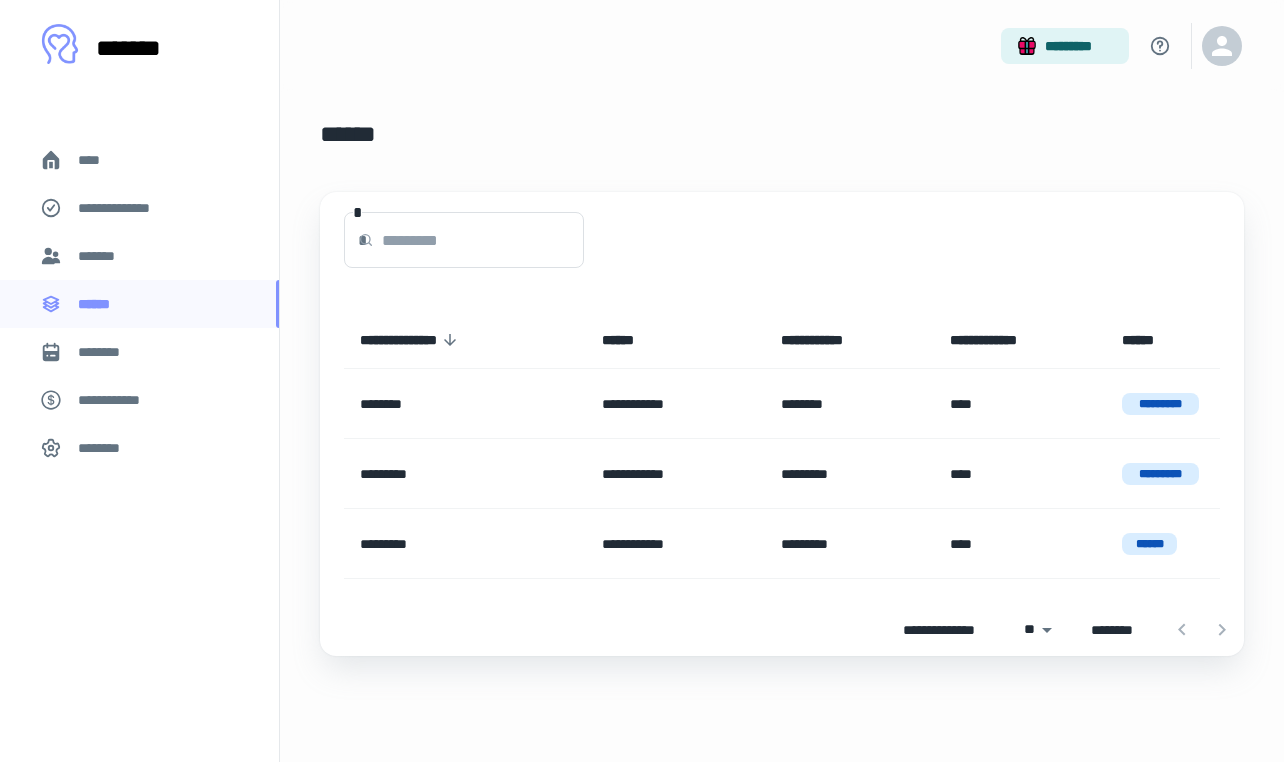 click on "****" at bounding box center [97, 160] 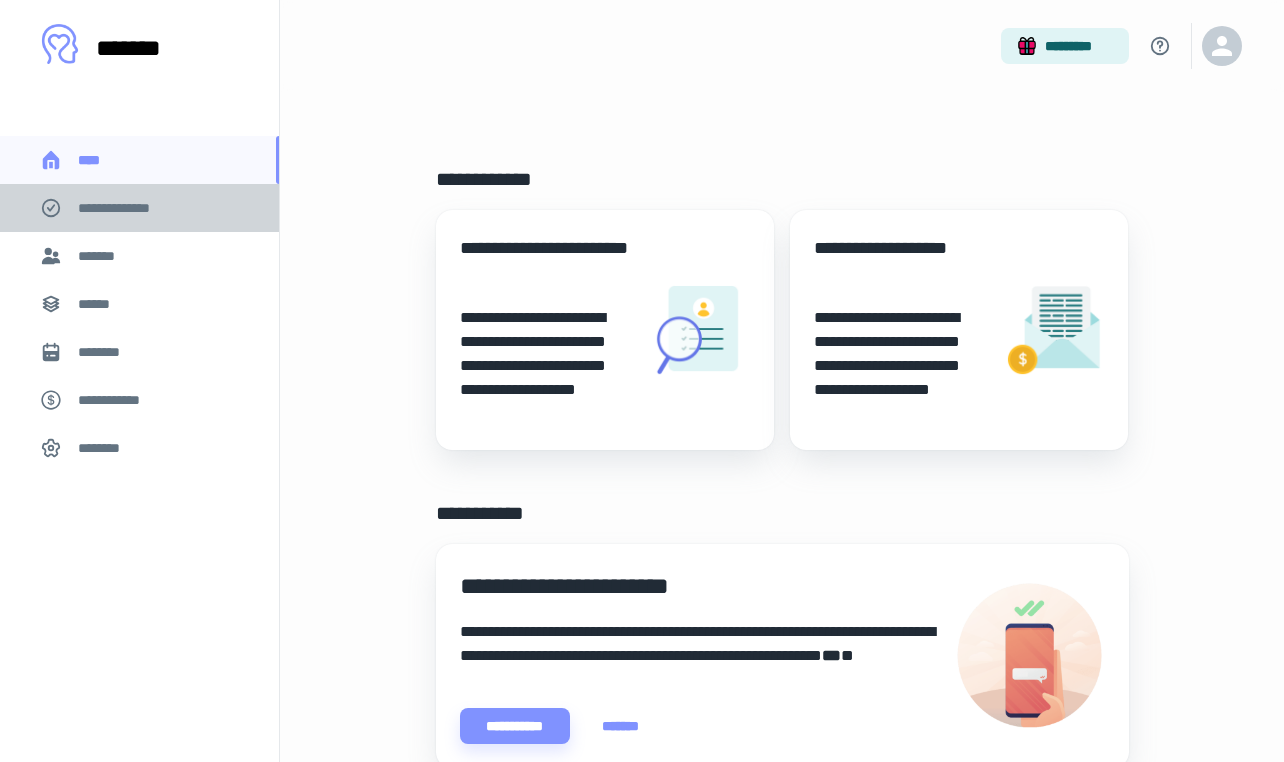 click on "**********" at bounding box center [127, 208] 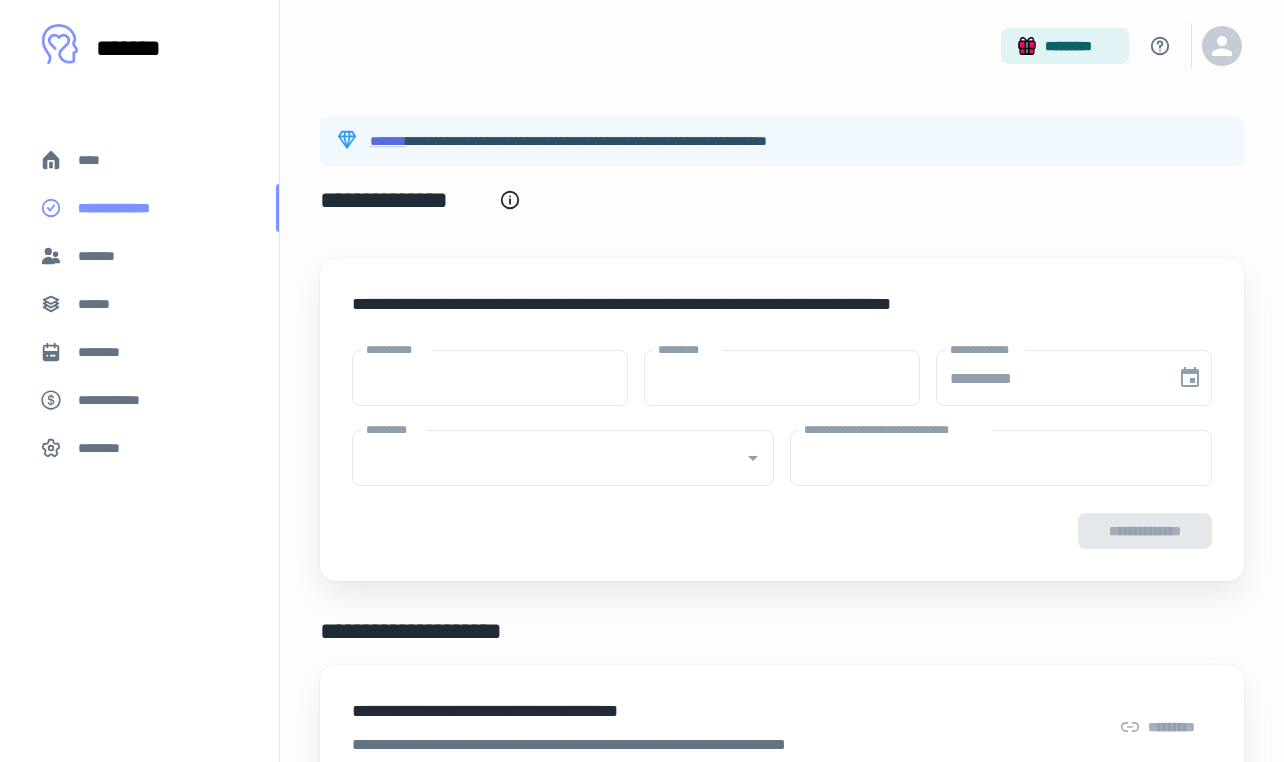 type on "****" 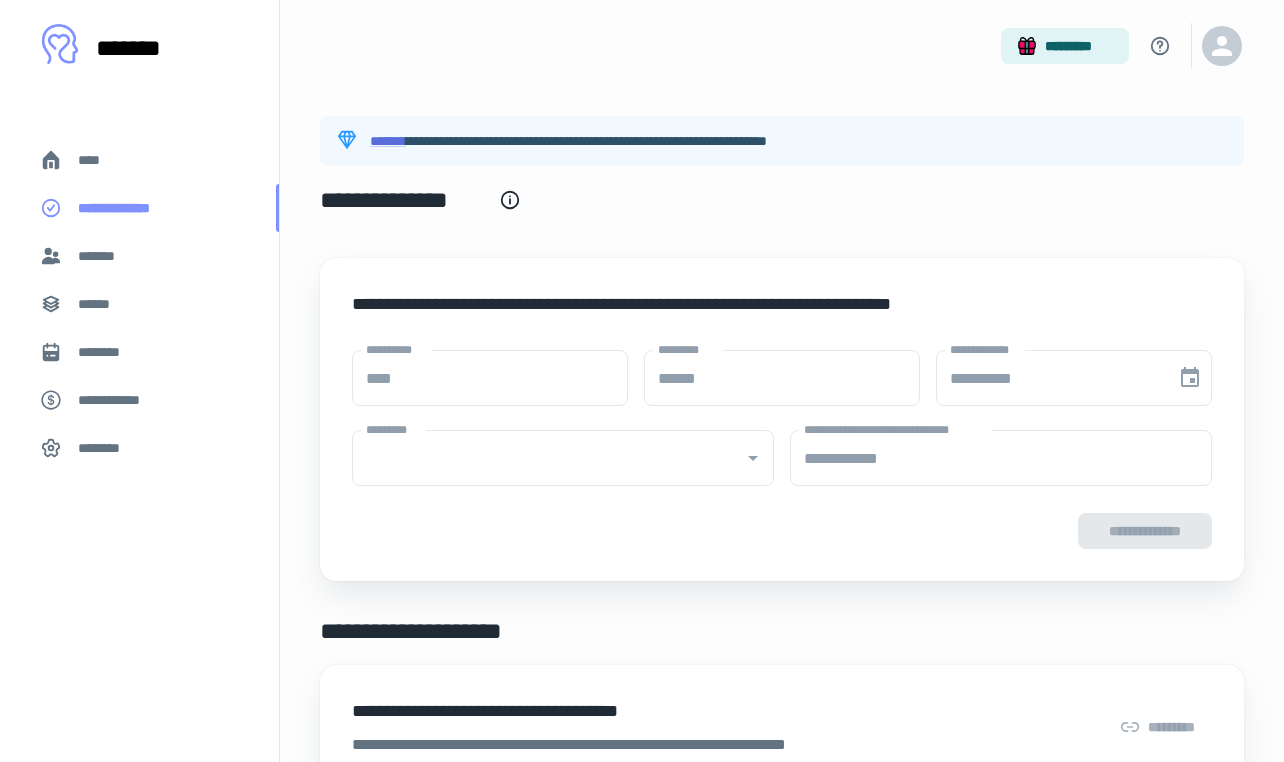 type on "**********" 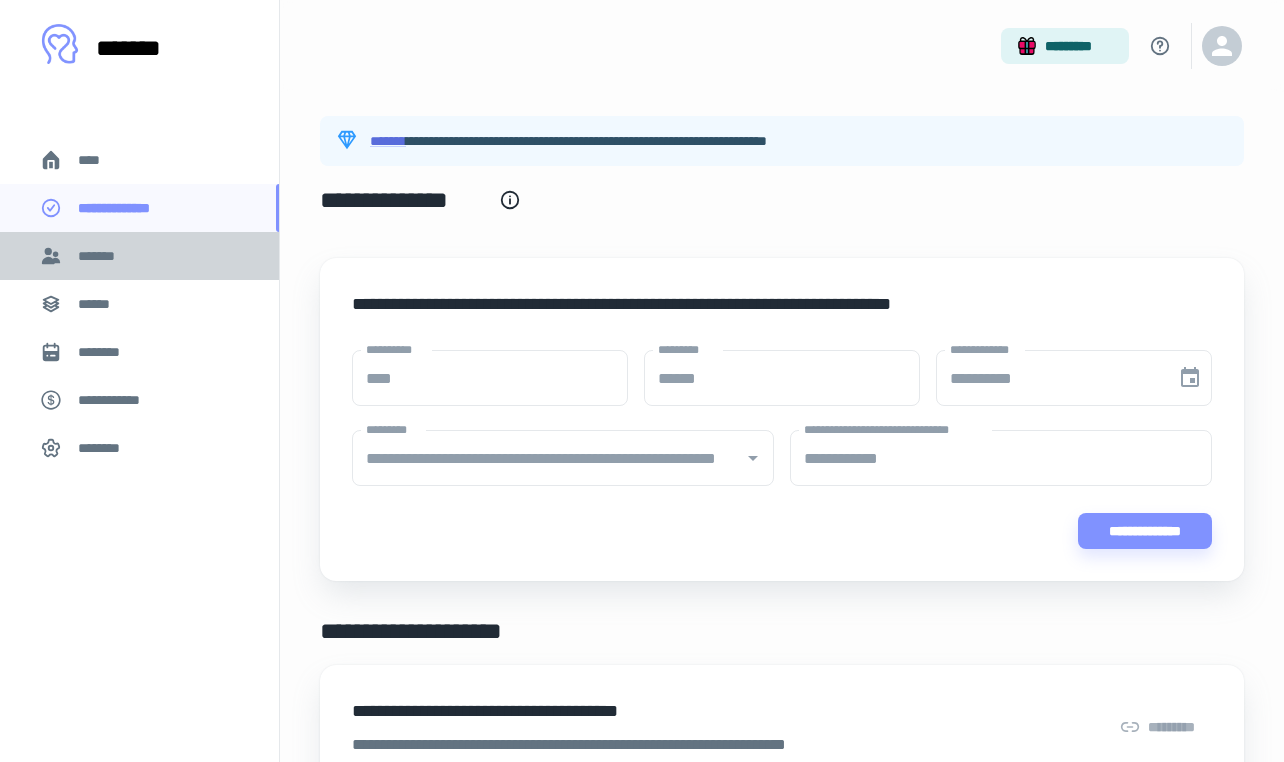 click on "*******" at bounding box center (100, 256) 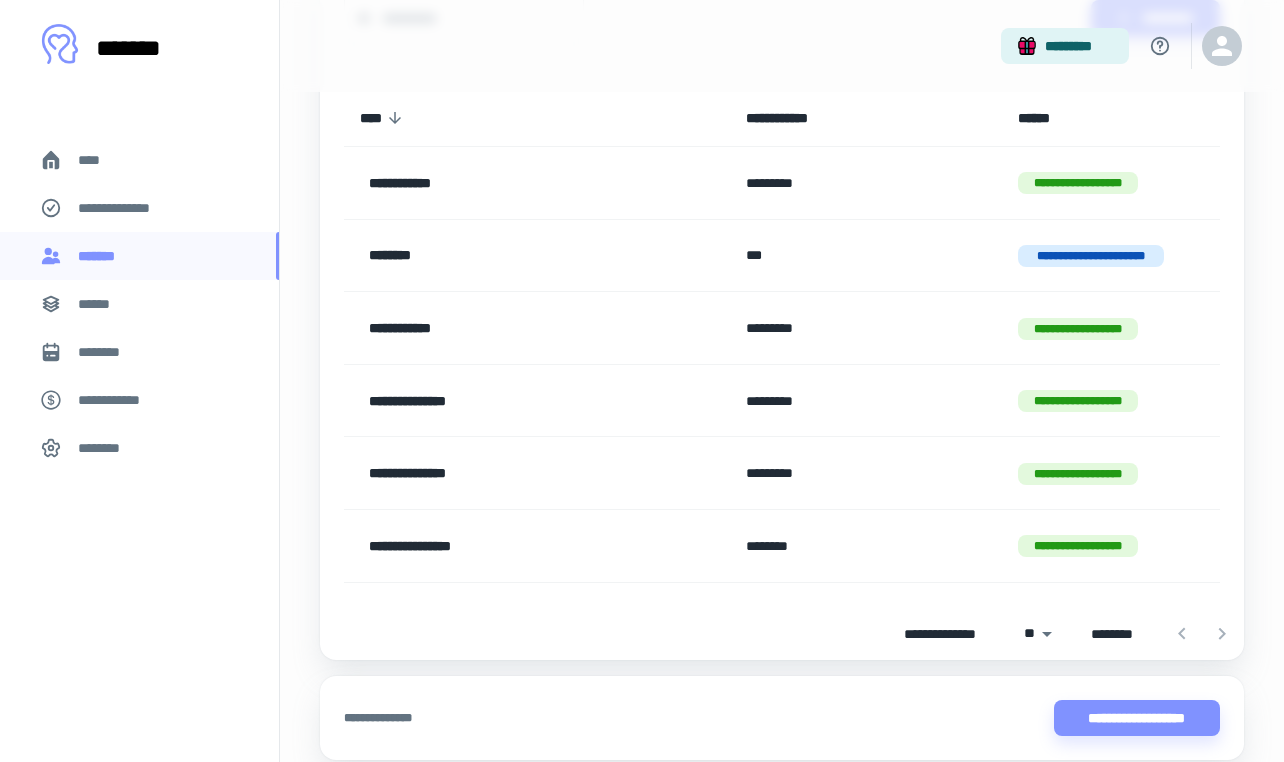 scroll, scrollTop: 233, scrollLeft: 0, axis: vertical 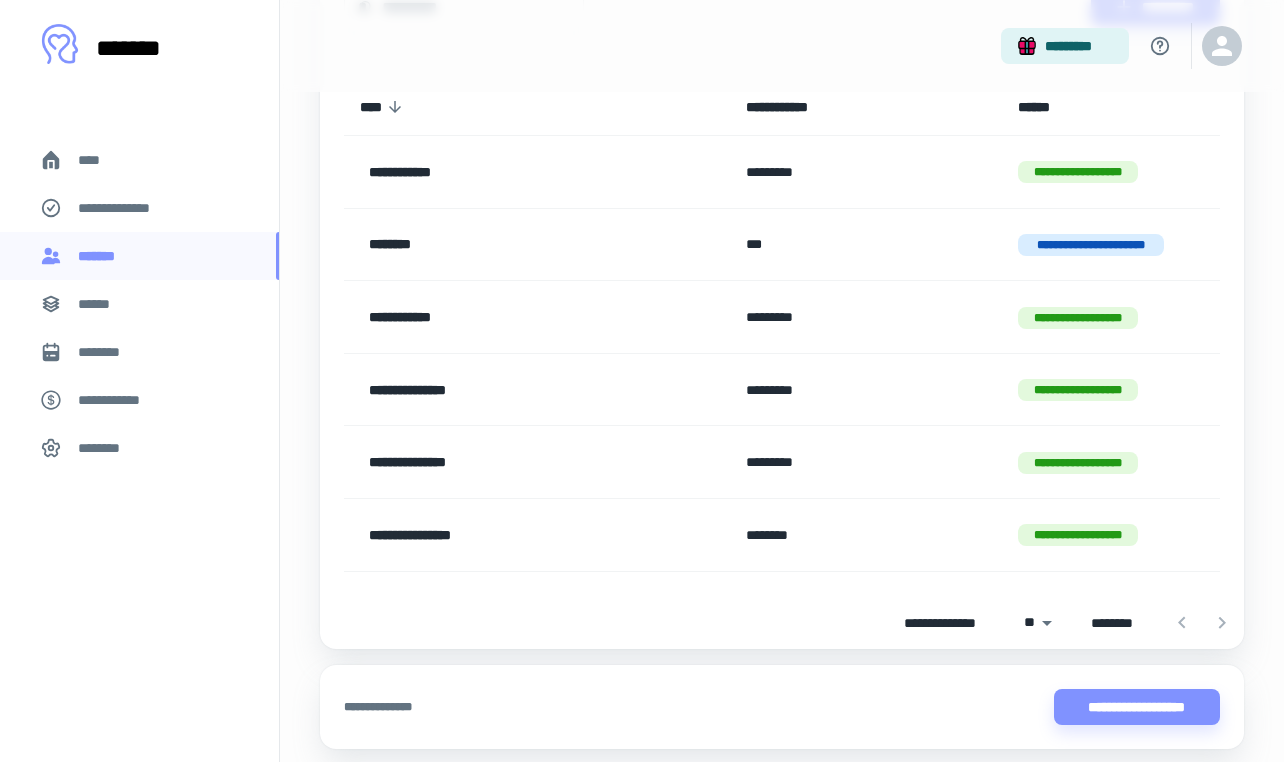 click on "******" at bounding box center (139, 304) 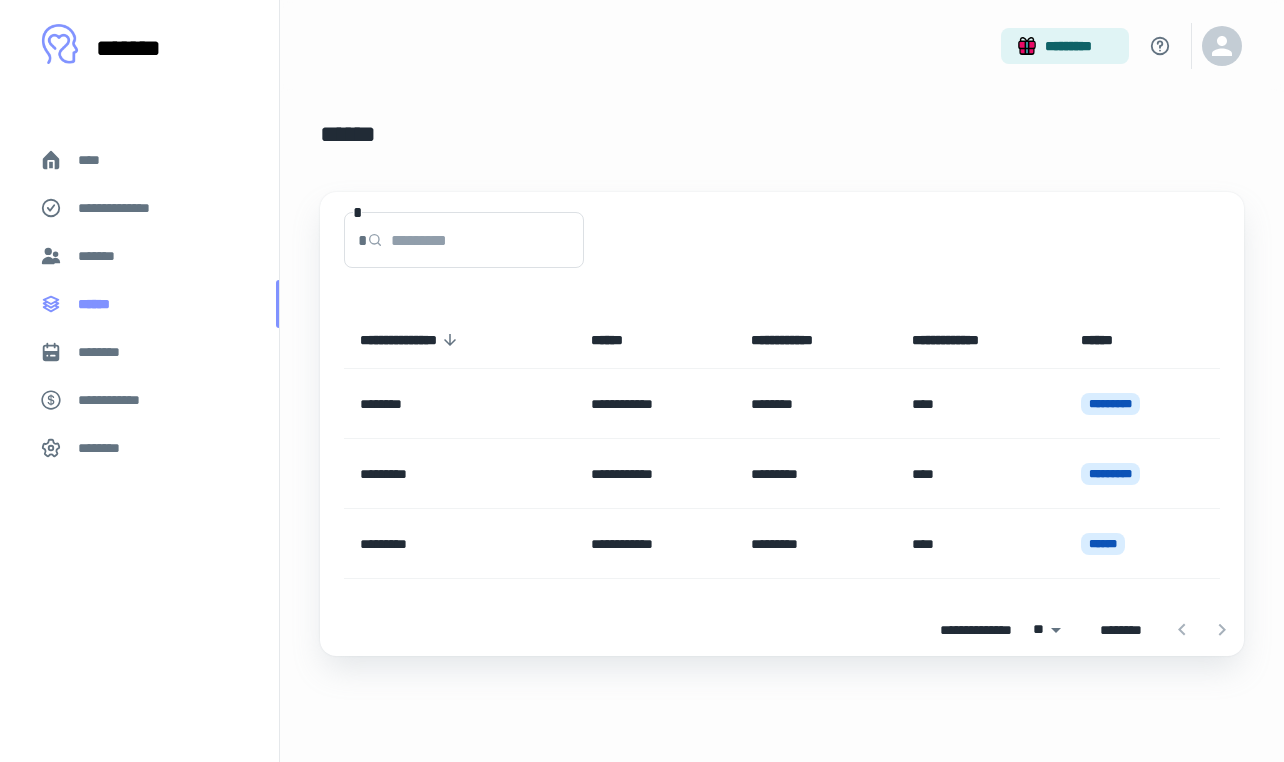 scroll, scrollTop: 0, scrollLeft: 0, axis: both 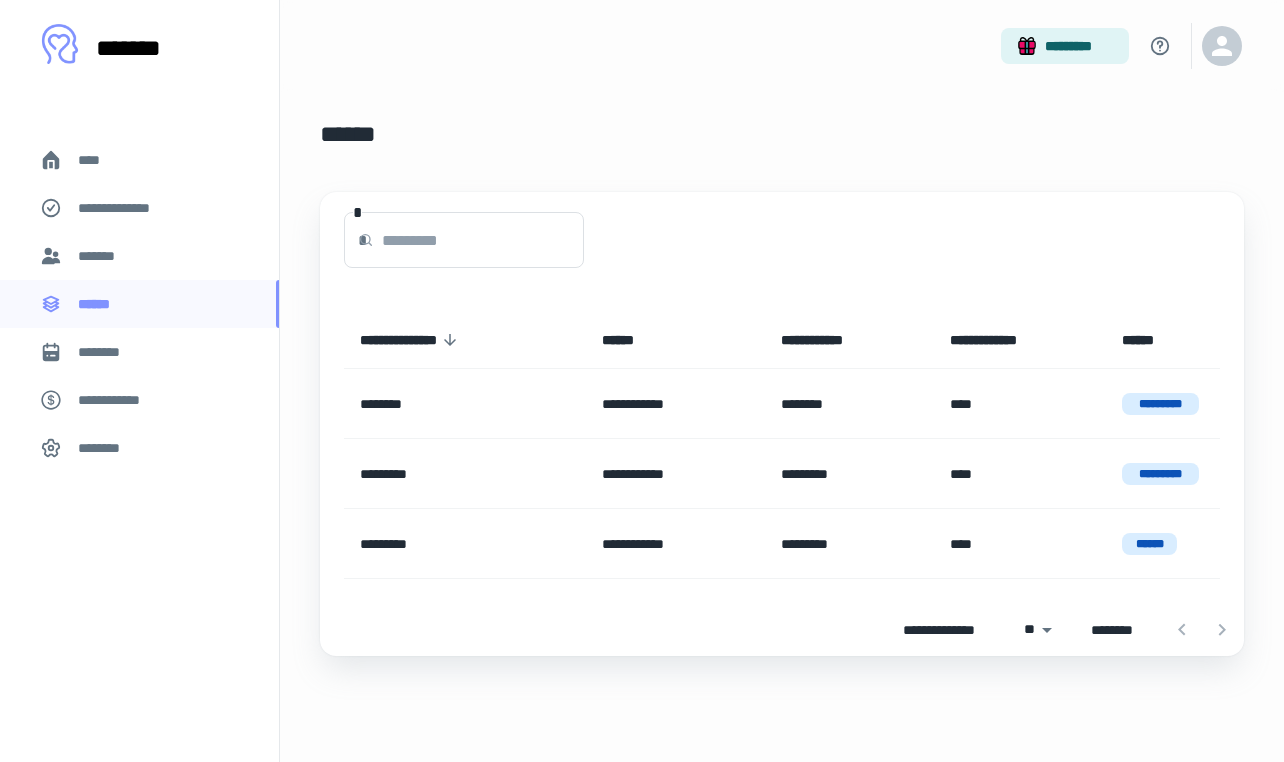 click on "********" at bounding box center (139, 352) 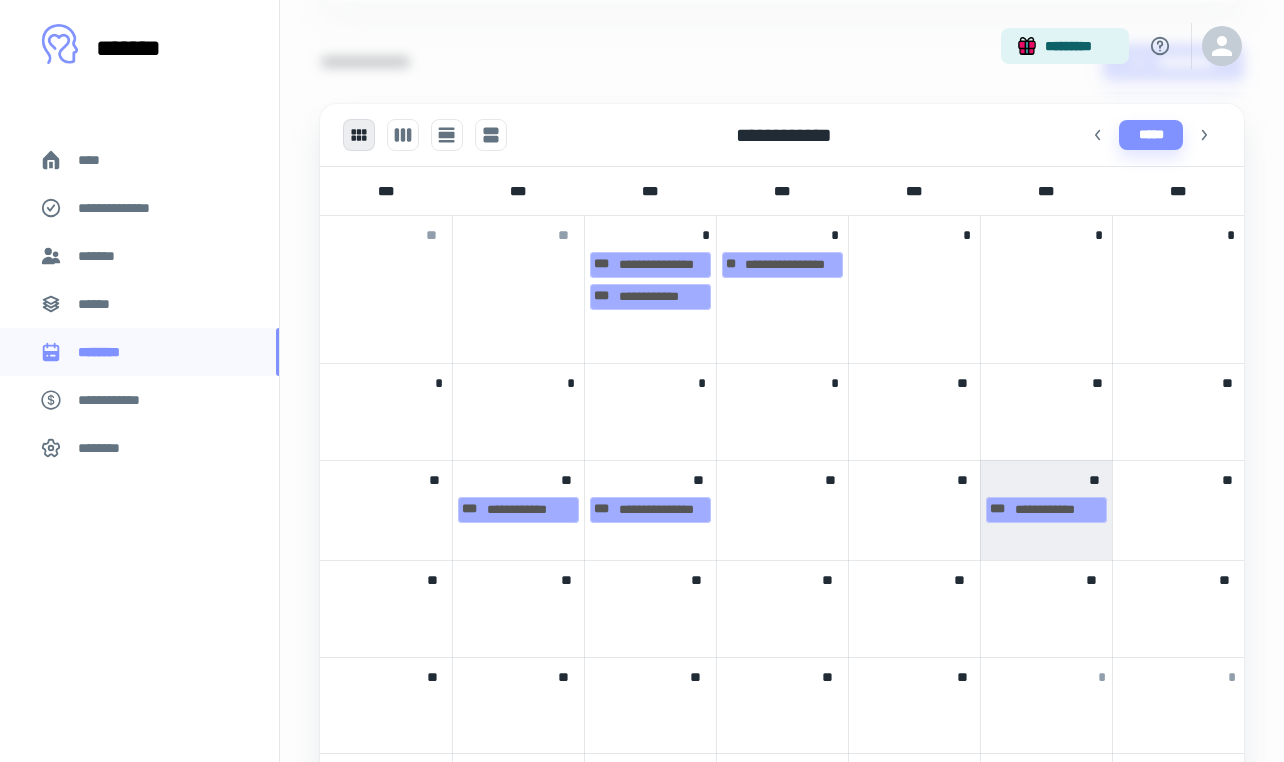 scroll, scrollTop: 534, scrollLeft: 0, axis: vertical 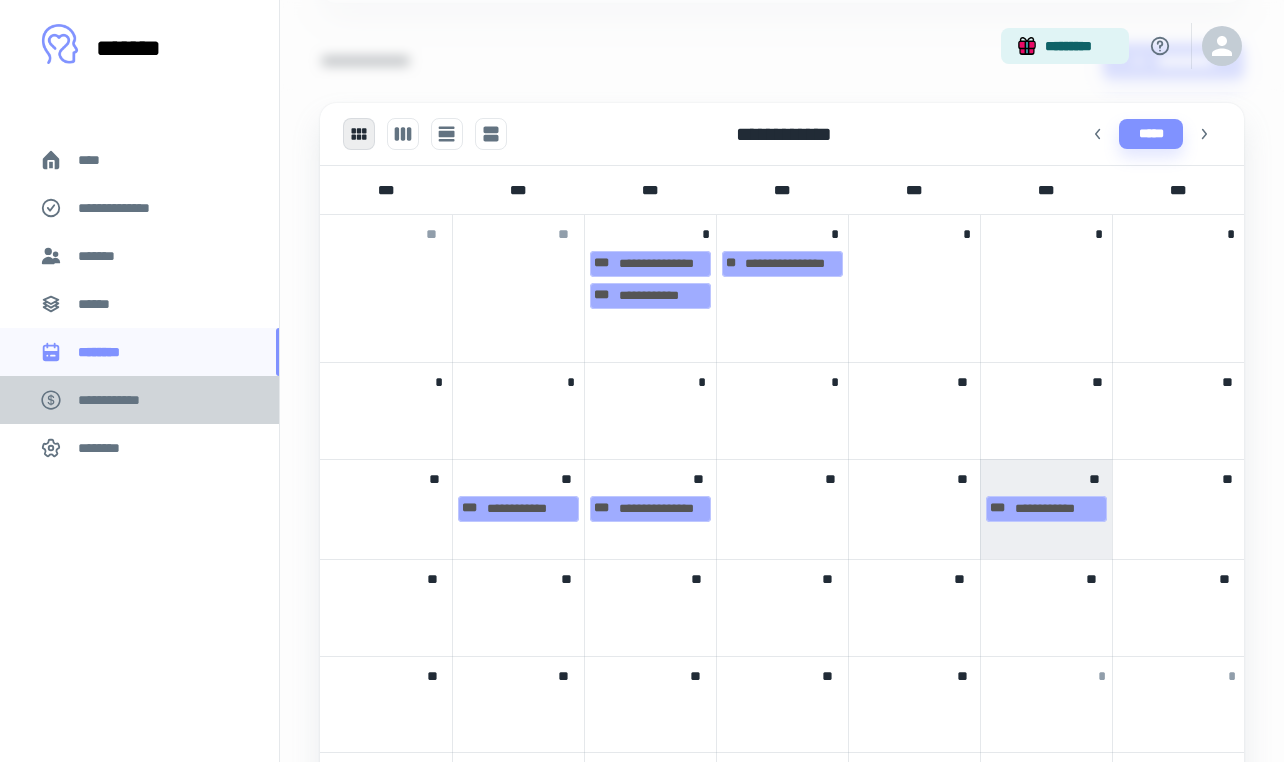 click on "**********" at bounding box center (119, 400) 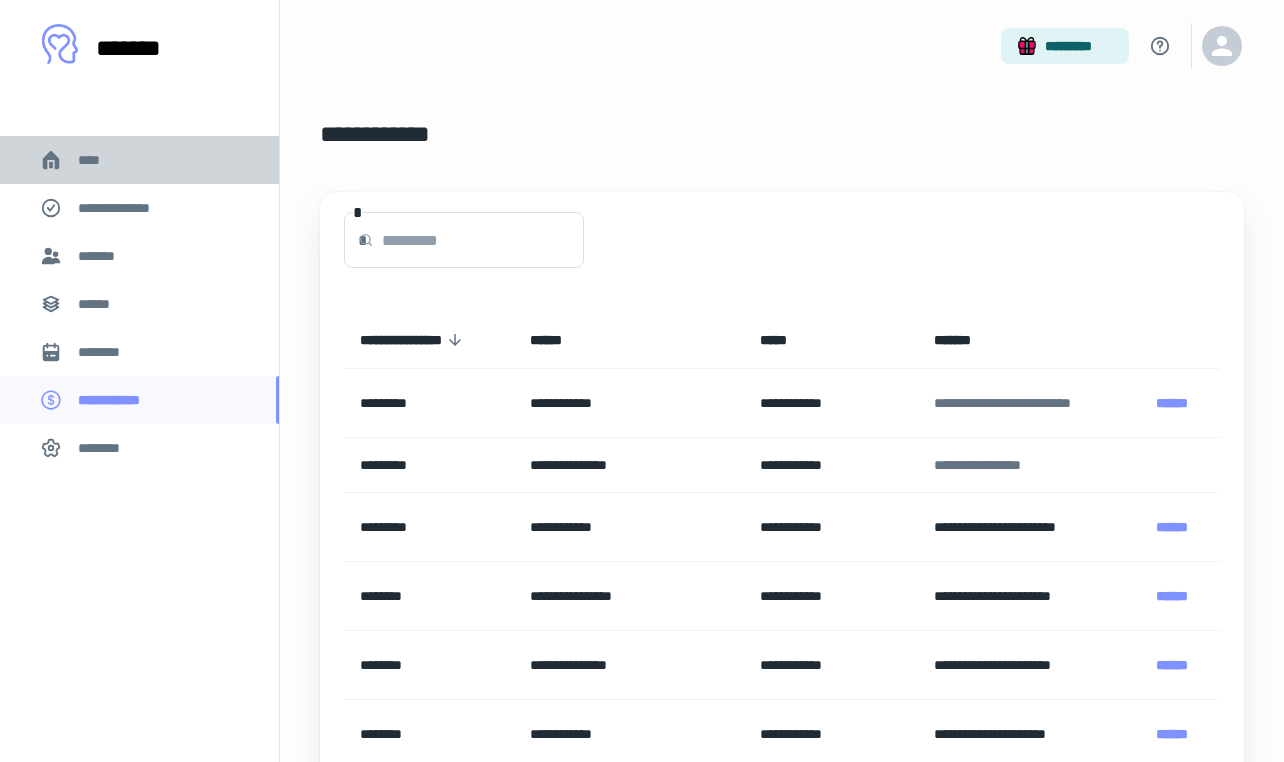 click on "****" at bounding box center [97, 160] 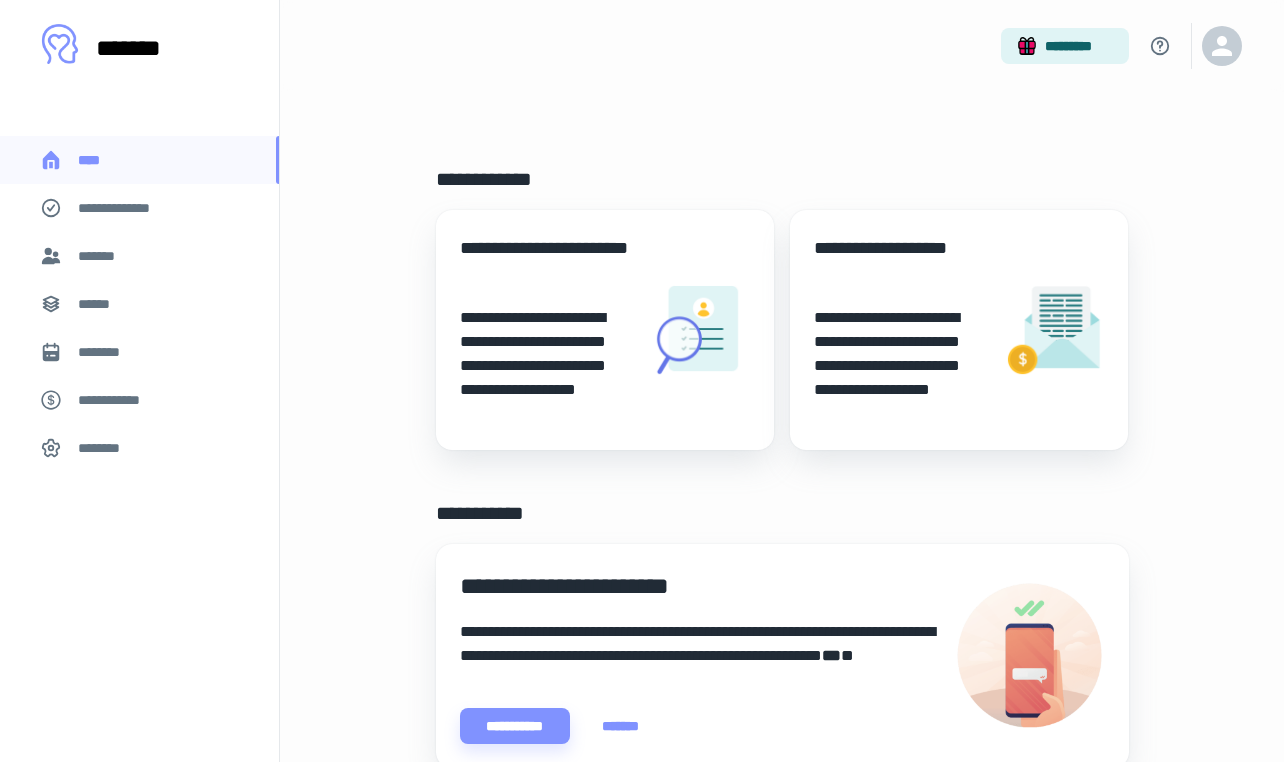 click on "**********" at bounding box center (139, 208) 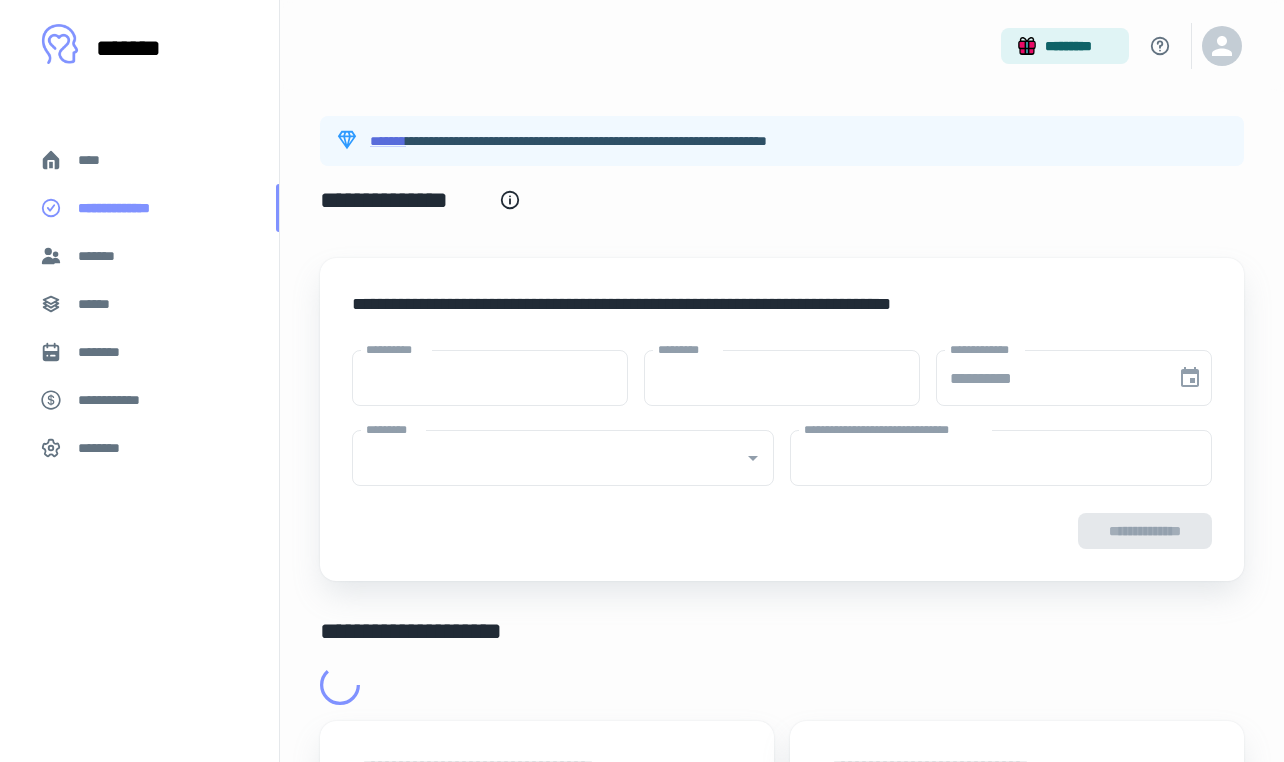 type on "****" 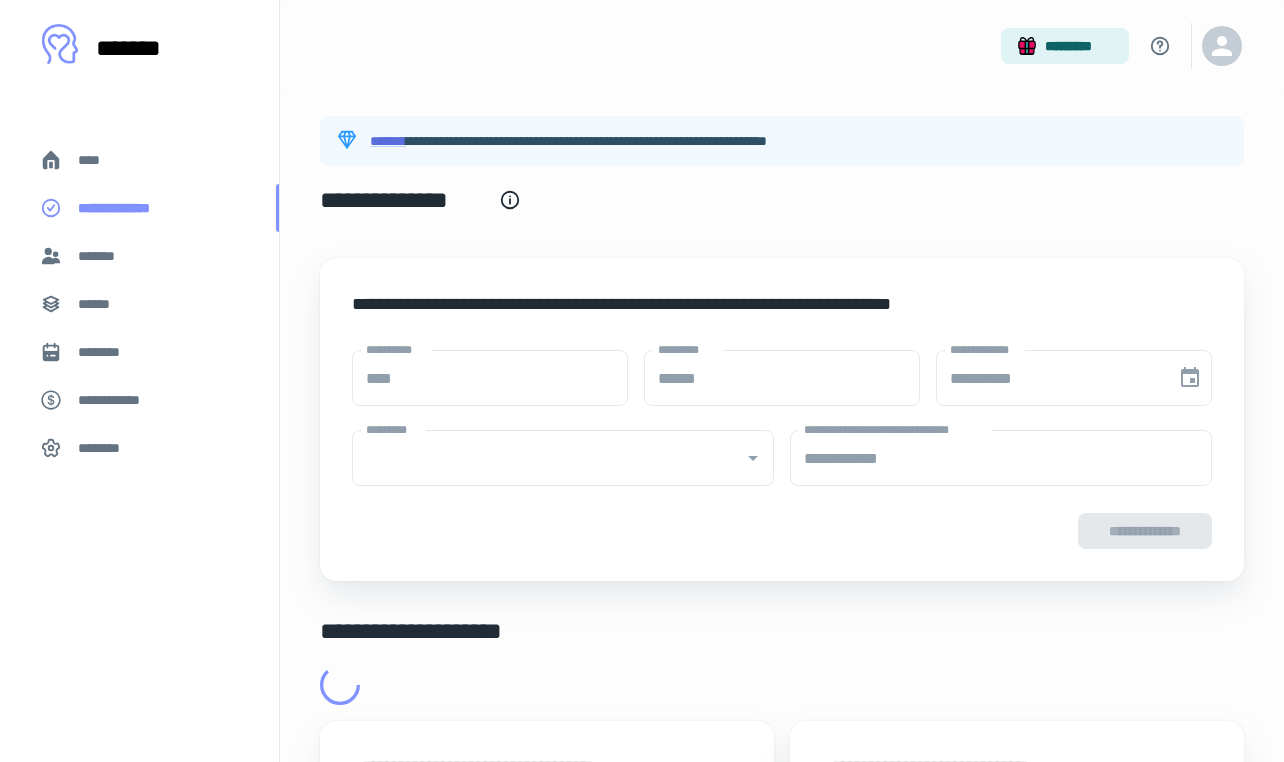 type on "**********" 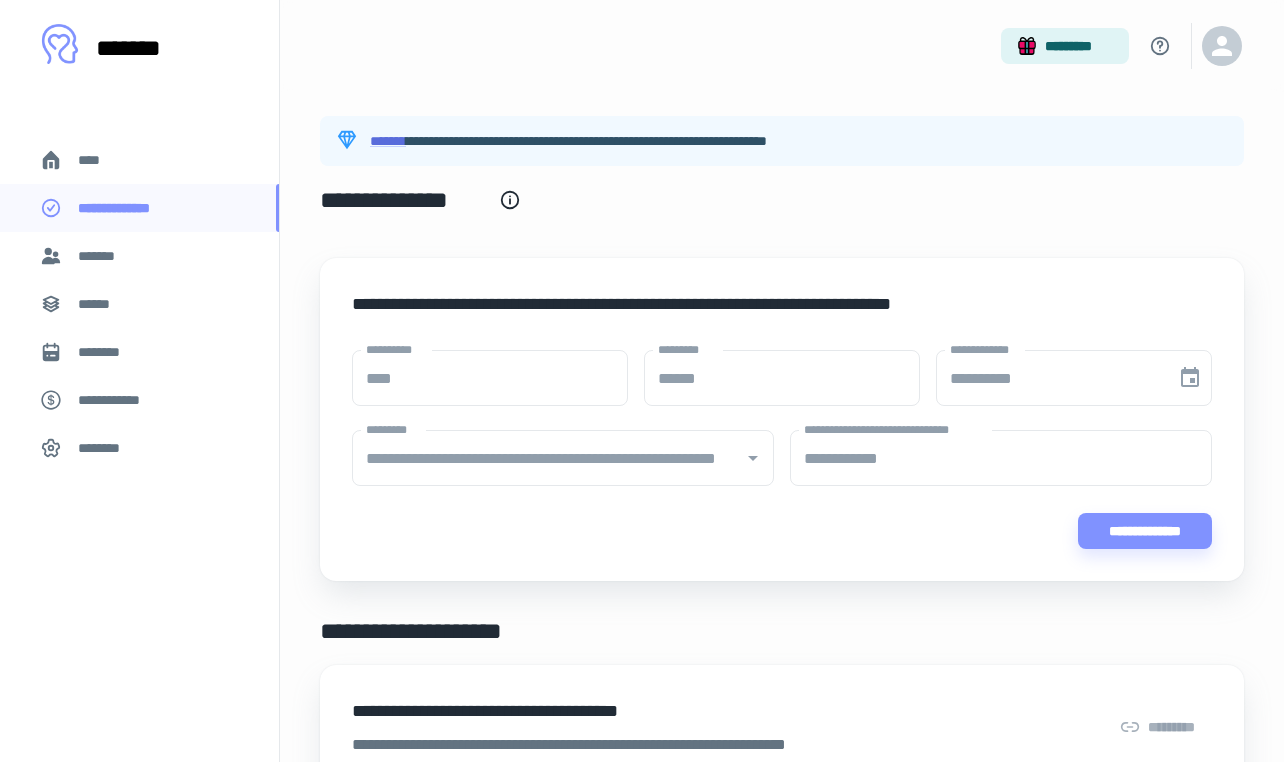 click on "*******" at bounding box center [100, 256] 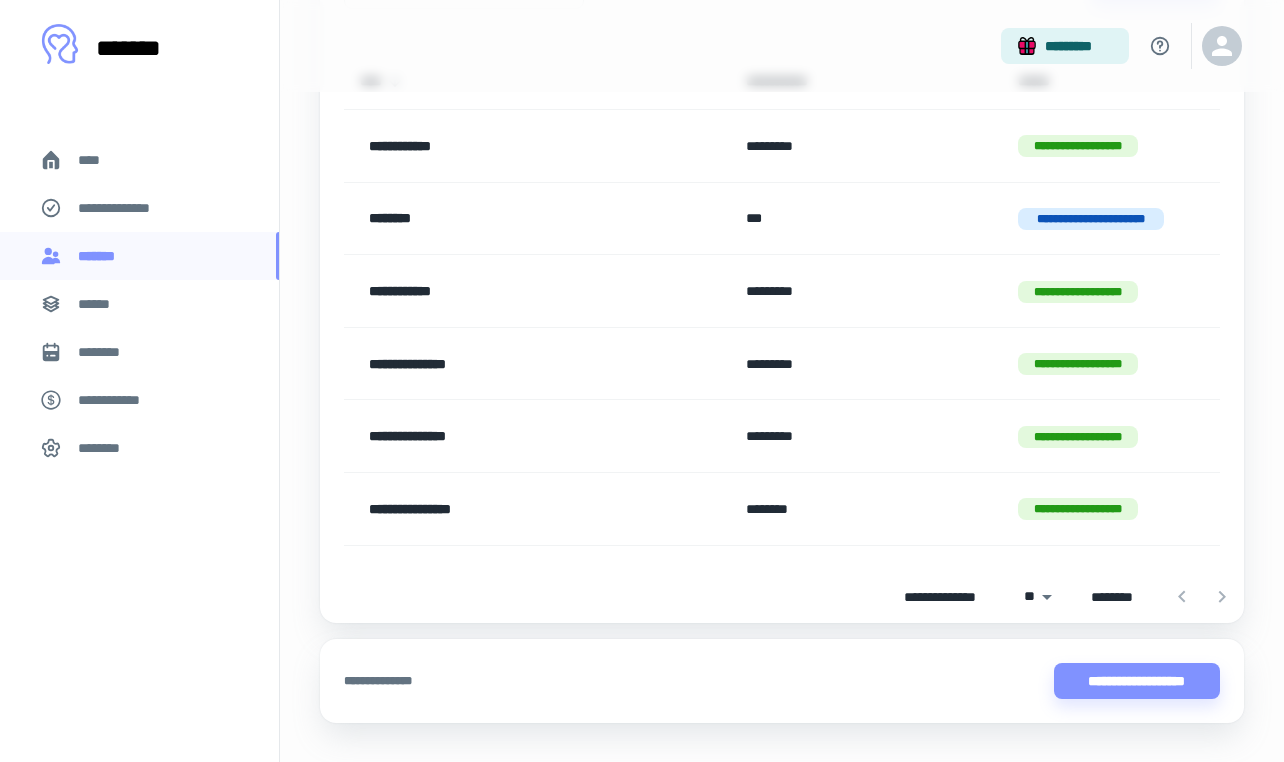 scroll, scrollTop: 279, scrollLeft: 0, axis: vertical 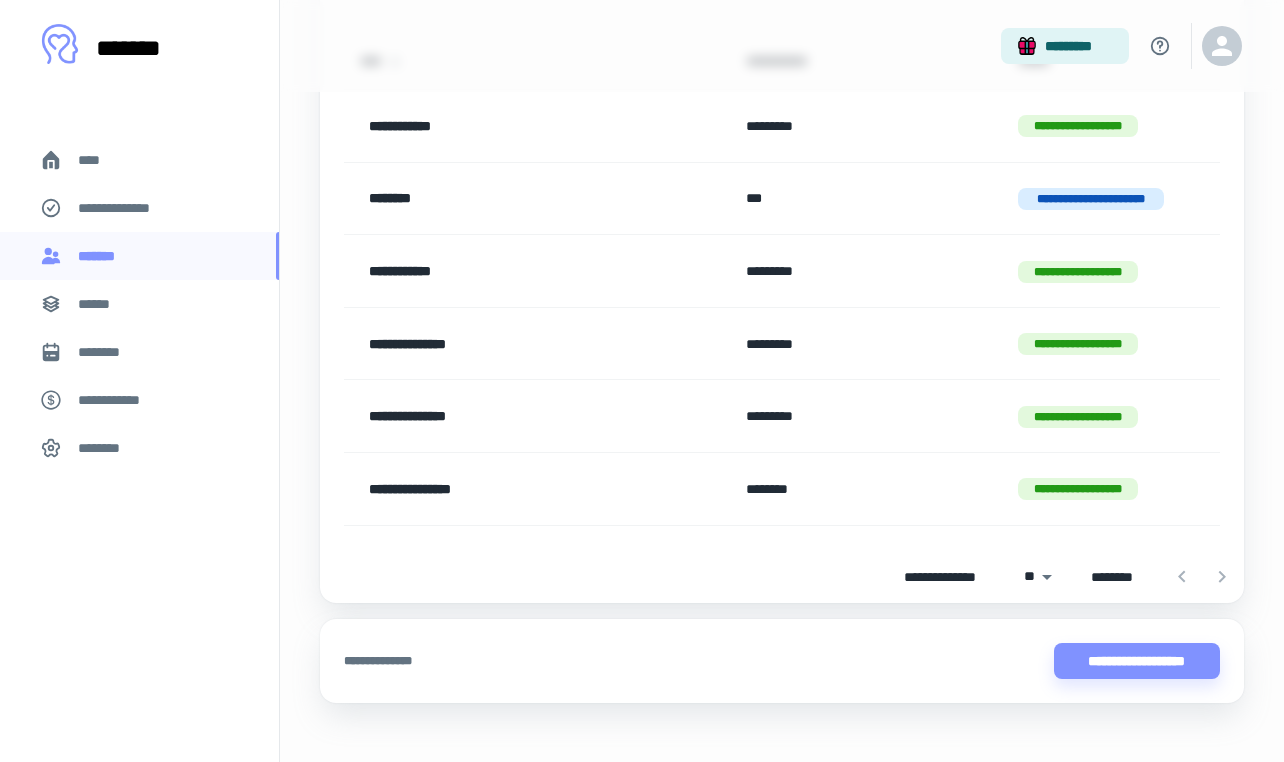 click at bounding box center [1202, 577] 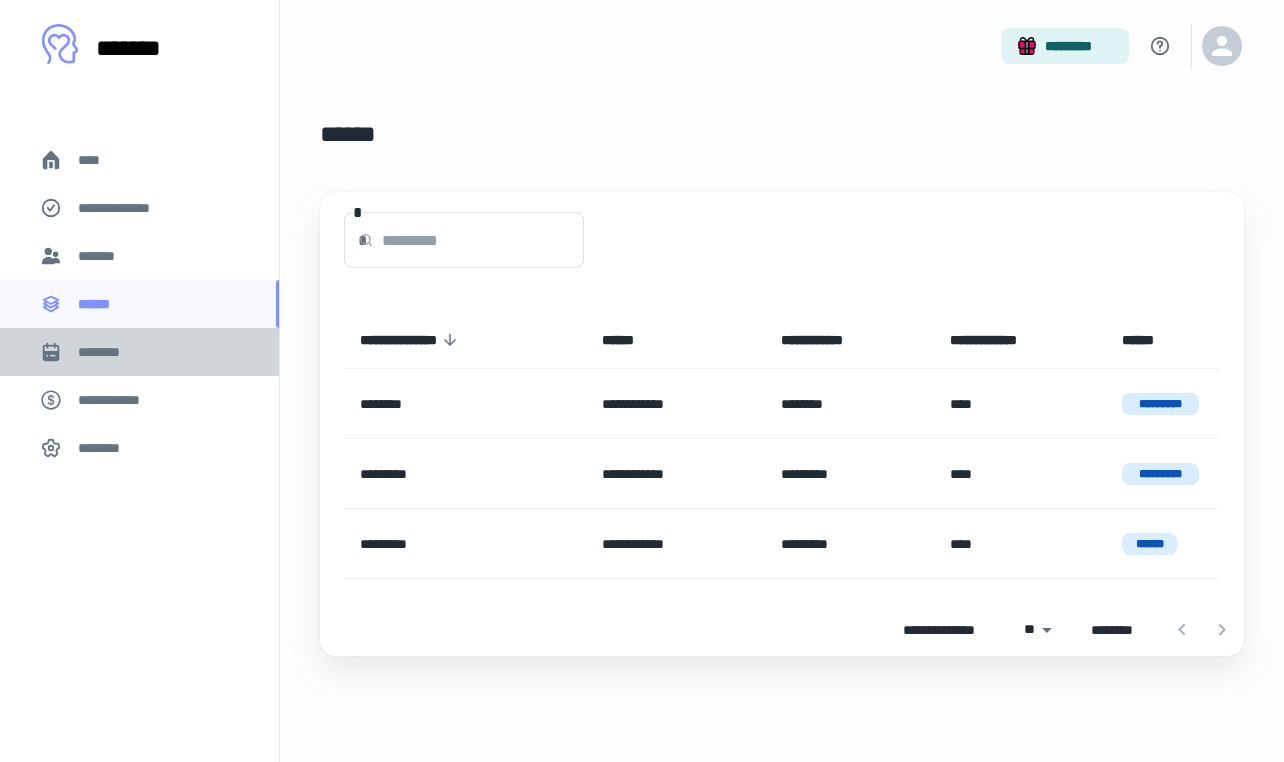 click on "********" at bounding box center (139, 352) 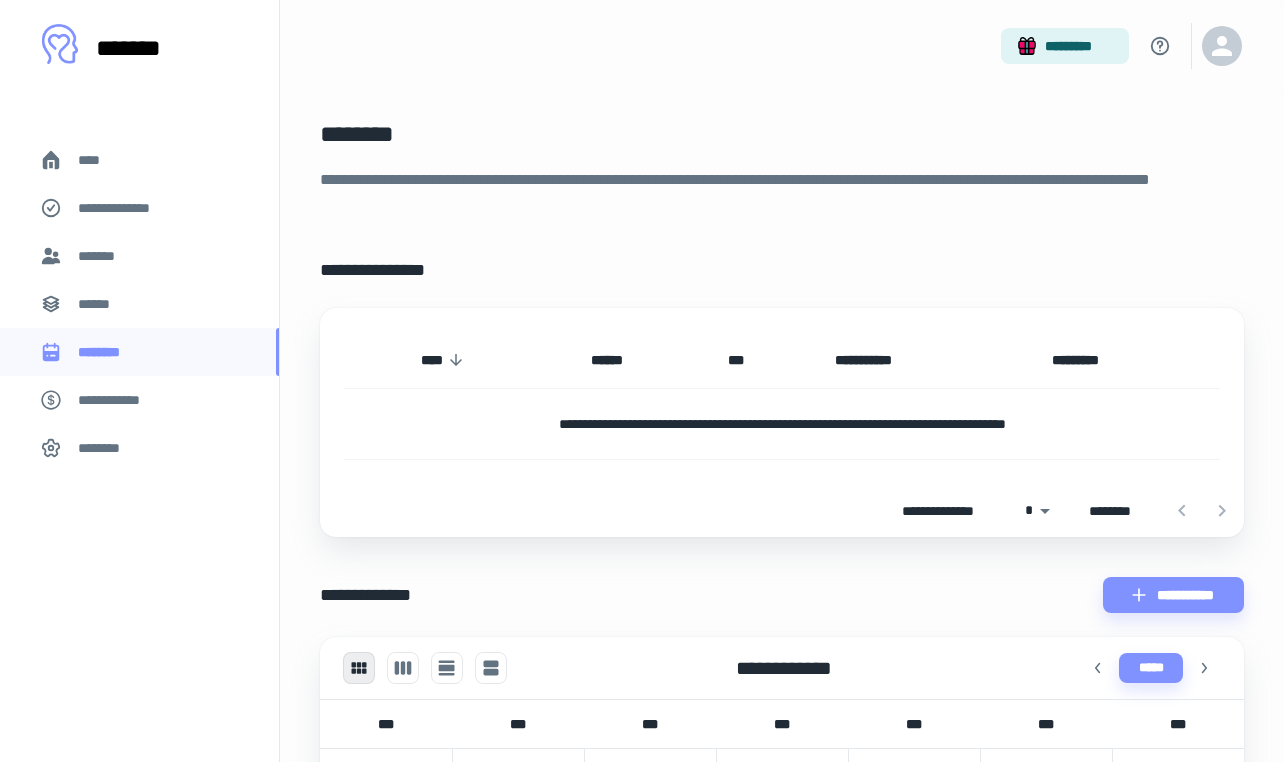 click on "******" at bounding box center [139, 304] 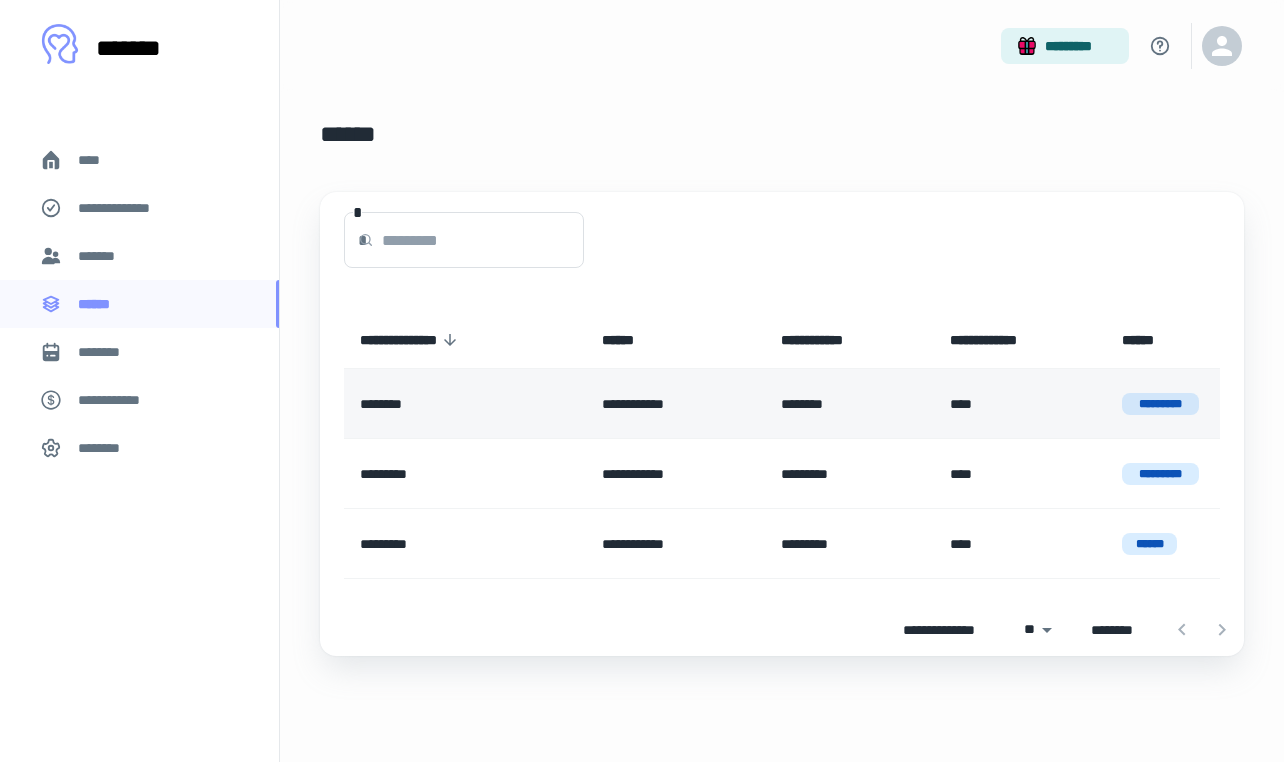 click on "********" at bounding box center (465, 404) 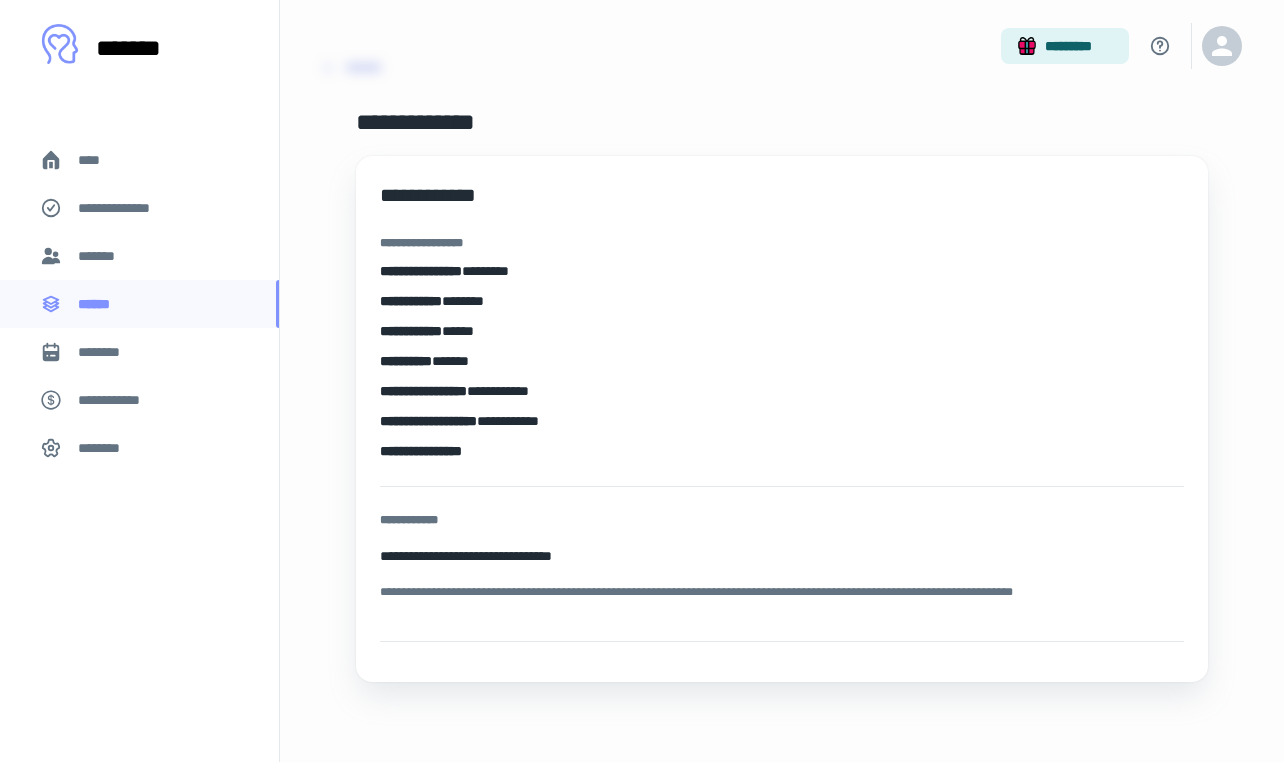 scroll, scrollTop: 0, scrollLeft: 0, axis: both 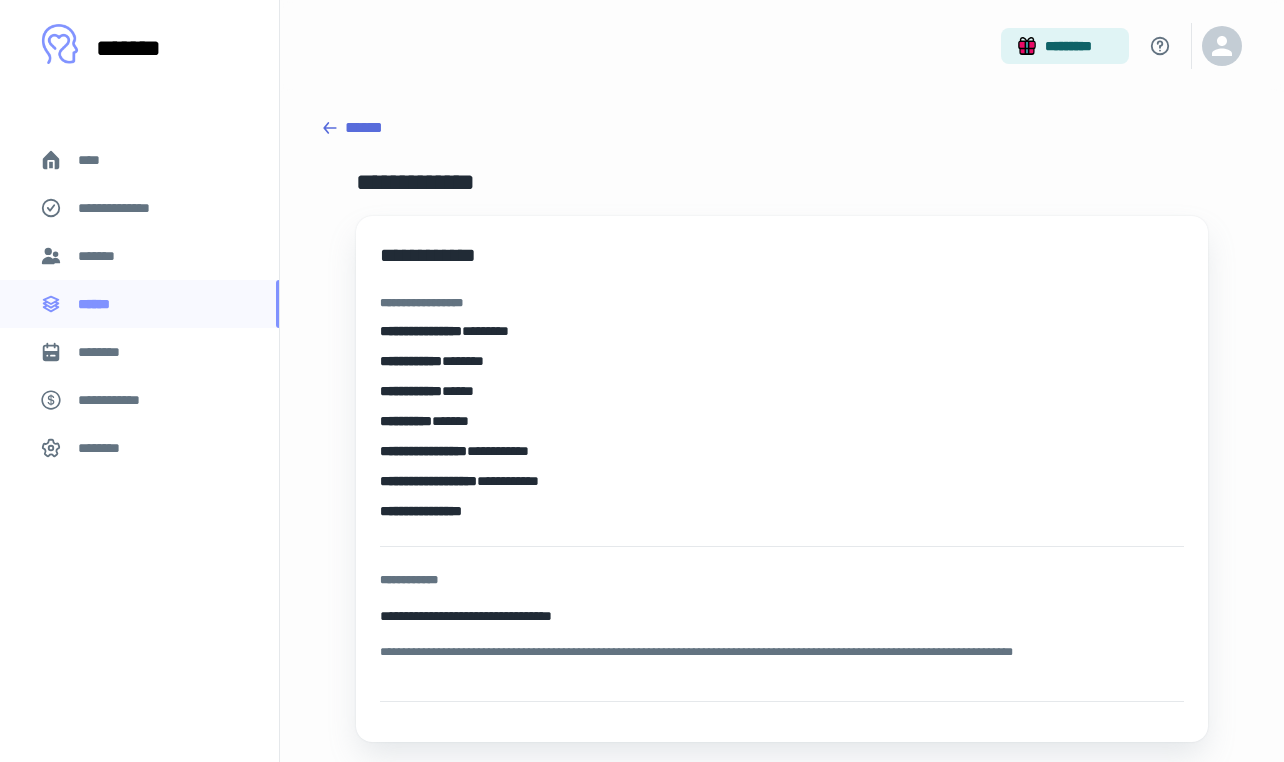 click on "******" at bounding box center [782, 128] 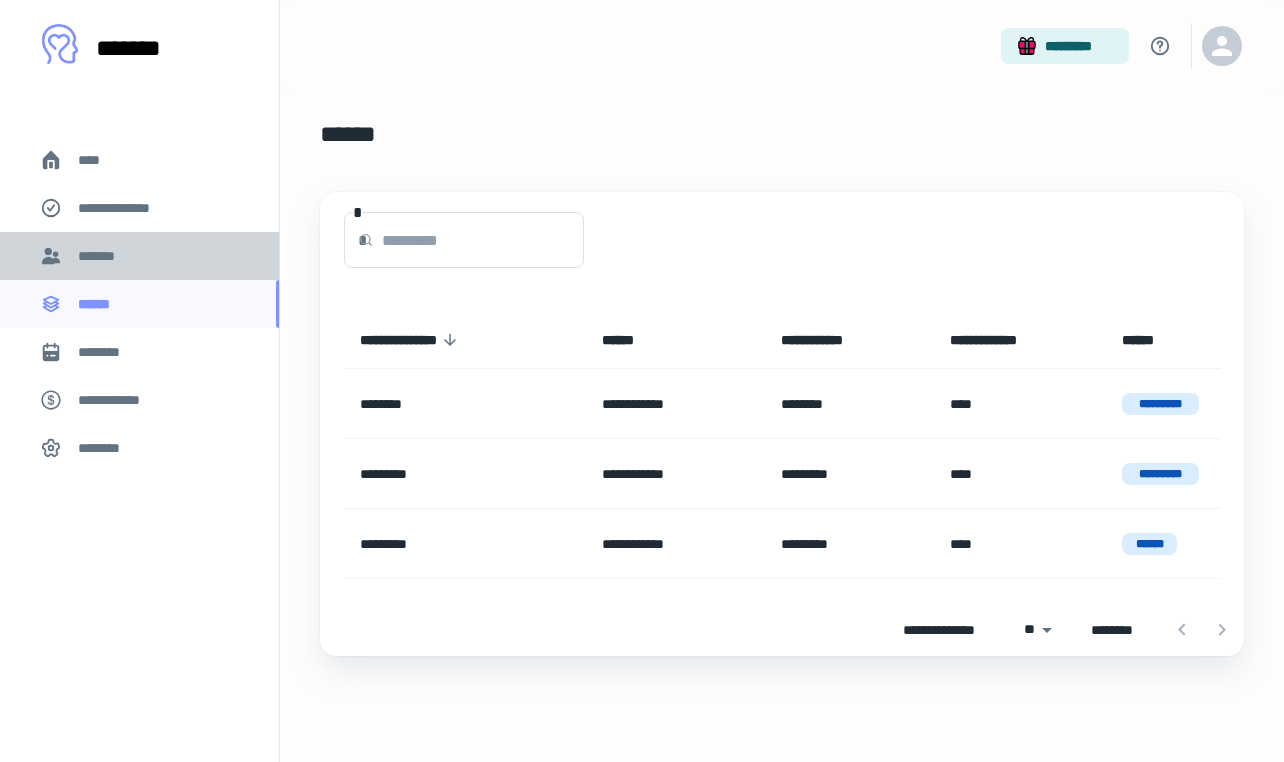 click on "*******" at bounding box center (139, 256) 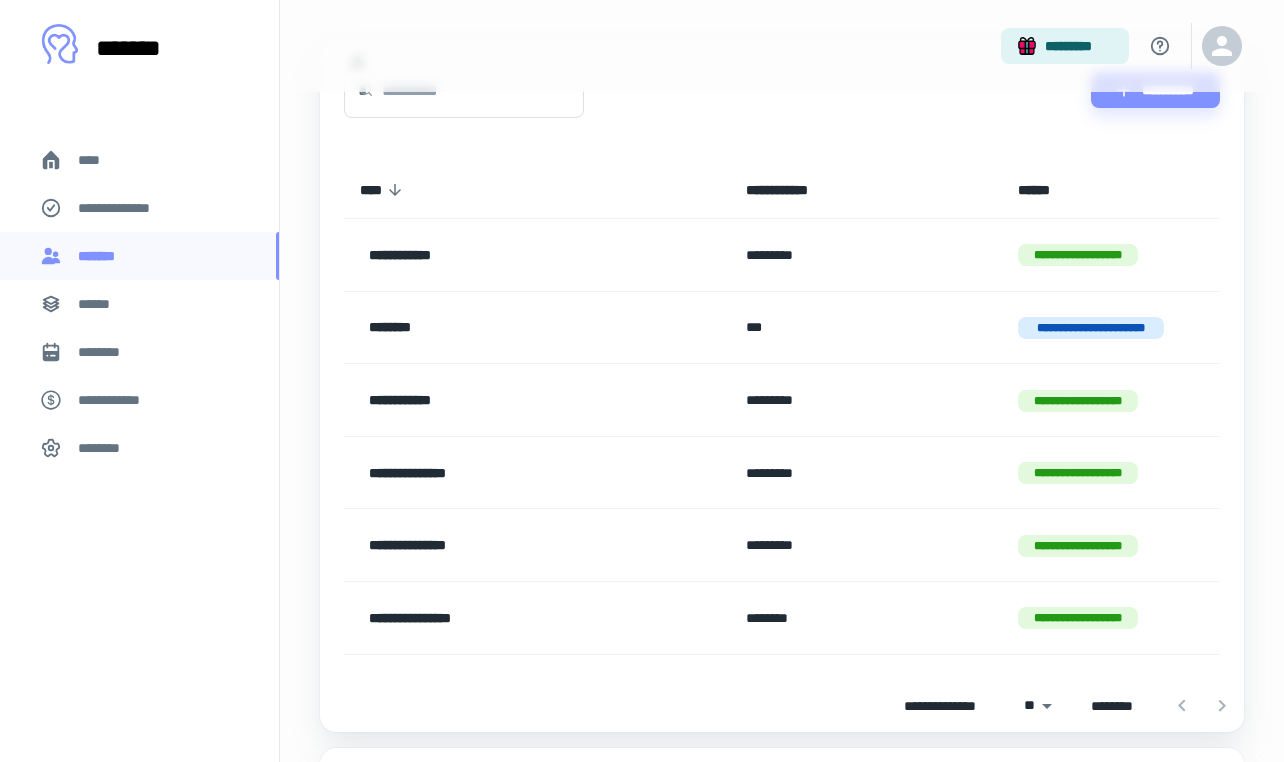 scroll, scrollTop: 171, scrollLeft: 0, axis: vertical 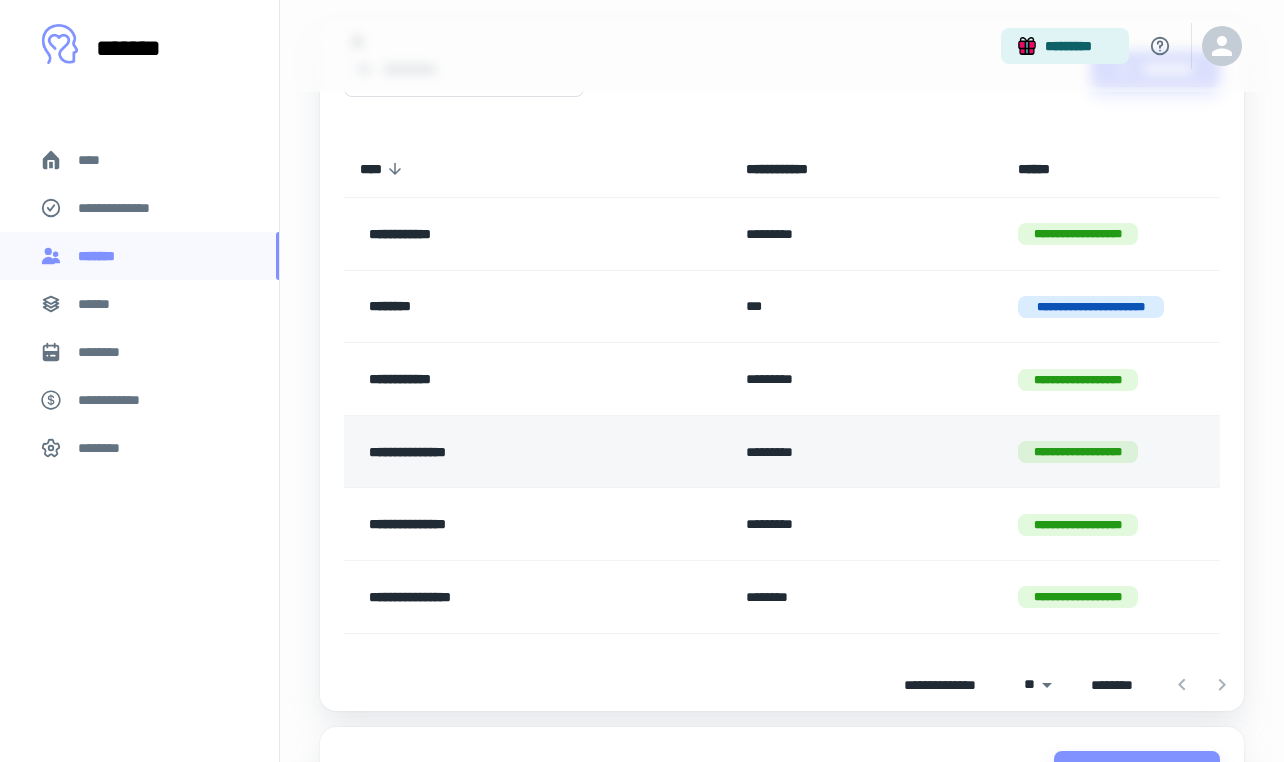 click on "**********" at bounding box center [501, 452] 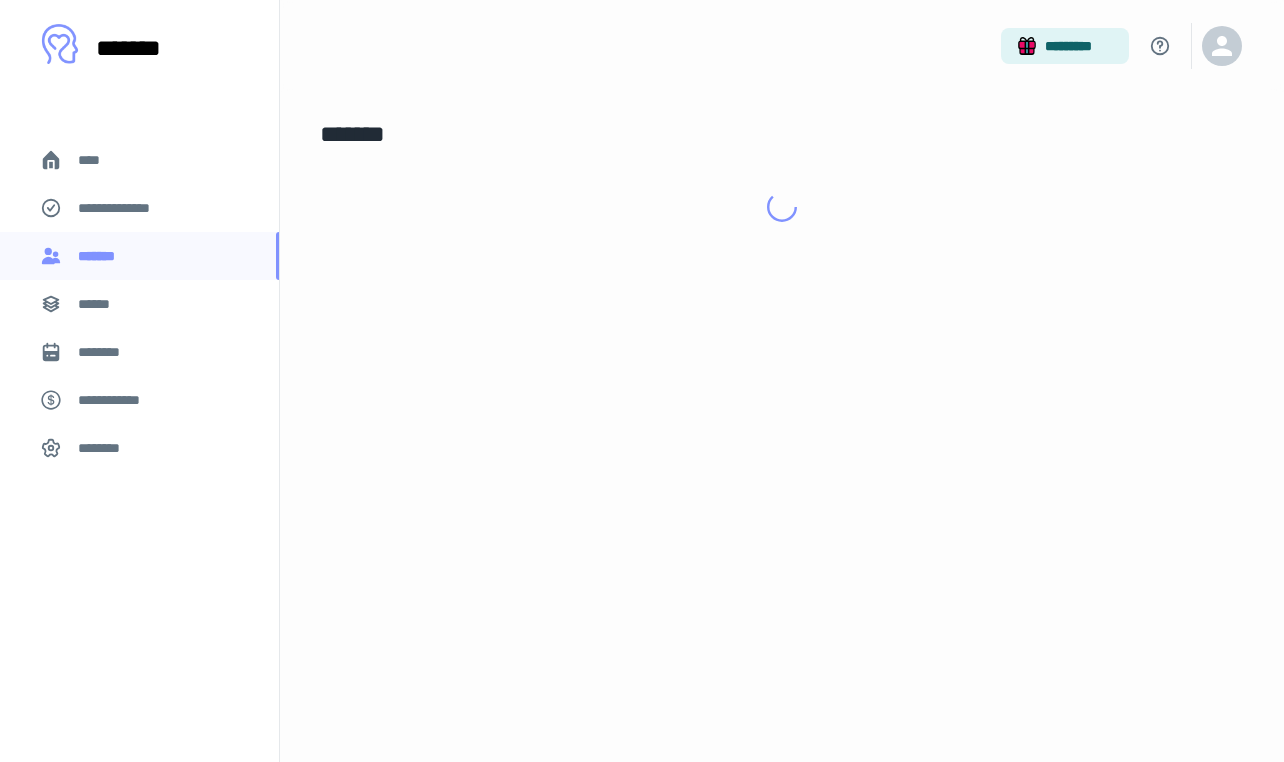 scroll, scrollTop: 0, scrollLeft: 0, axis: both 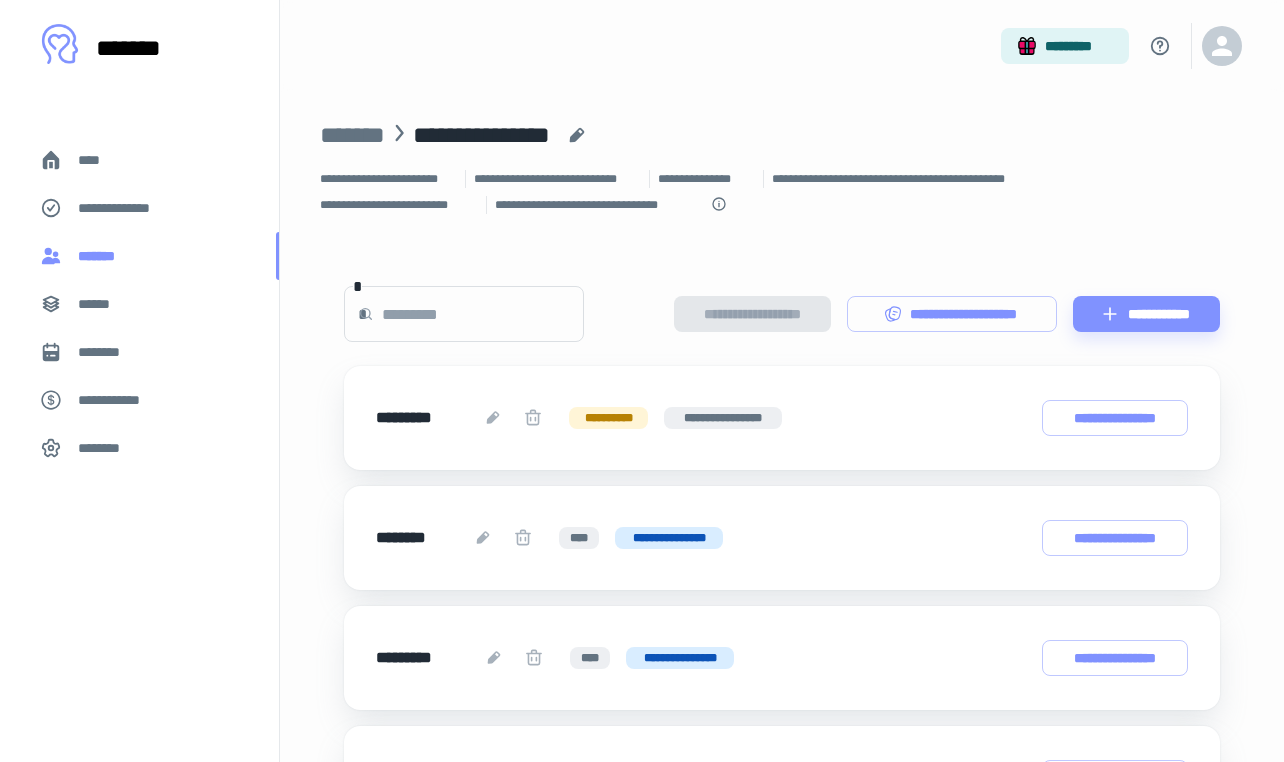click on "*******" at bounding box center (101, 256) 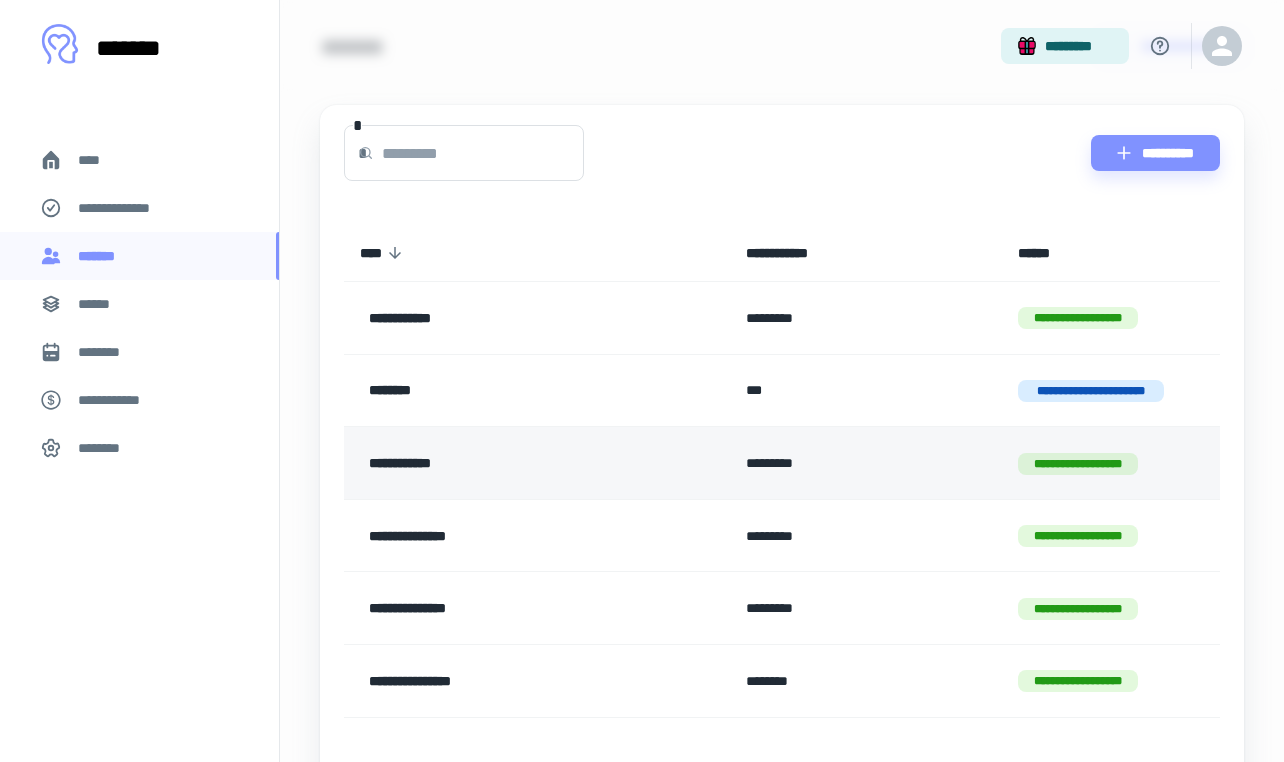 scroll, scrollTop: 93, scrollLeft: 0, axis: vertical 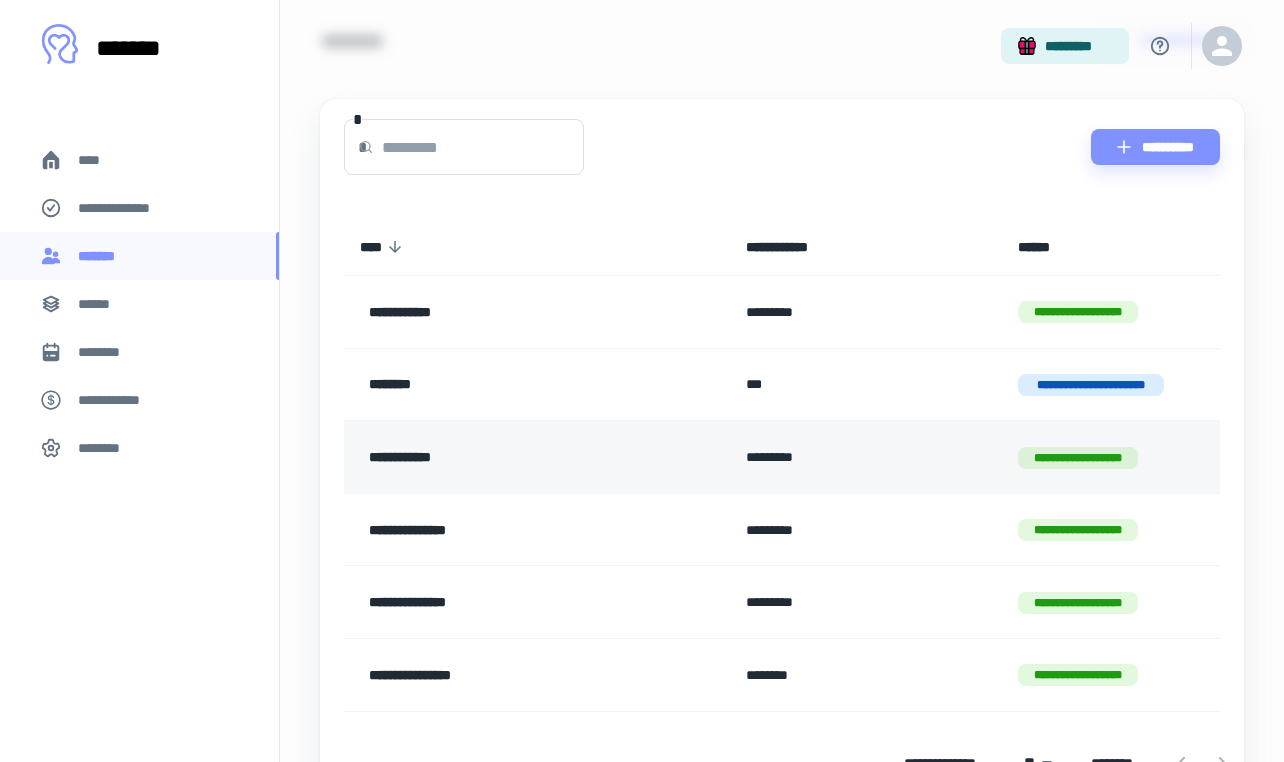 click on "**********" at bounding box center [501, 457] 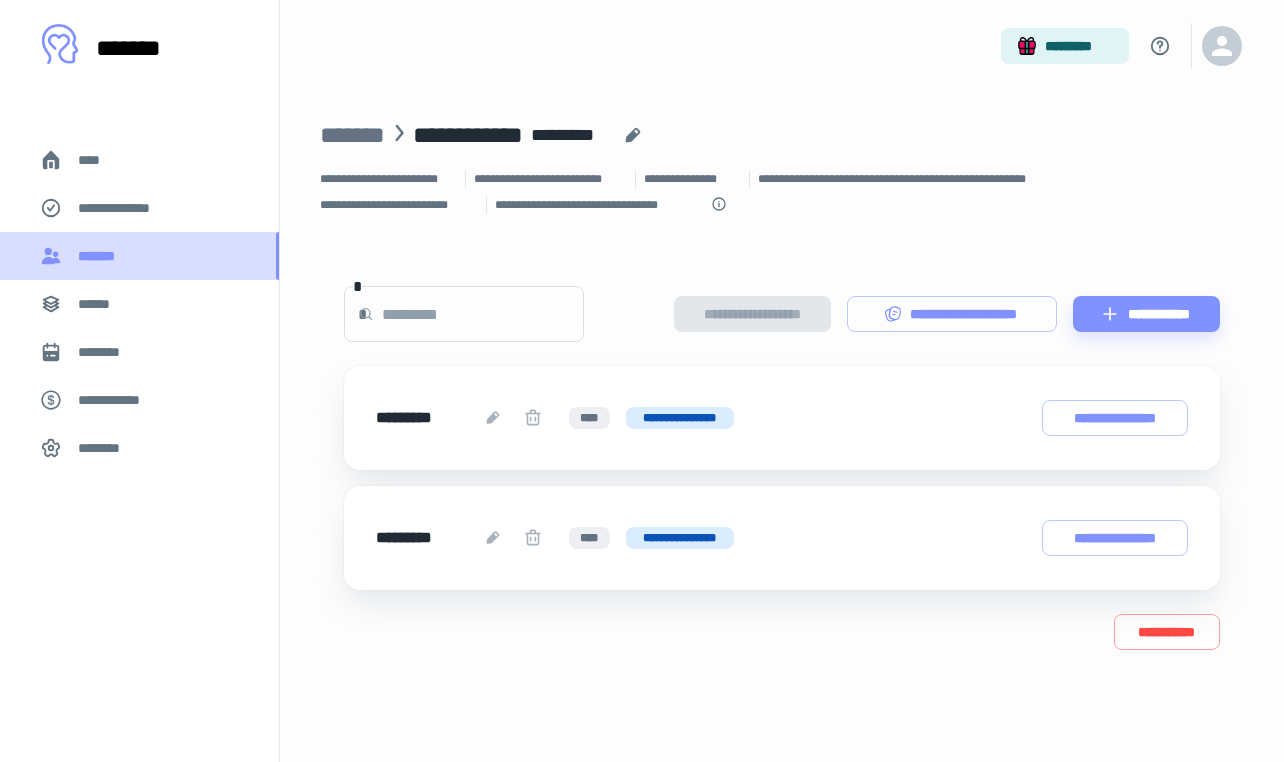 click on "*******" at bounding box center (101, 256) 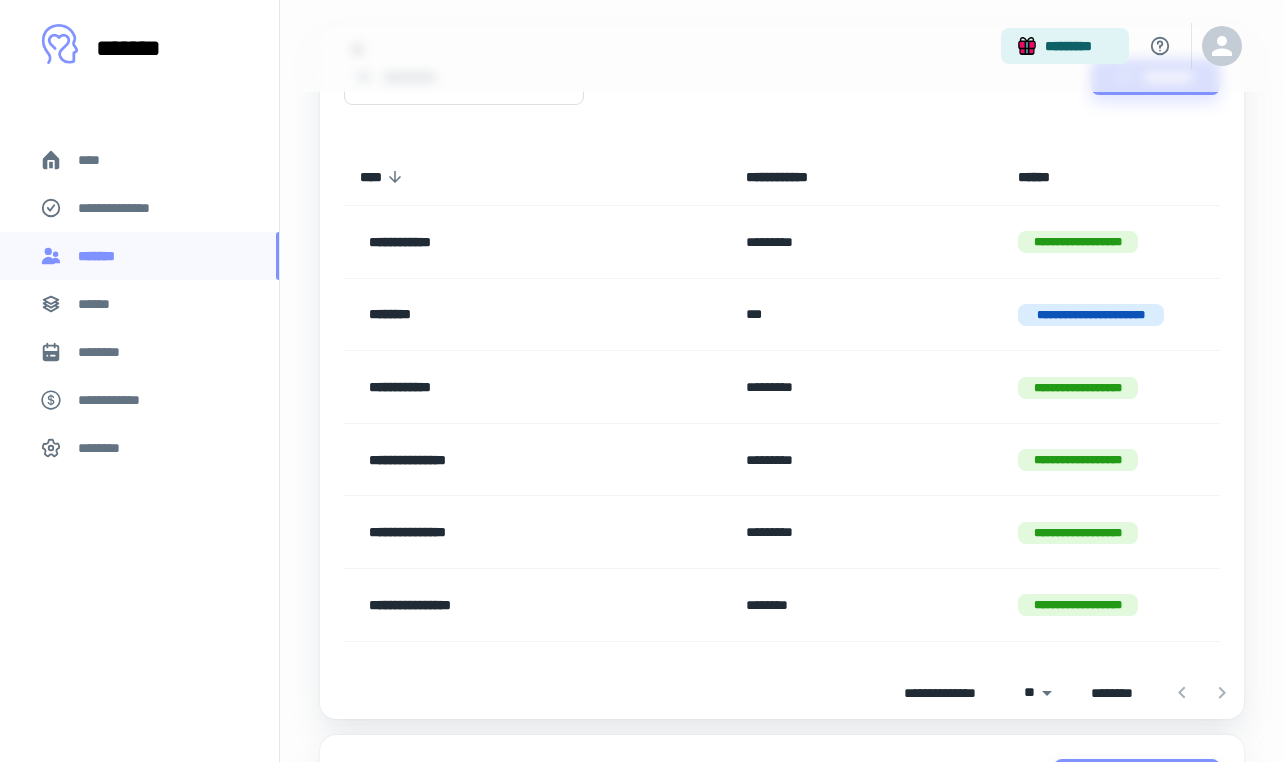 scroll, scrollTop: 169, scrollLeft: 0, axis: vertical 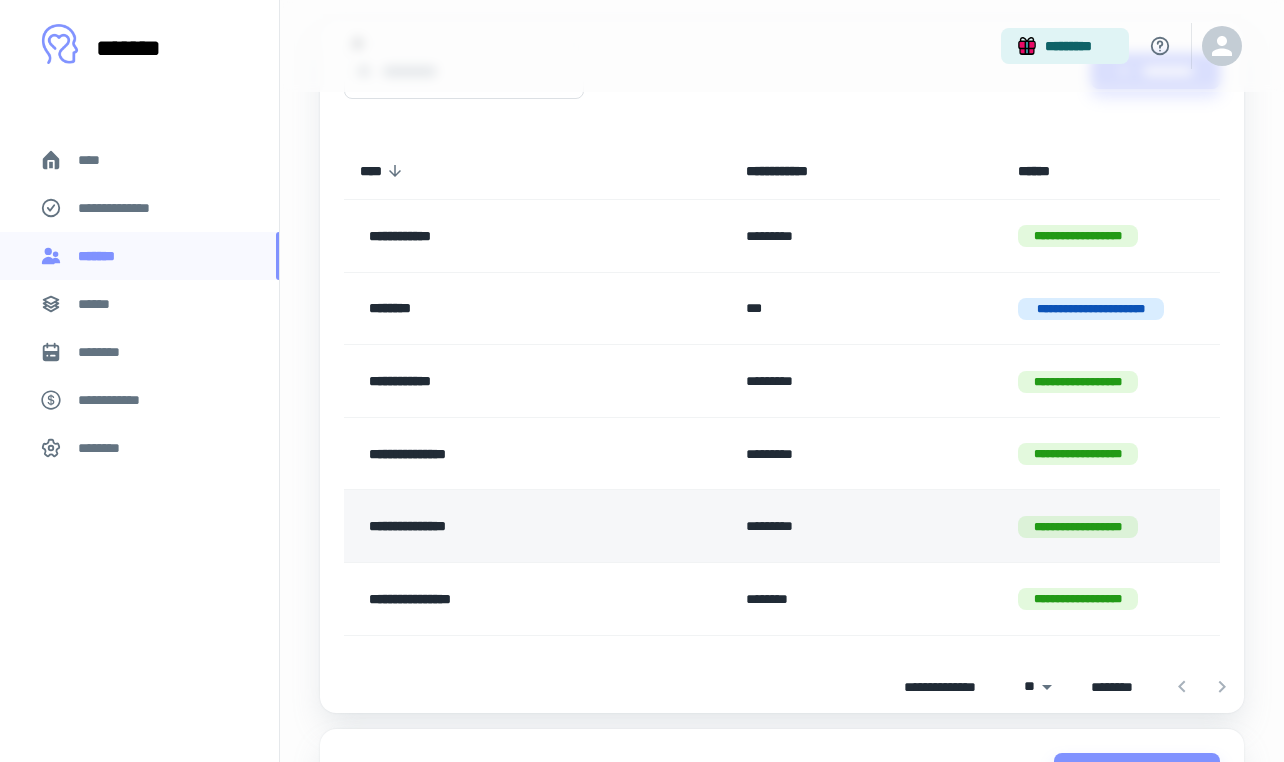 click on "**********" at bounding box center (501, 526) 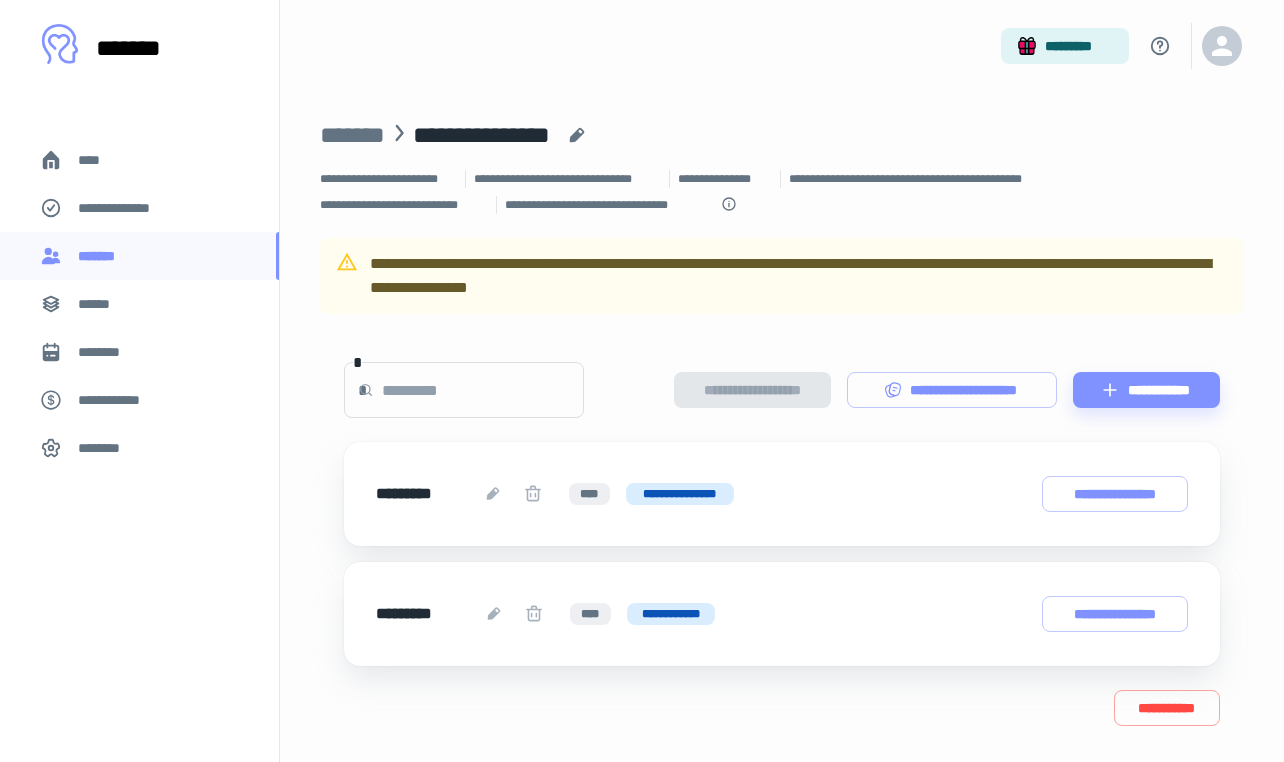 scroll, scrollTop: 44, scrollLeft: 0, axis: vertical 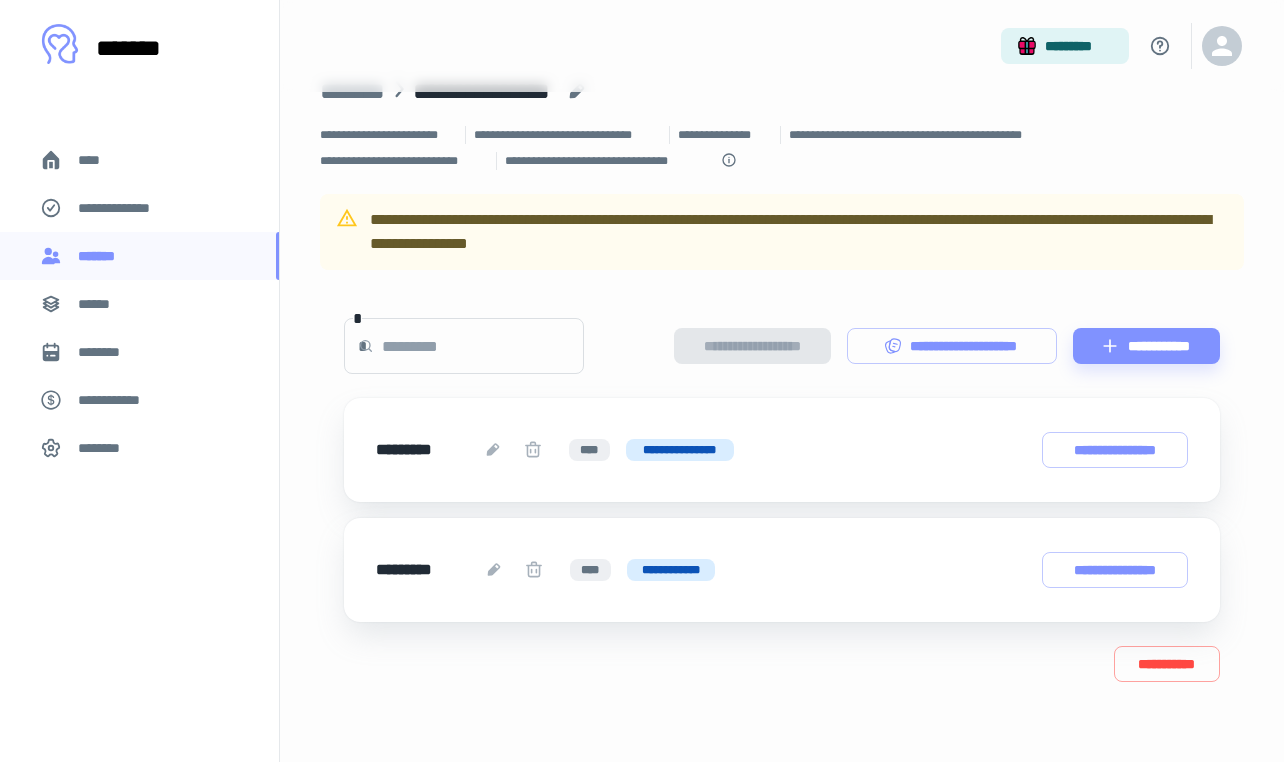click on "******" at bounding box center (139, 304) 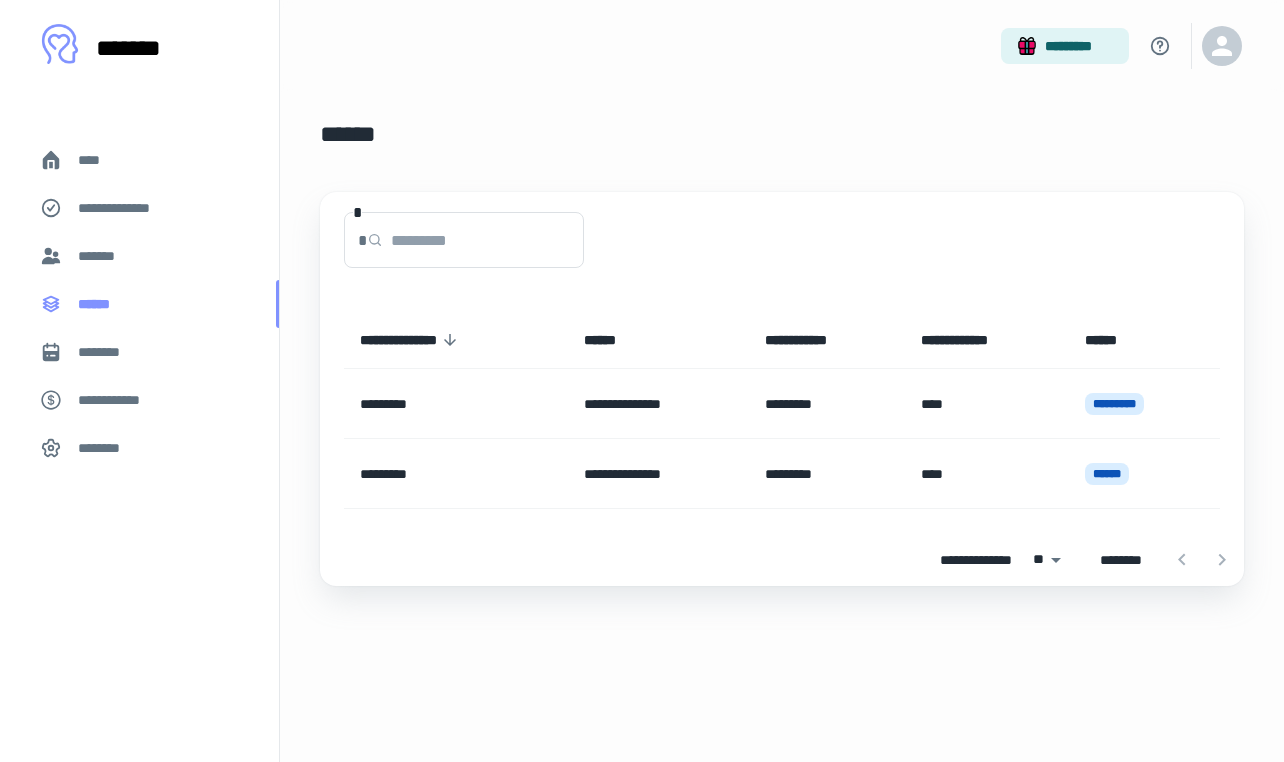 scroll, scrollTop: 0, scrollLeft: 0, axis: both 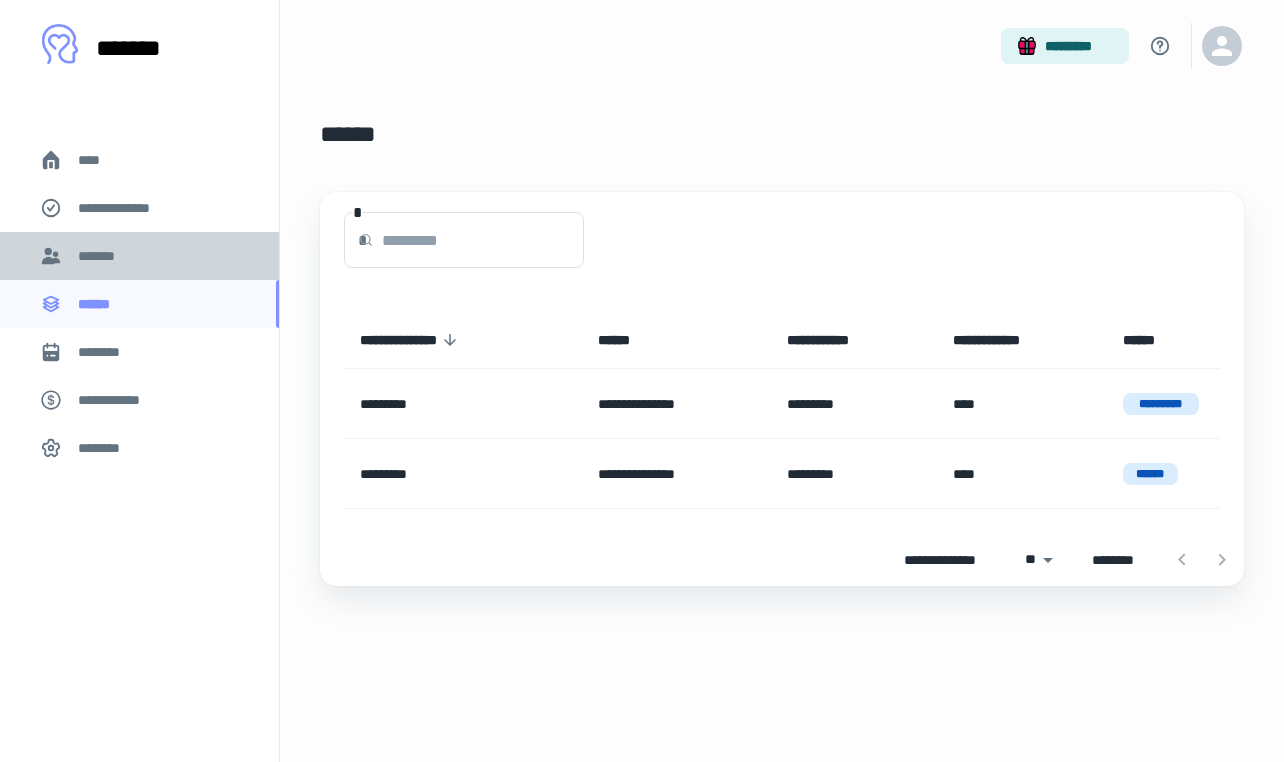 click on "*******" at bounding box center (139, 256) 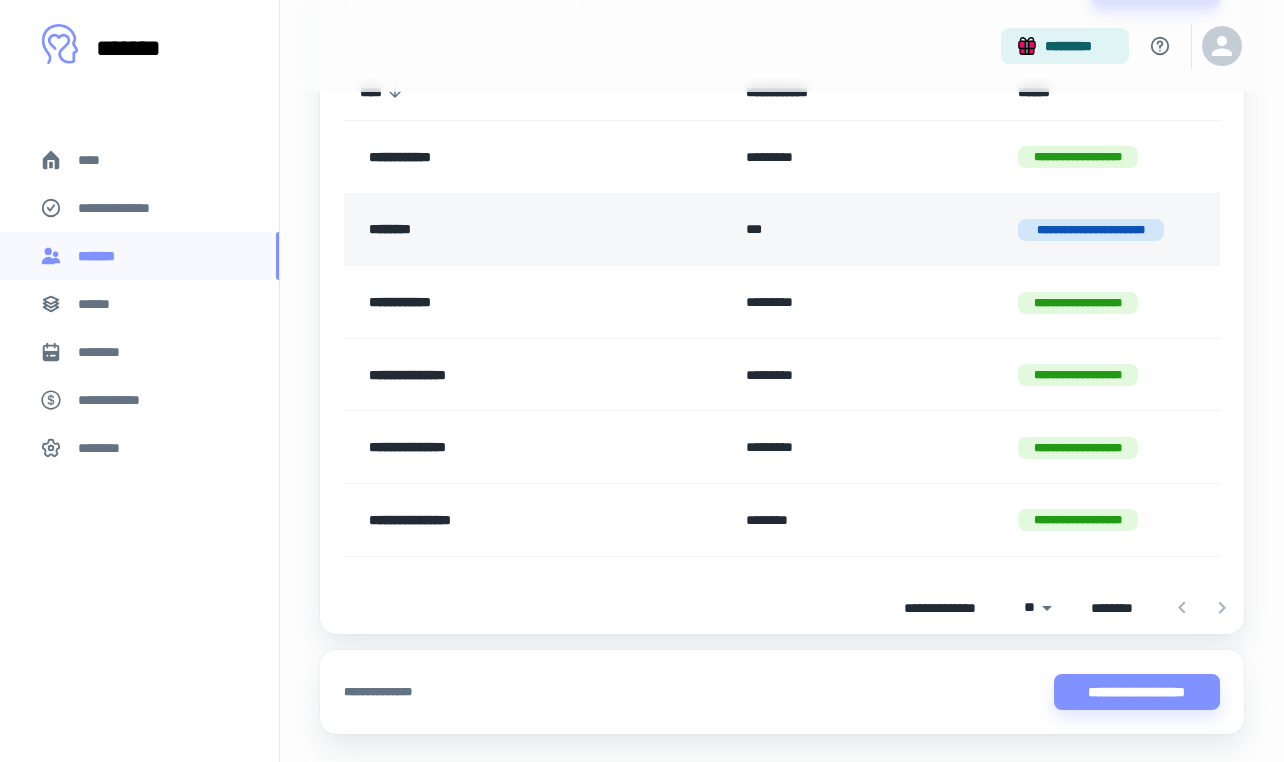 scroll, scrollTop: 300, scrollLeft: 0, axis: vertical 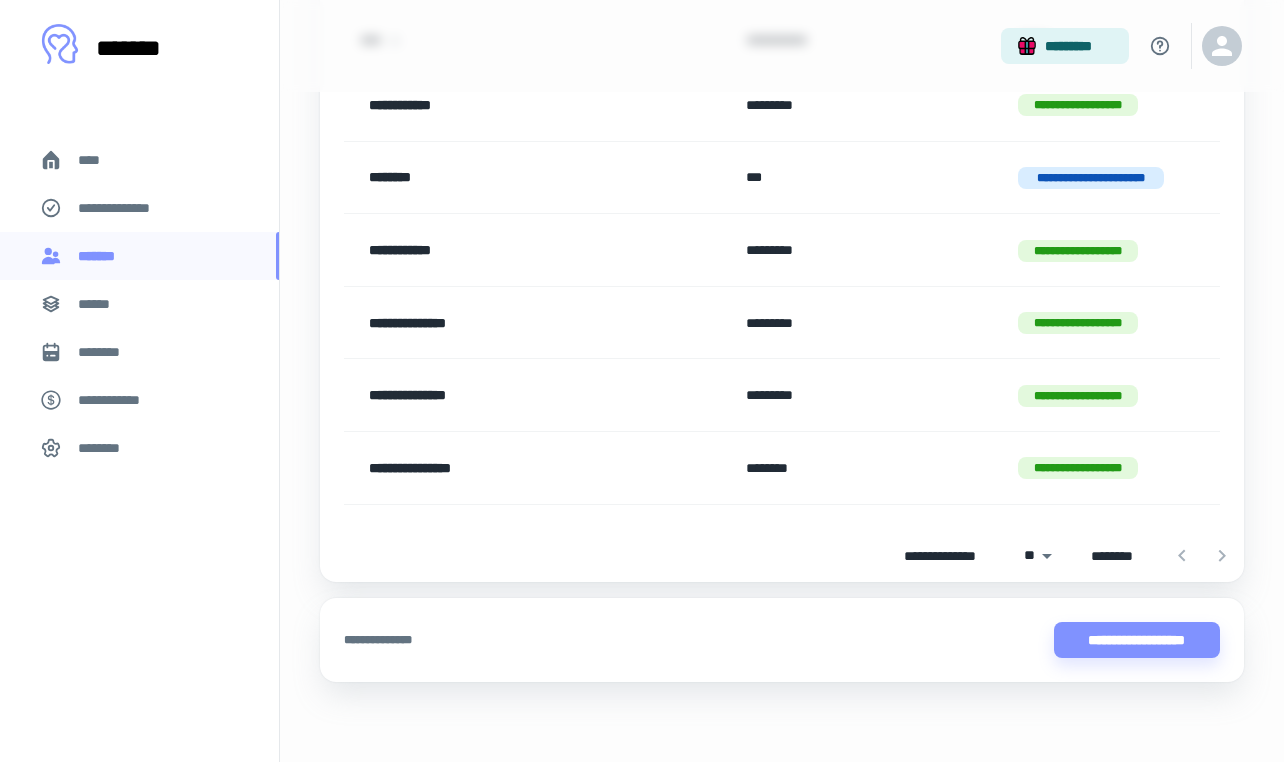click on "**********" at bounding box center (501, 468) 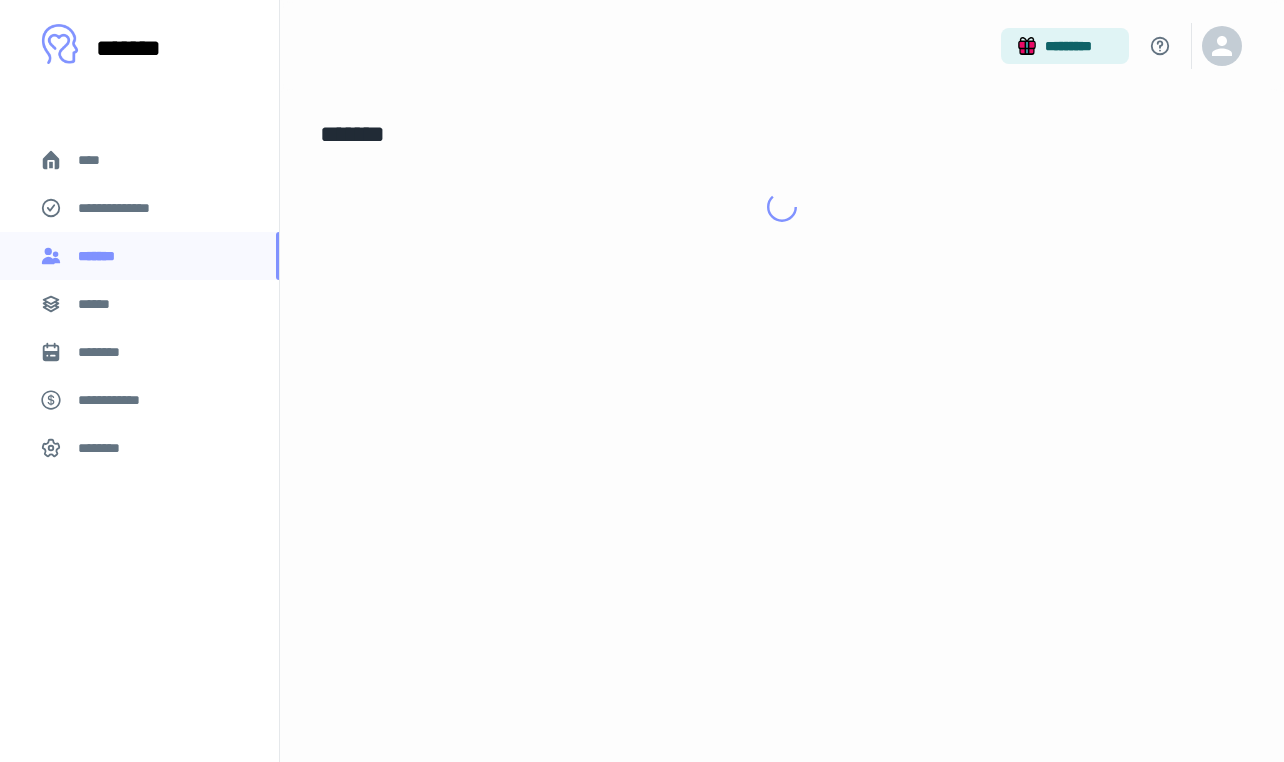 scroll, scrollTop: 0, scrollLeft: 0, axis: both 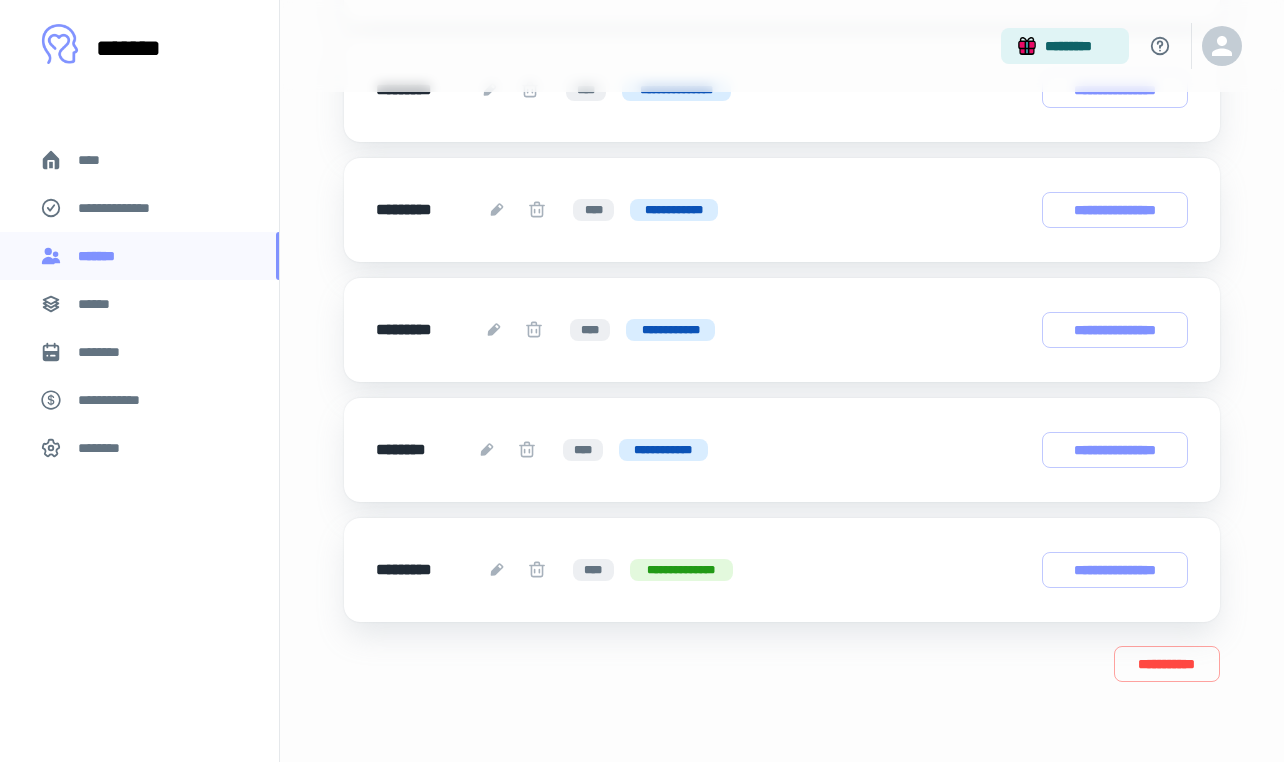 click on "**********" at bounding box center [782, 570] 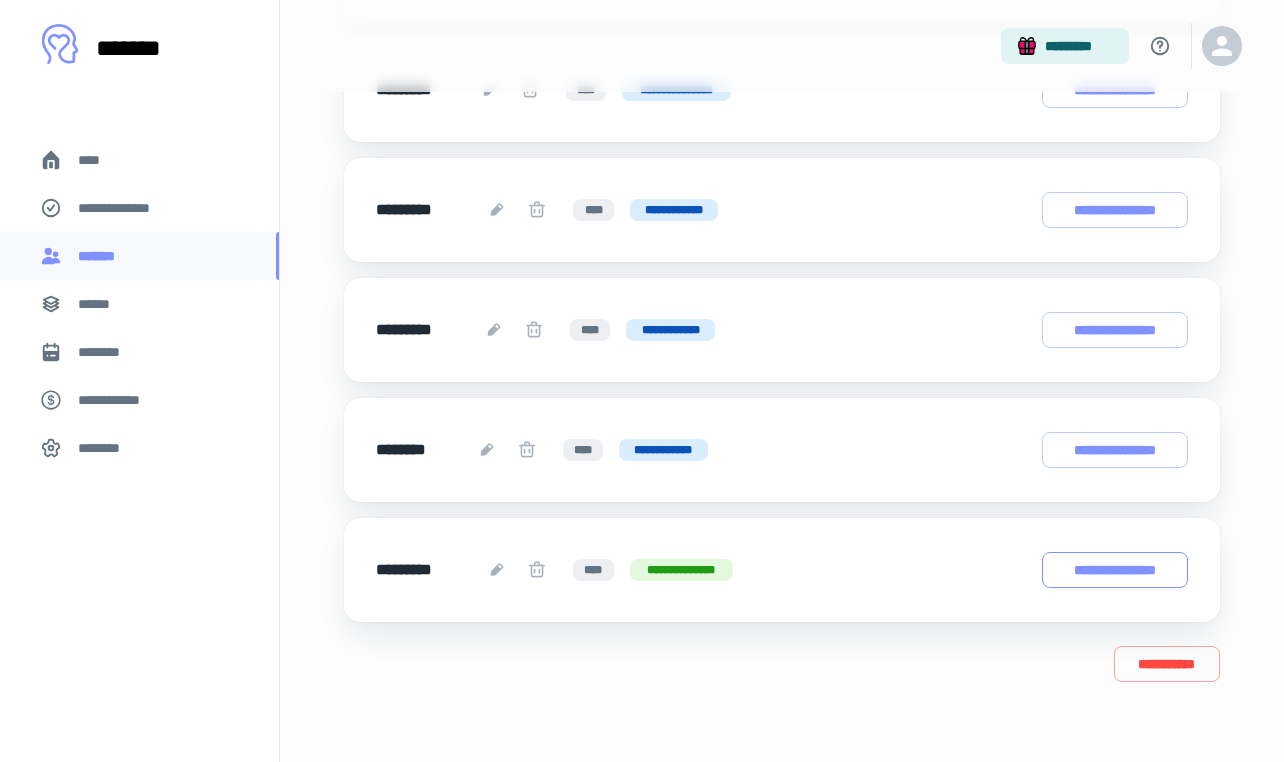 click on "**********" at bounding box center (1115, 570) 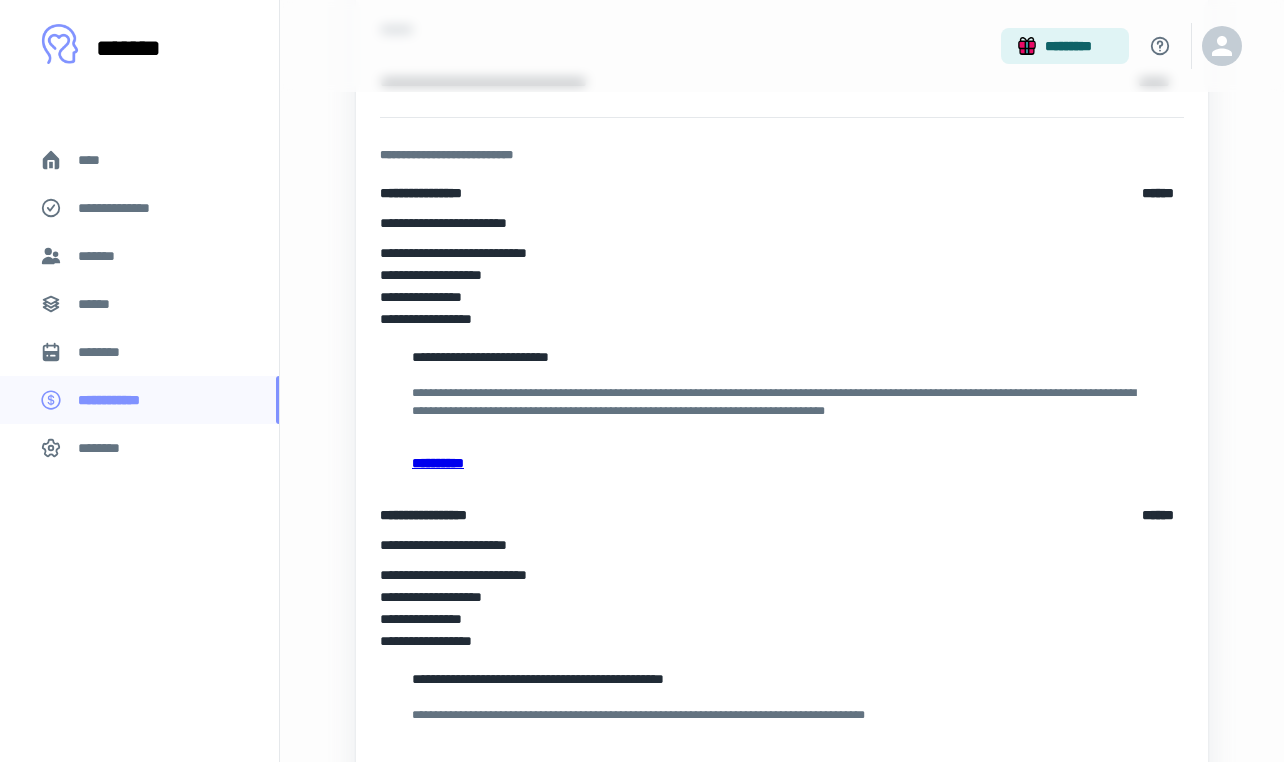 scroll, scrollTop: 500, scrollLeft: 0, axis: vertical 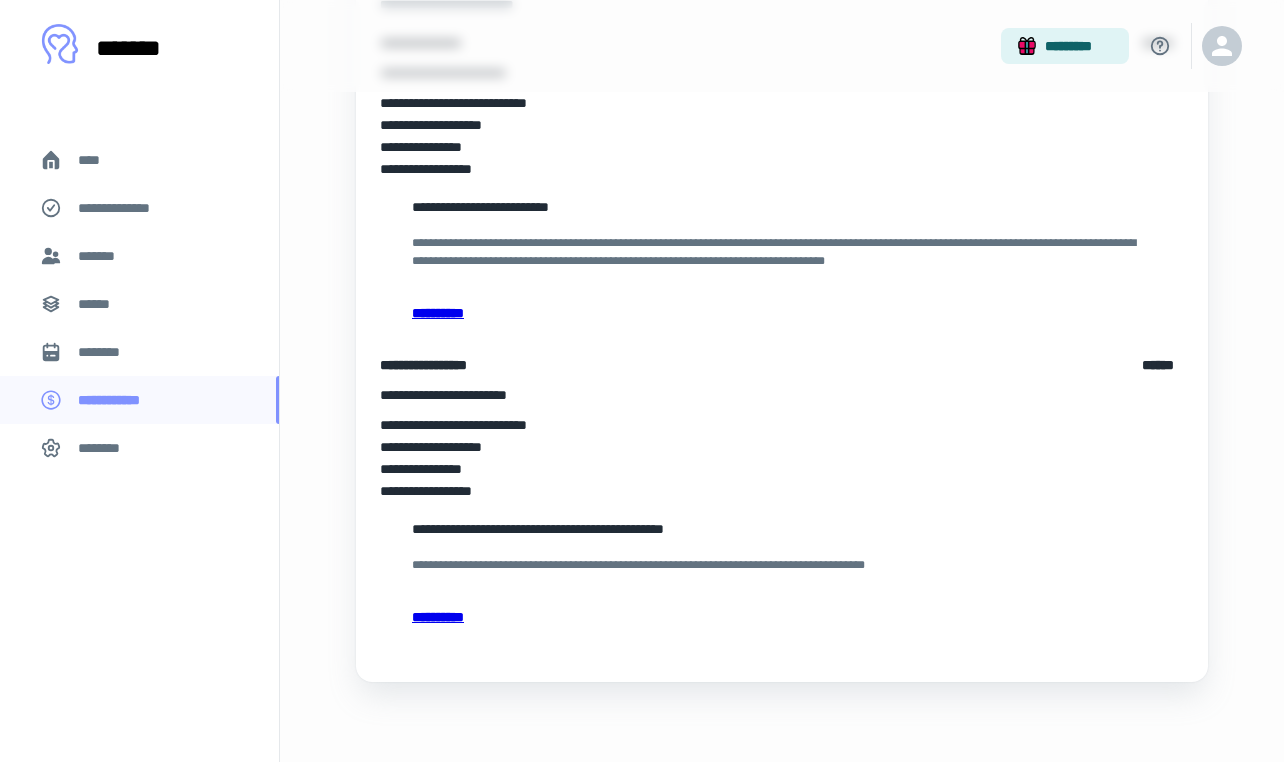 click on "**********" at bounding box center (782, 313) 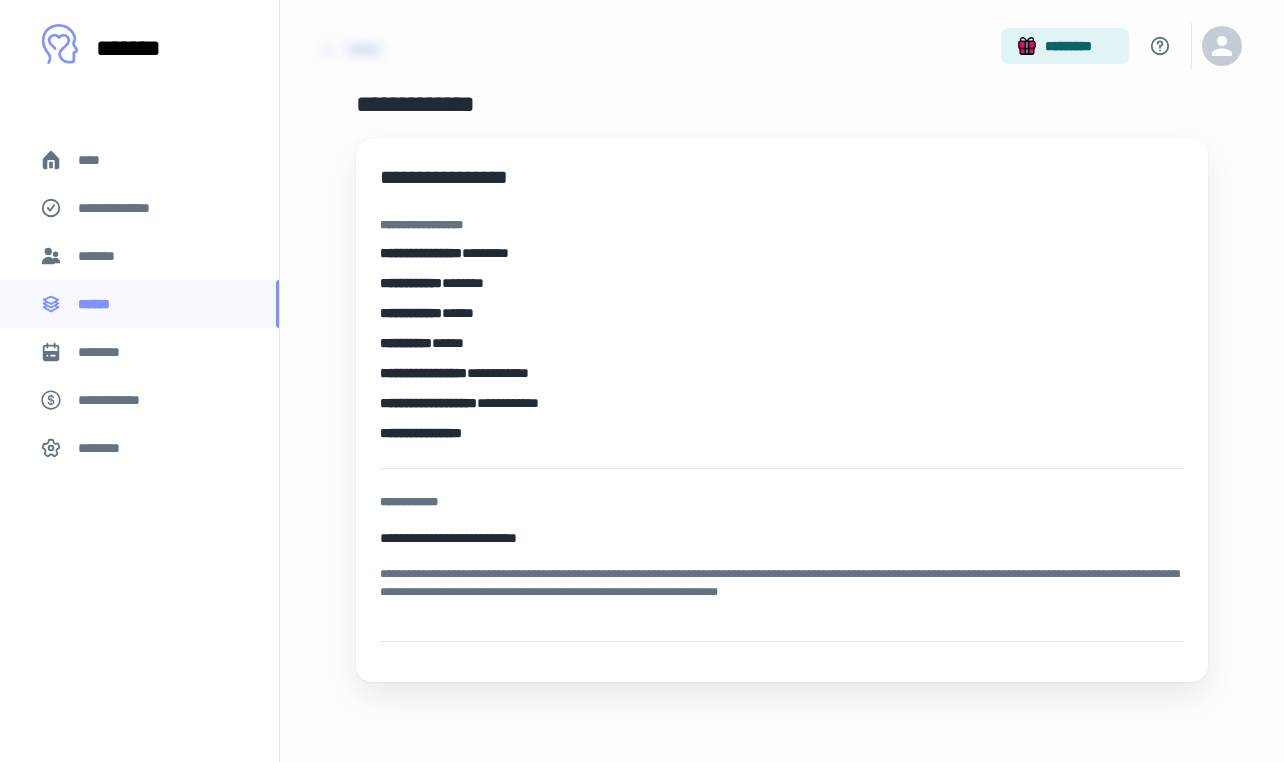 scroll, scrollTop: 0, scrollLeft: 0, axis: both 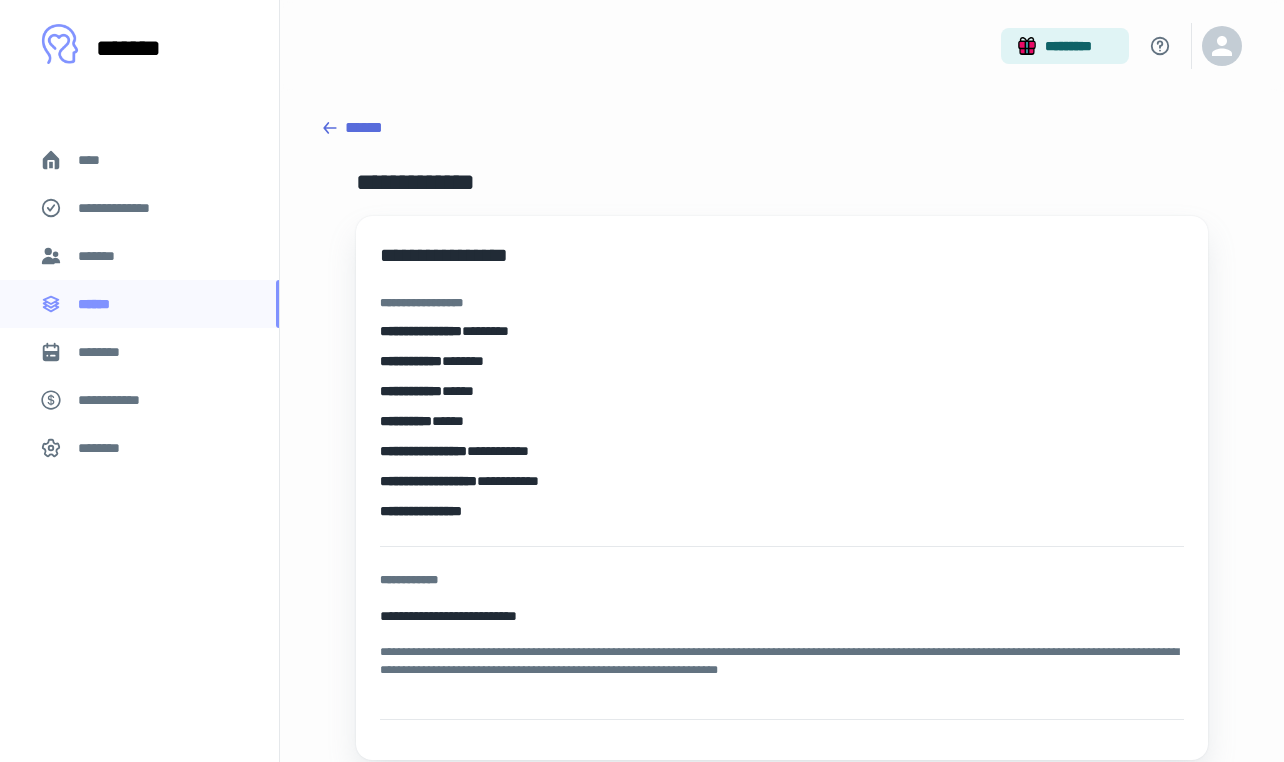 click on "******" at bounding box center [782, 128] 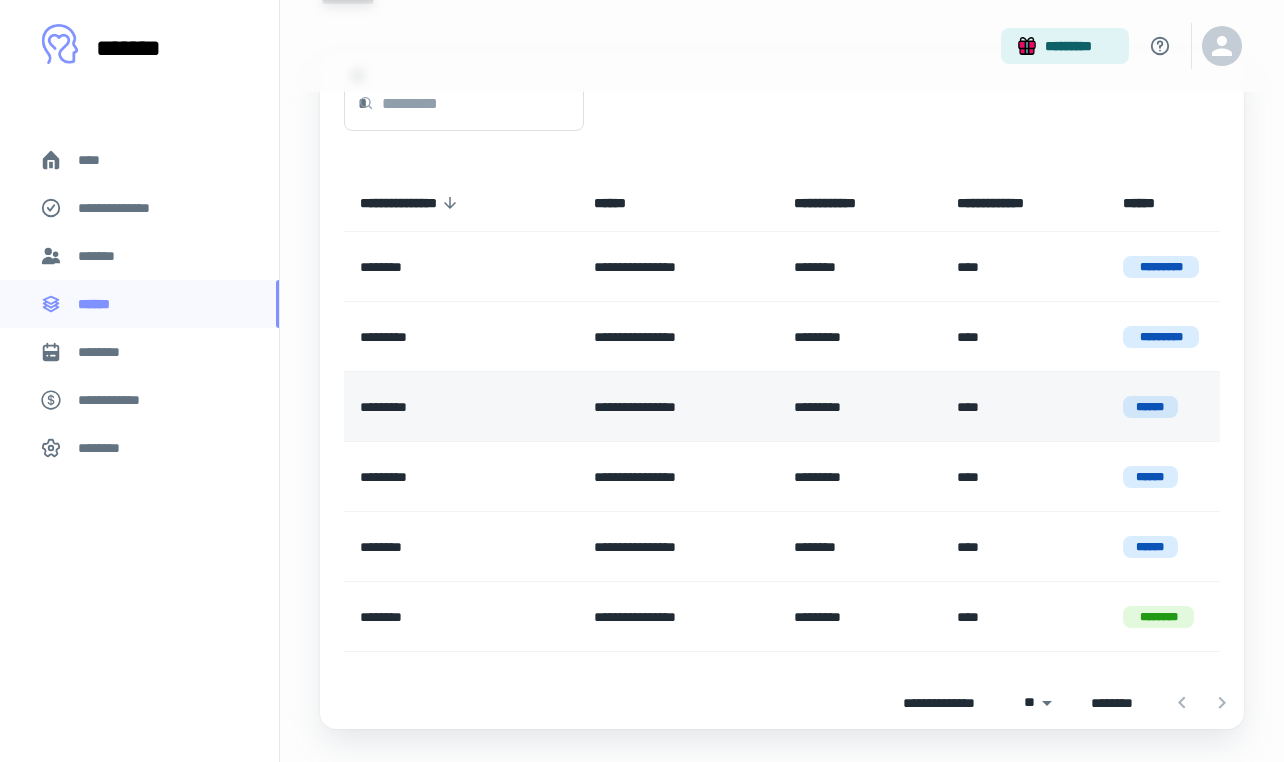 scroll, scrollTop: 184, scrollLeft: 0, axis: vertical 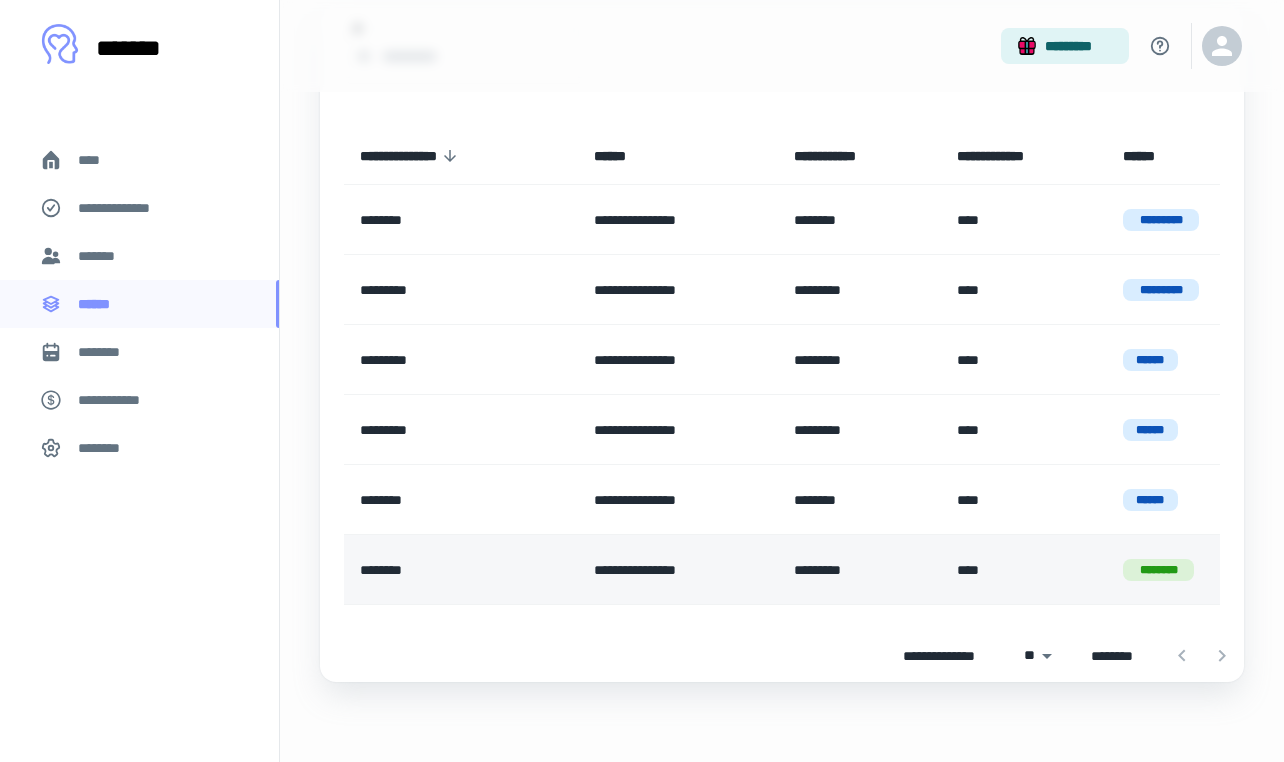 click on "**********" at bounding box center [678, 570] 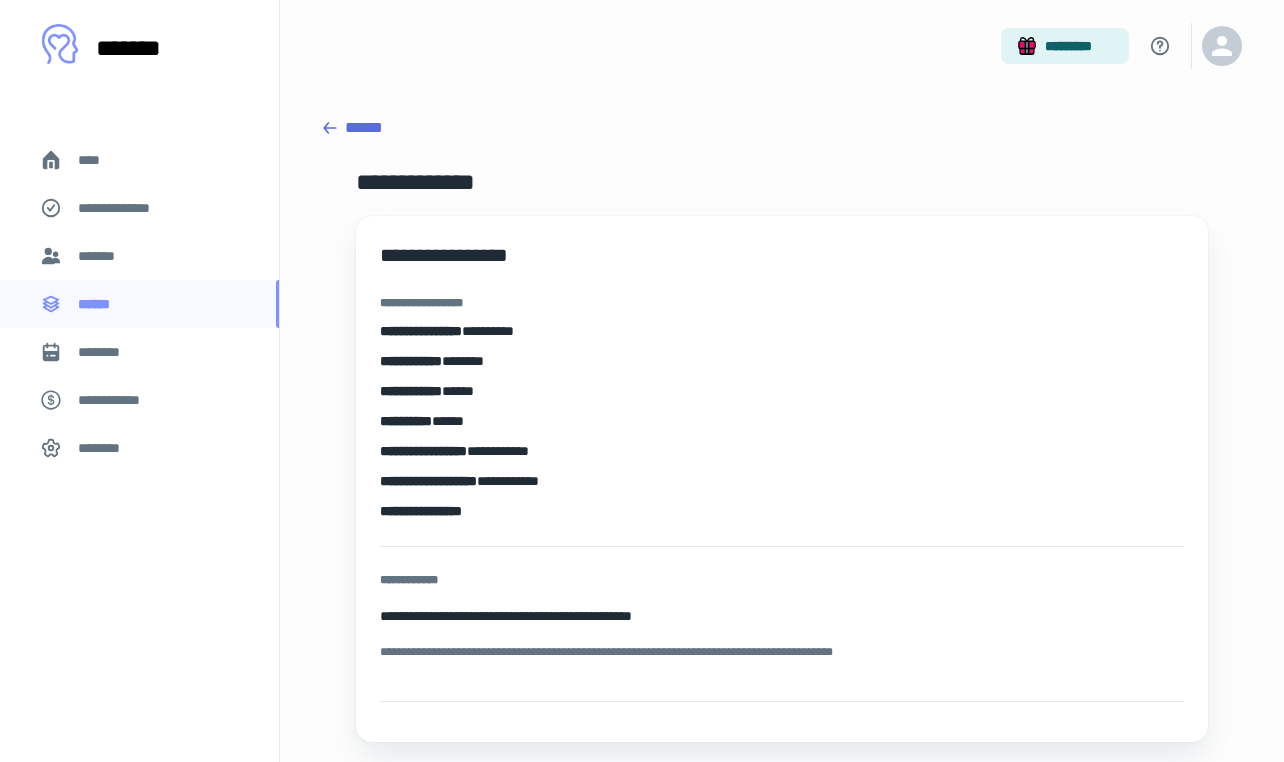 scroll, scrollTop: 60, scrollLeft: 0, axis: vertical 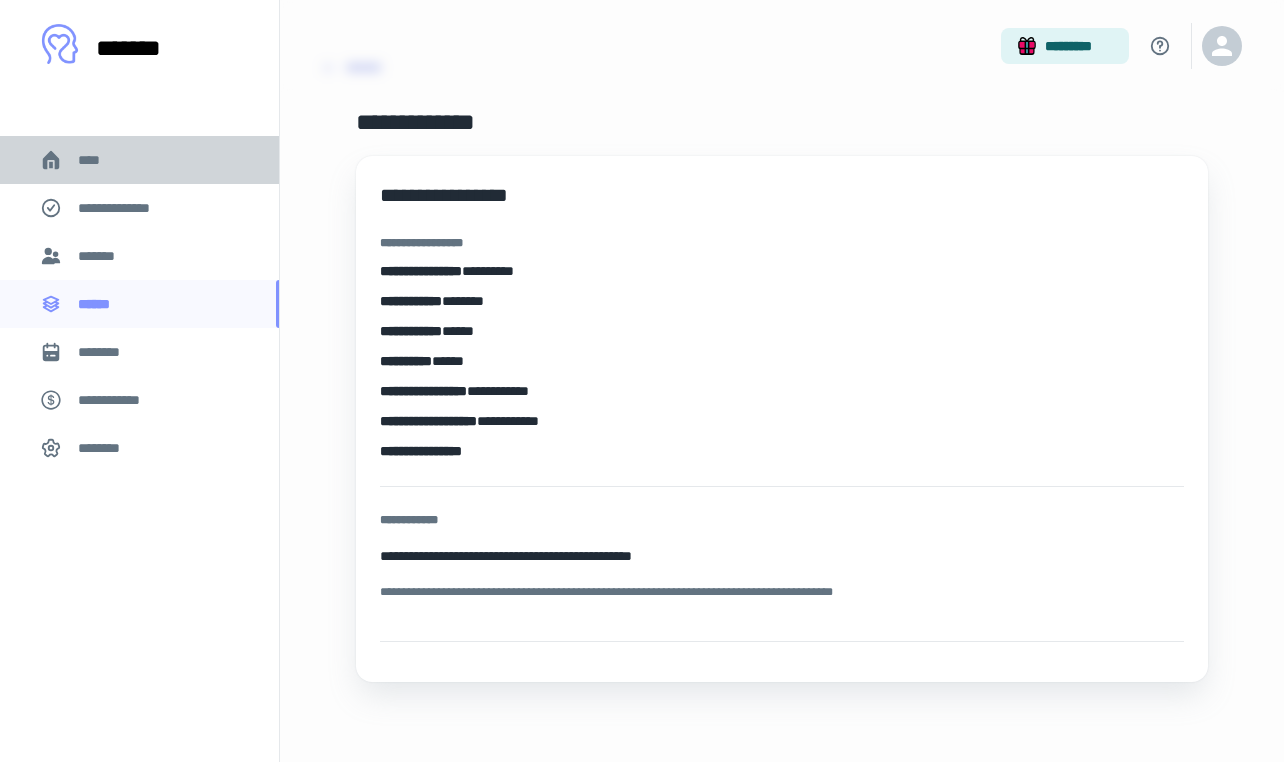 click on "****" at bounding box center [97, 160] 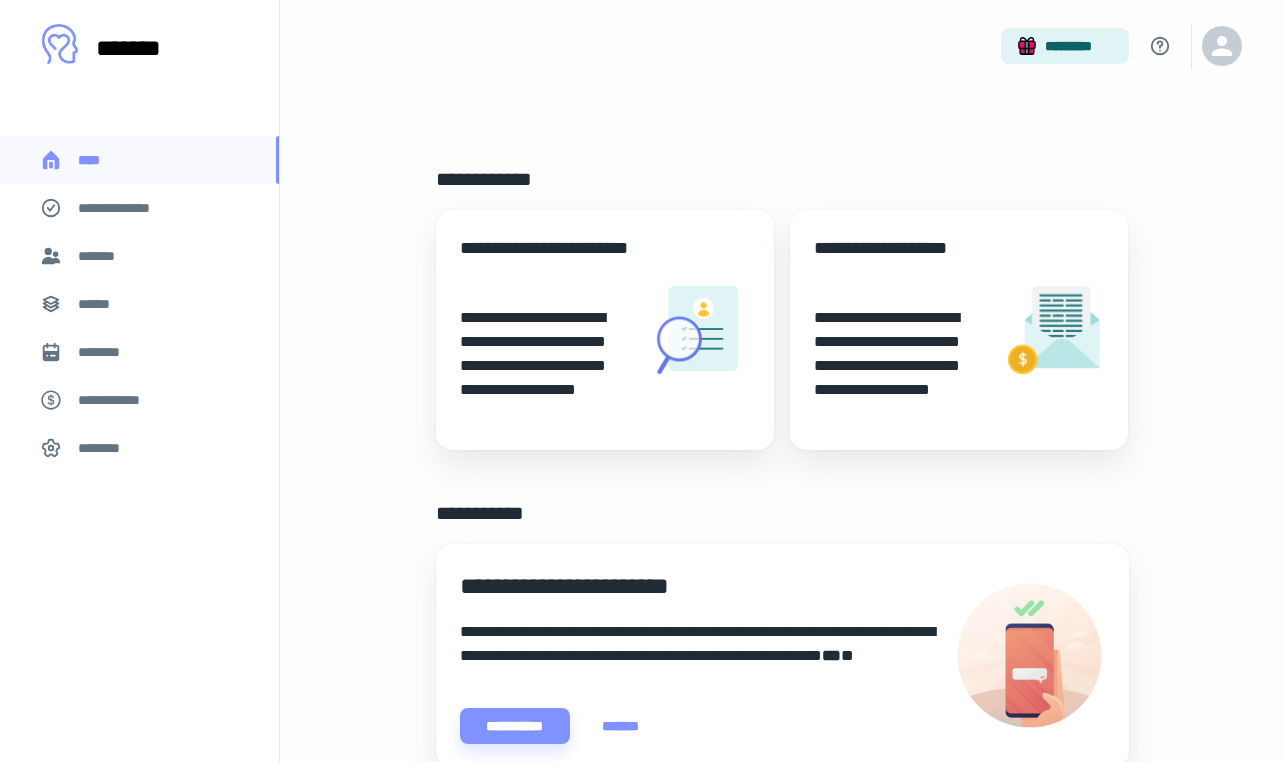 click on "**********" at bounding box center [127, 208] 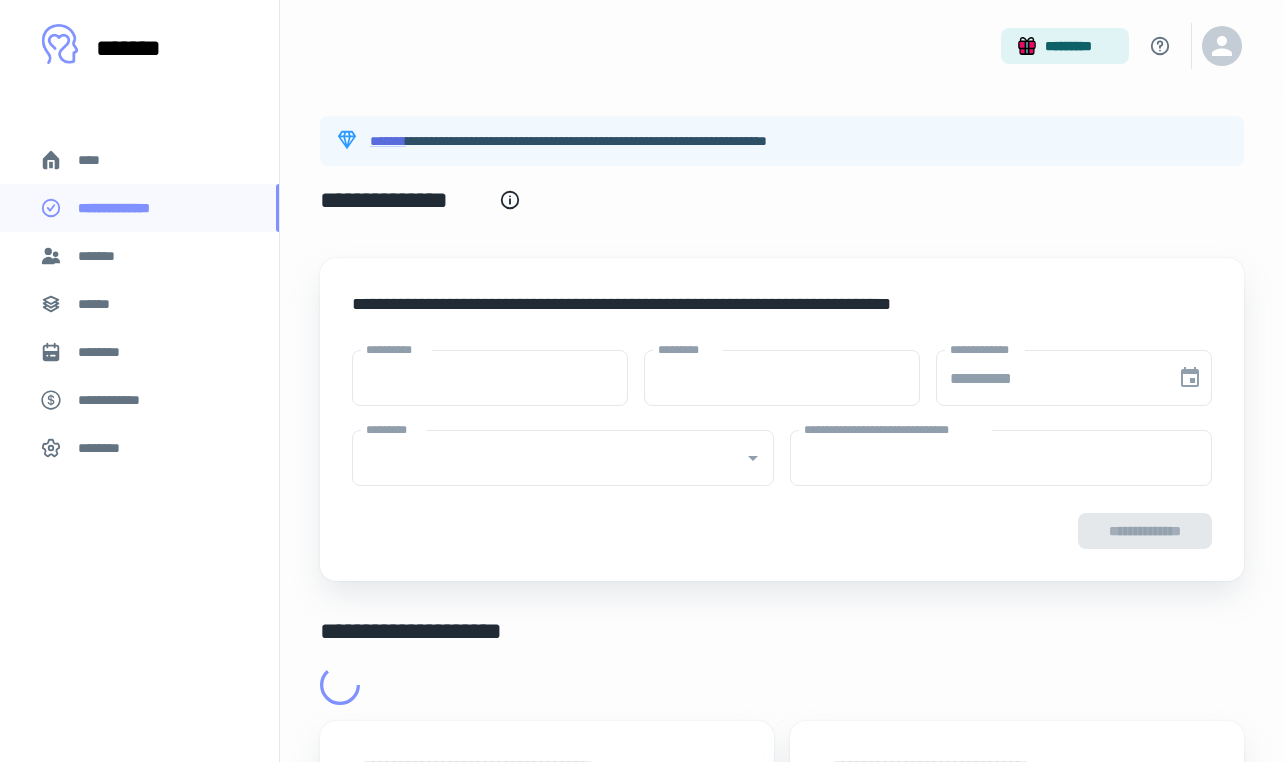 type on "****" 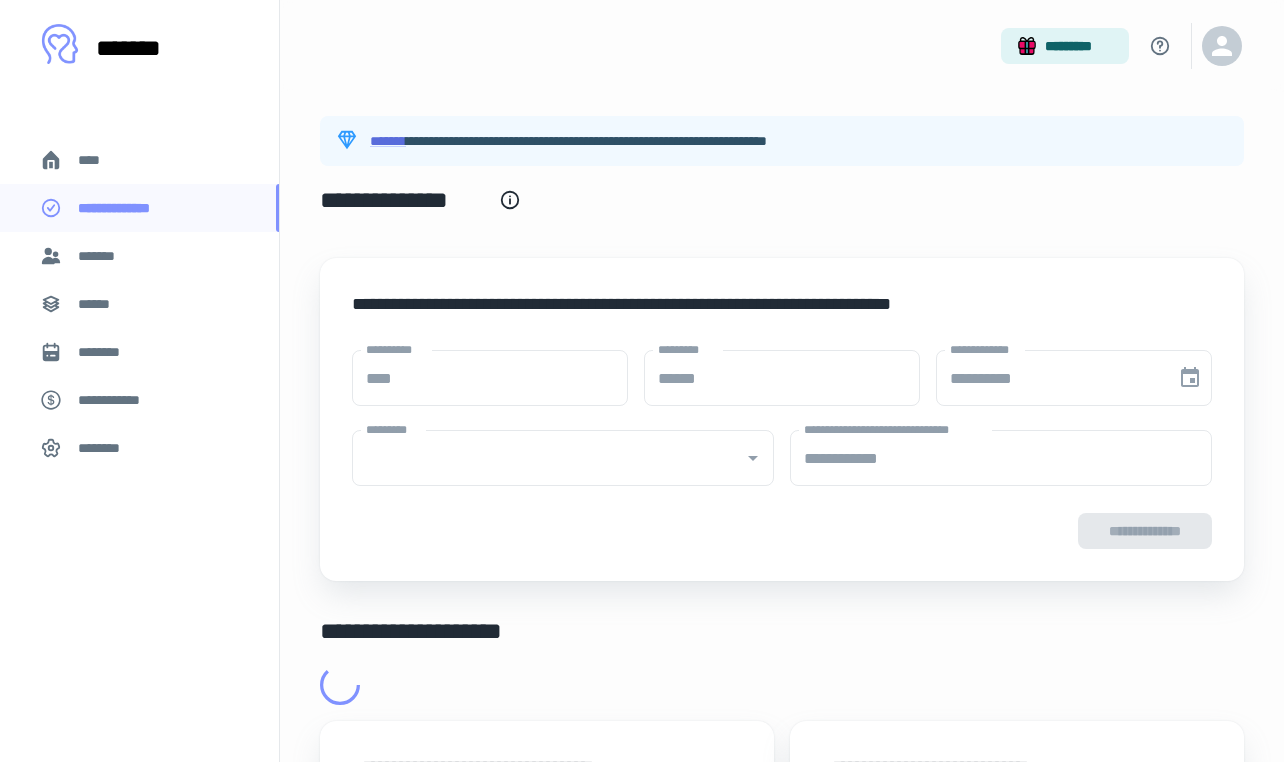 type on "**********" 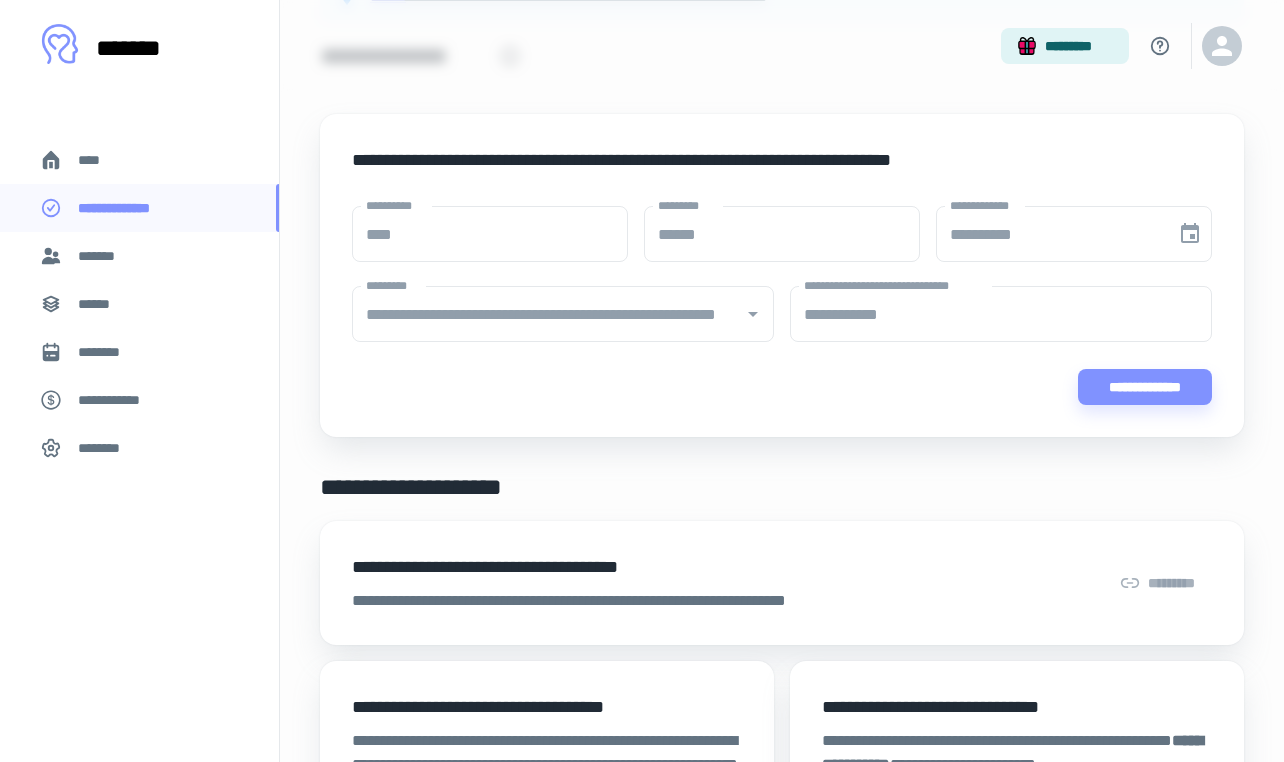 scroll, scrollTop: 0, scrollLeft: 0, axis: both 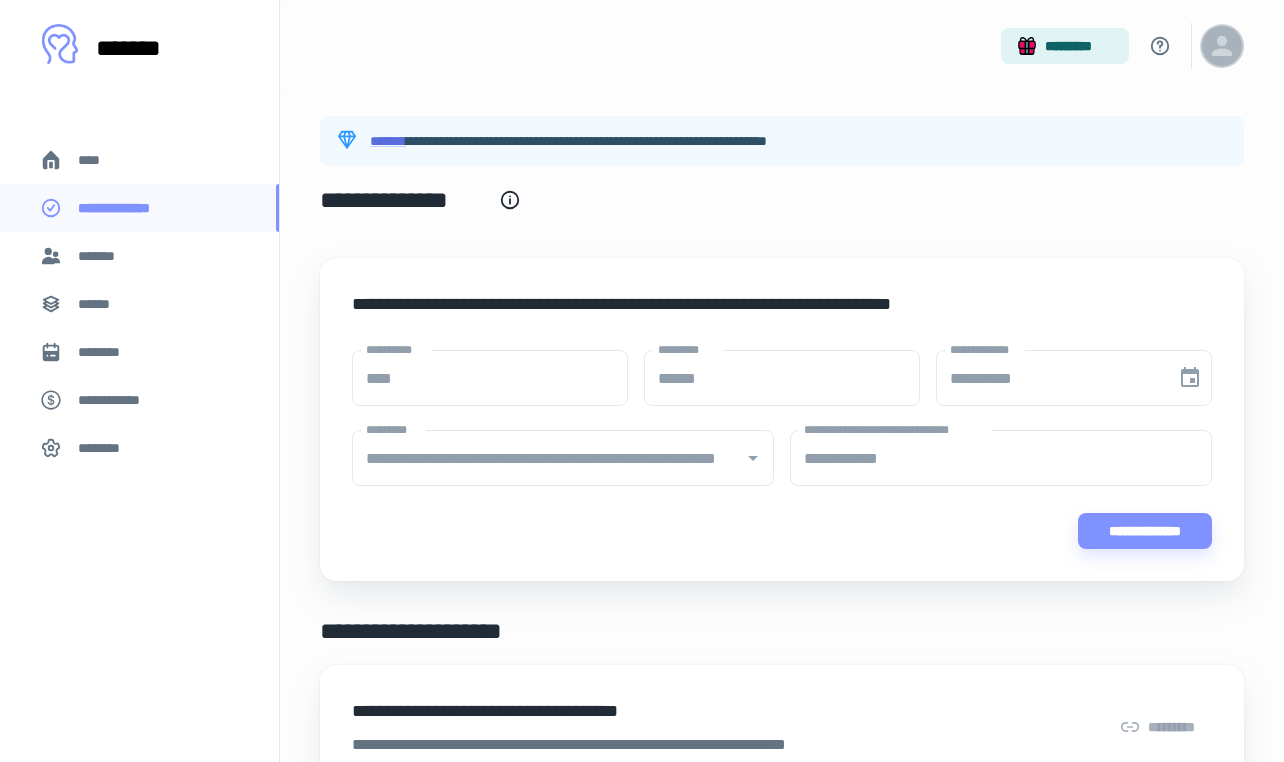 click 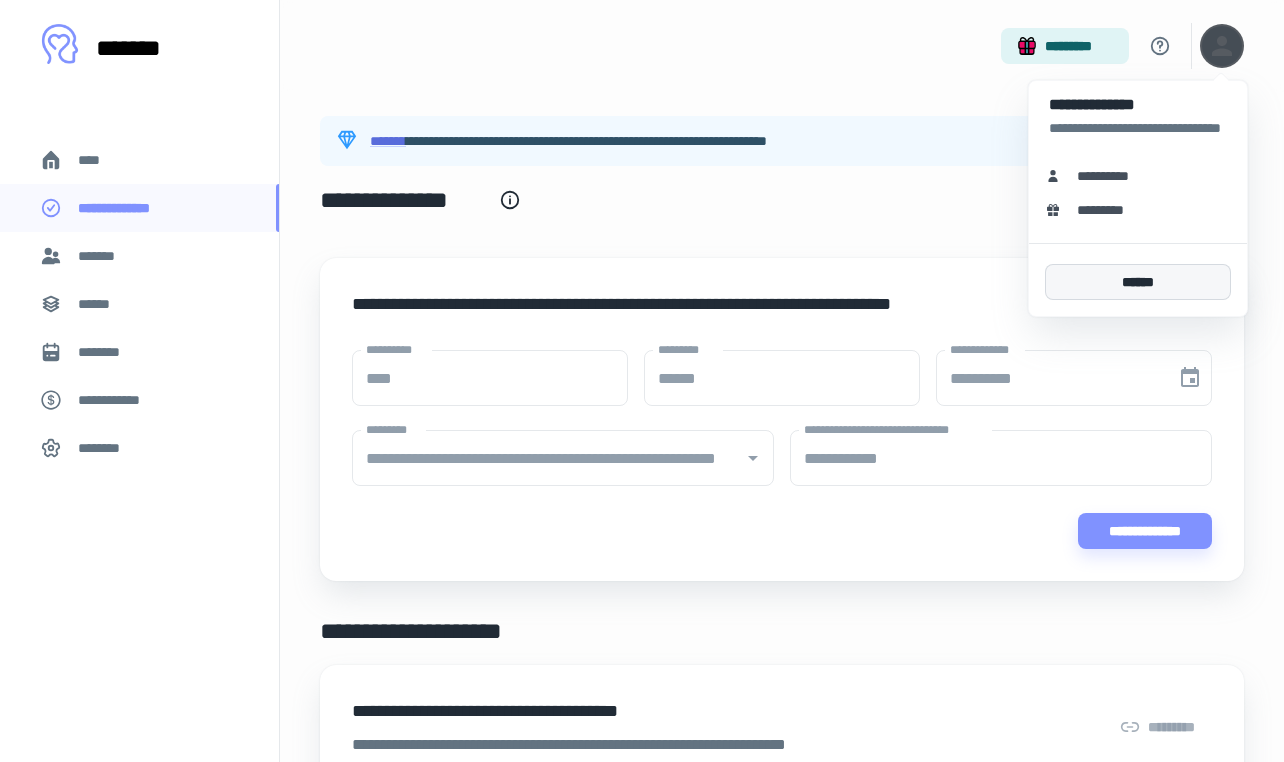 click on "******" at bounding box center (1138, 282) 